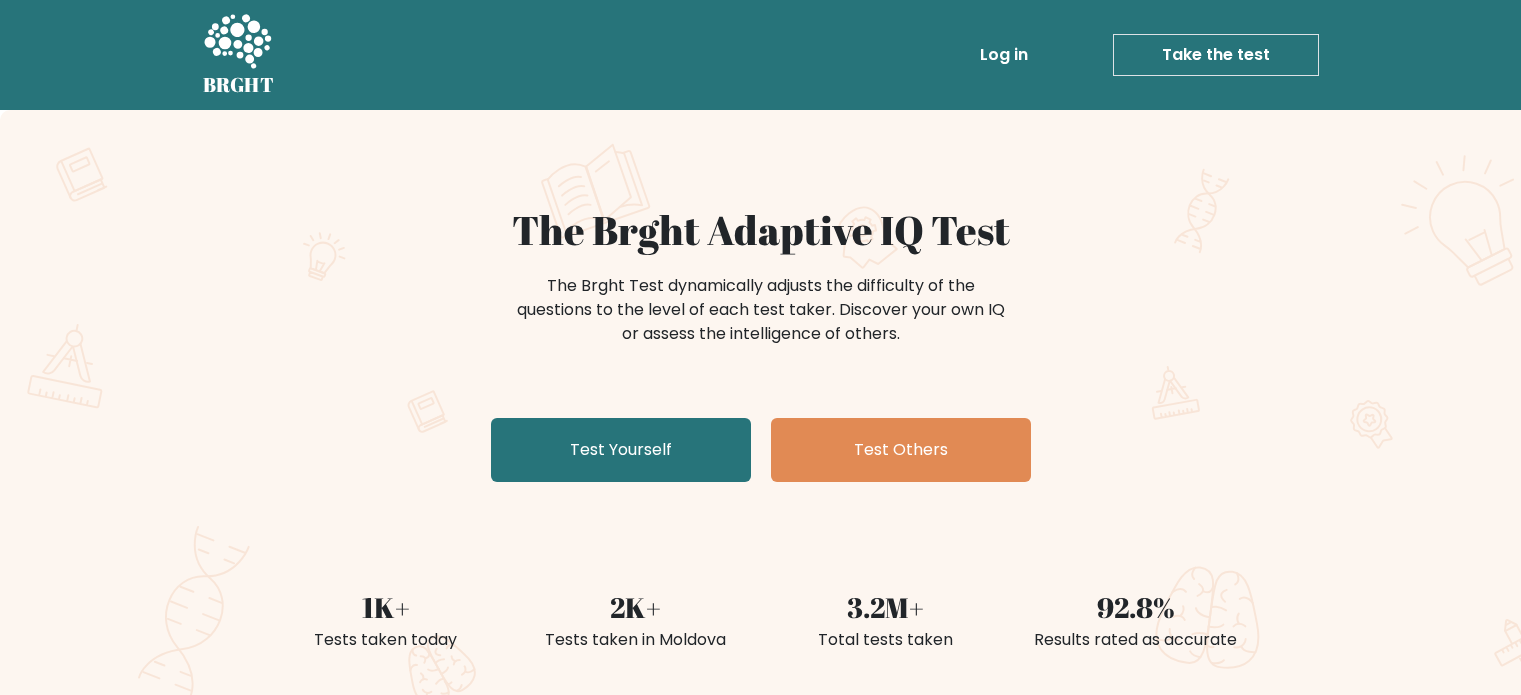 scroll, scrollTop: 0, scrollLeft: 0, axis: both 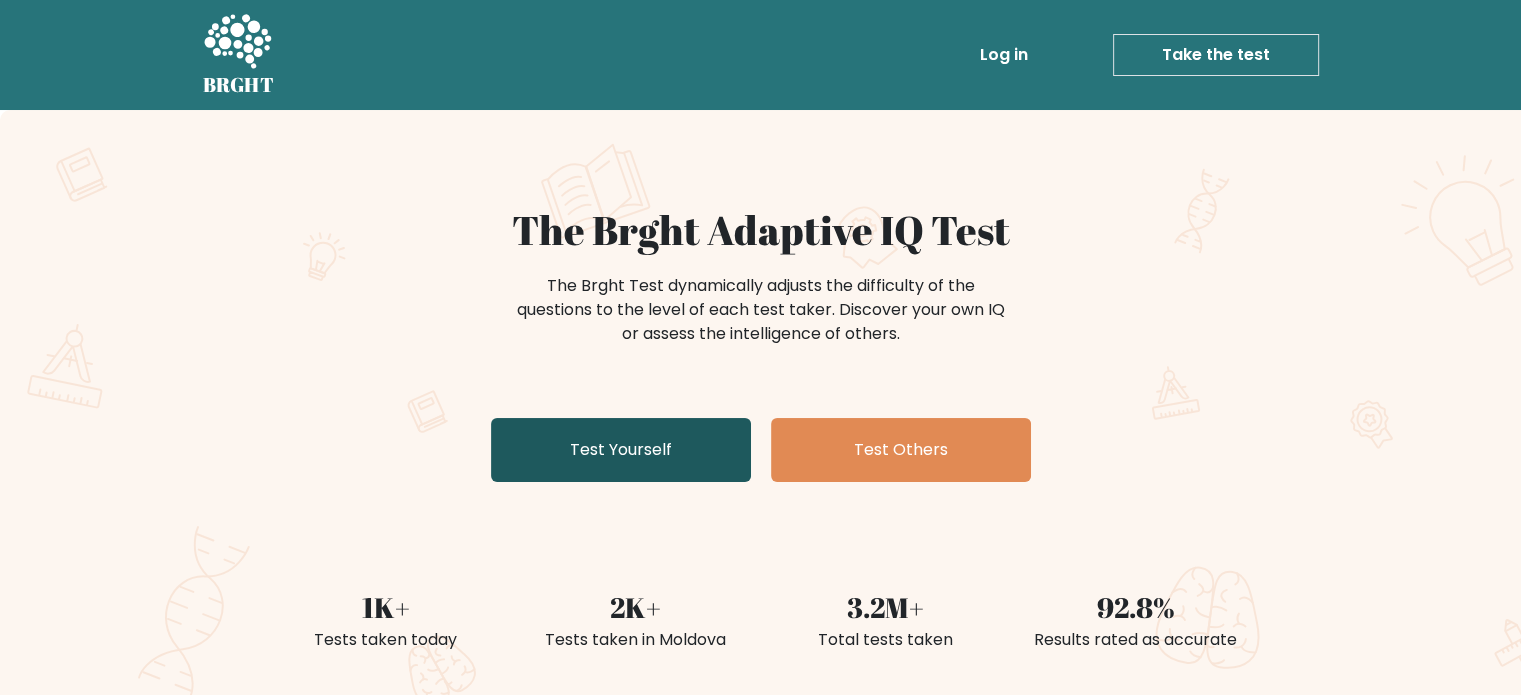 click on "Test Yourself" at bounding box center [621, 450] 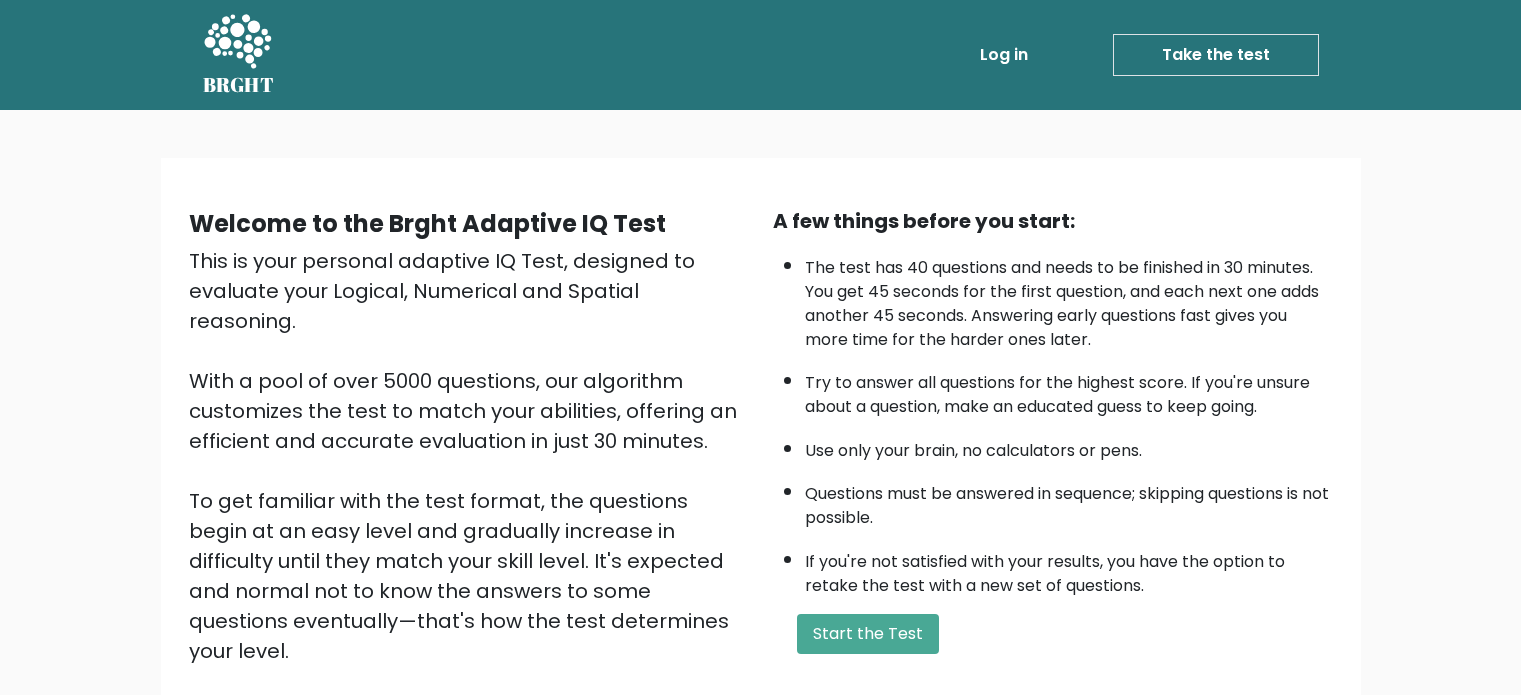 scroll, scrollTop: 0, scrollLeft: 0, axis: both 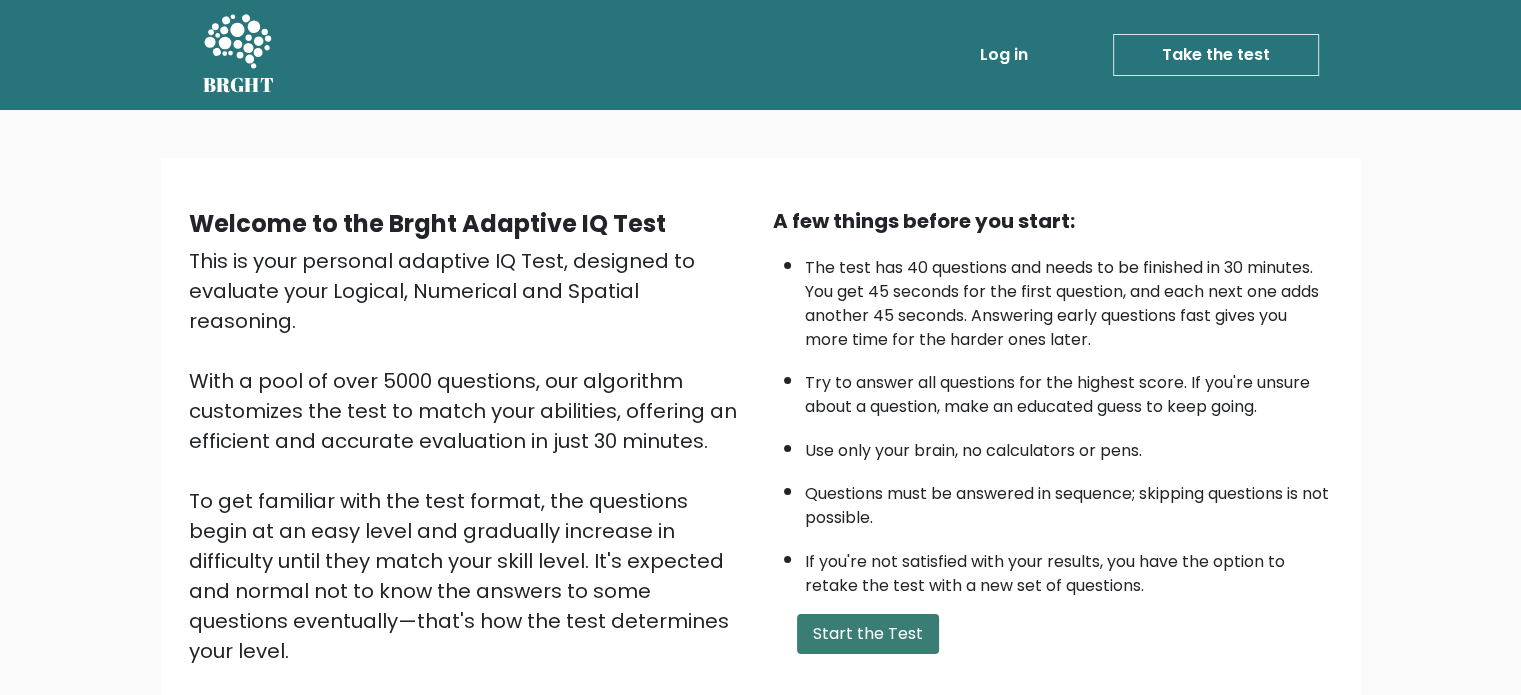 click on "Start the Test" at bounding box center (868, 634) 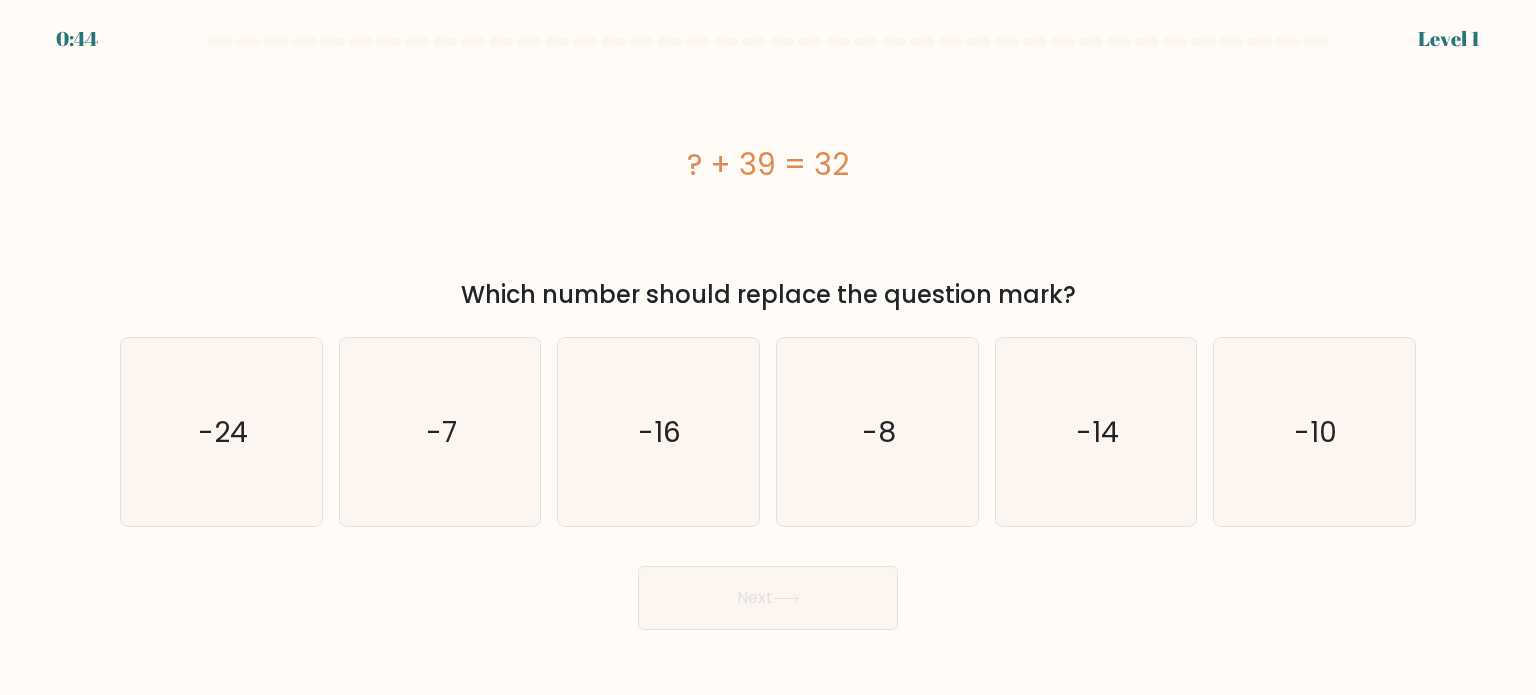 scroll, scrollTop: 0, scrollLeft: 0, axis: both 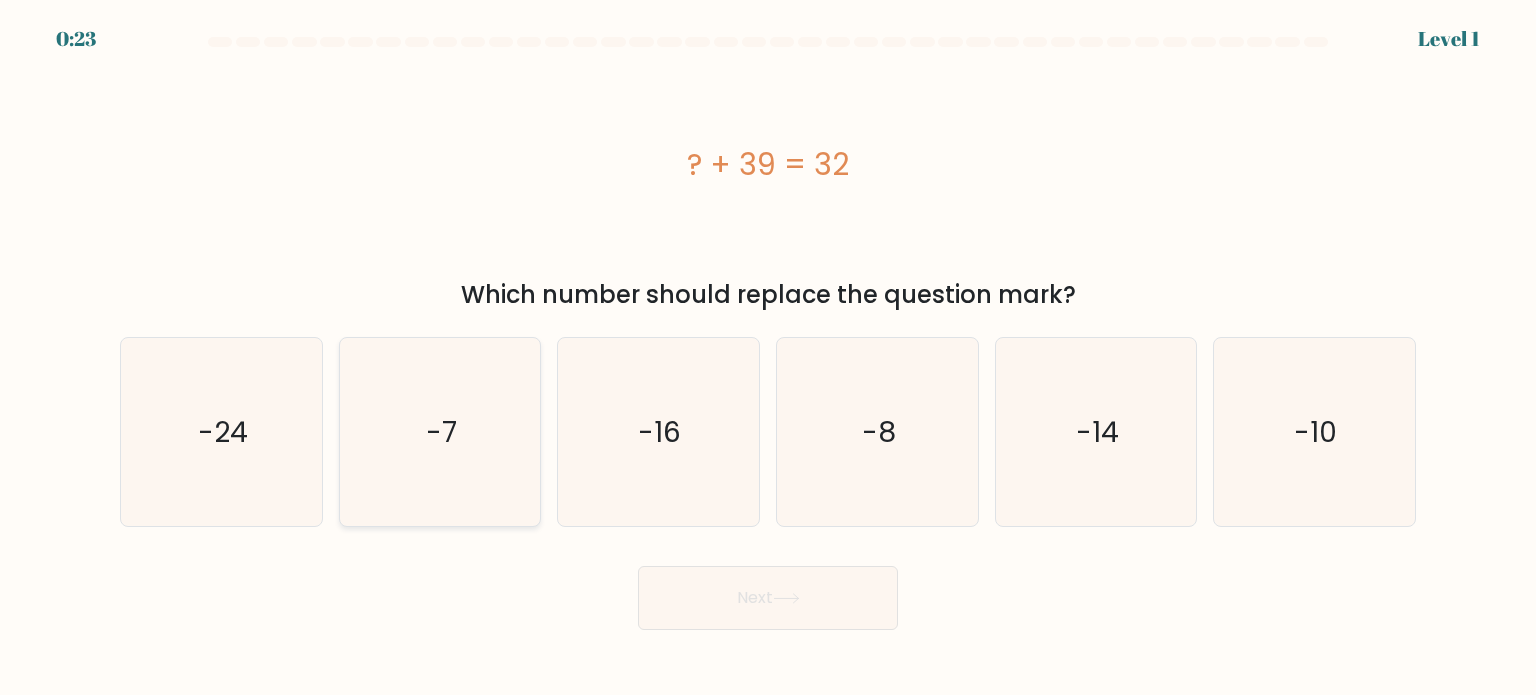 click on "-7" 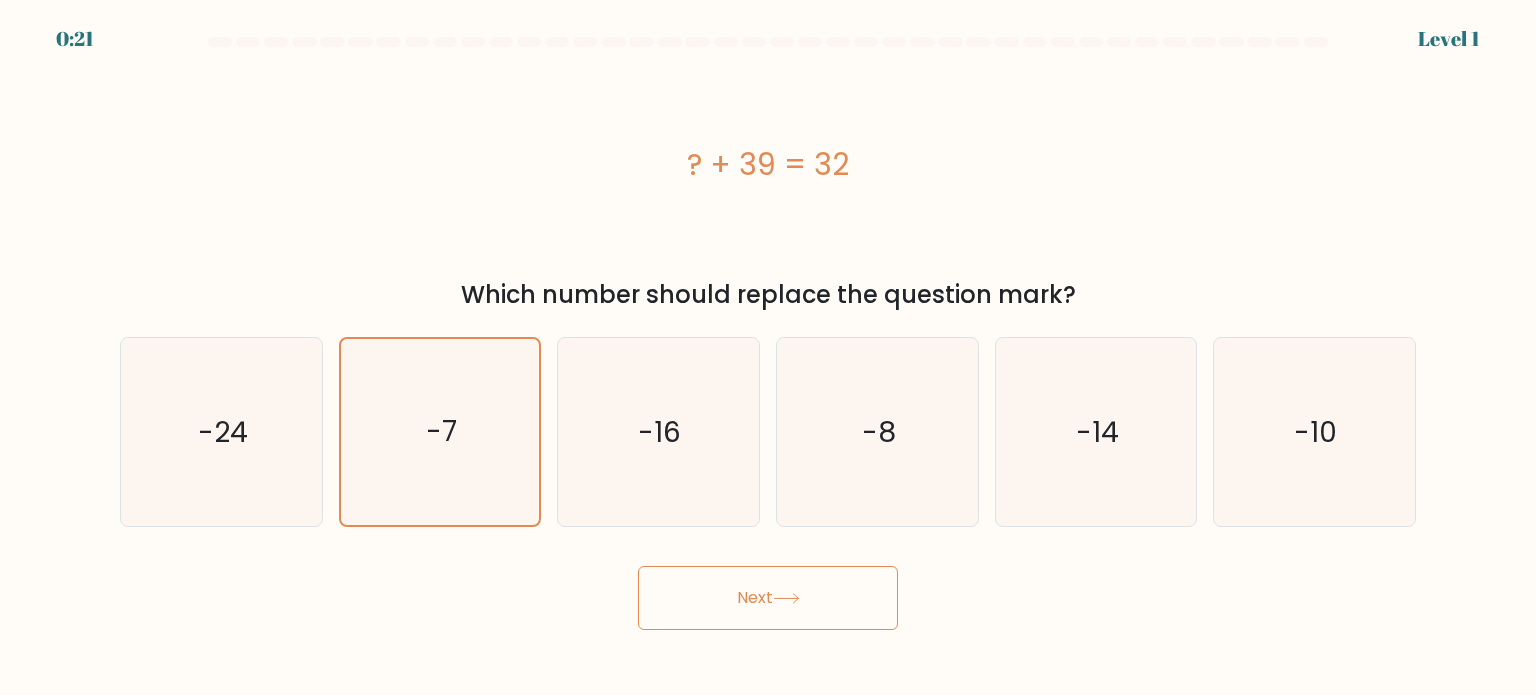 click on "Next" at bounding box center [768, 598] 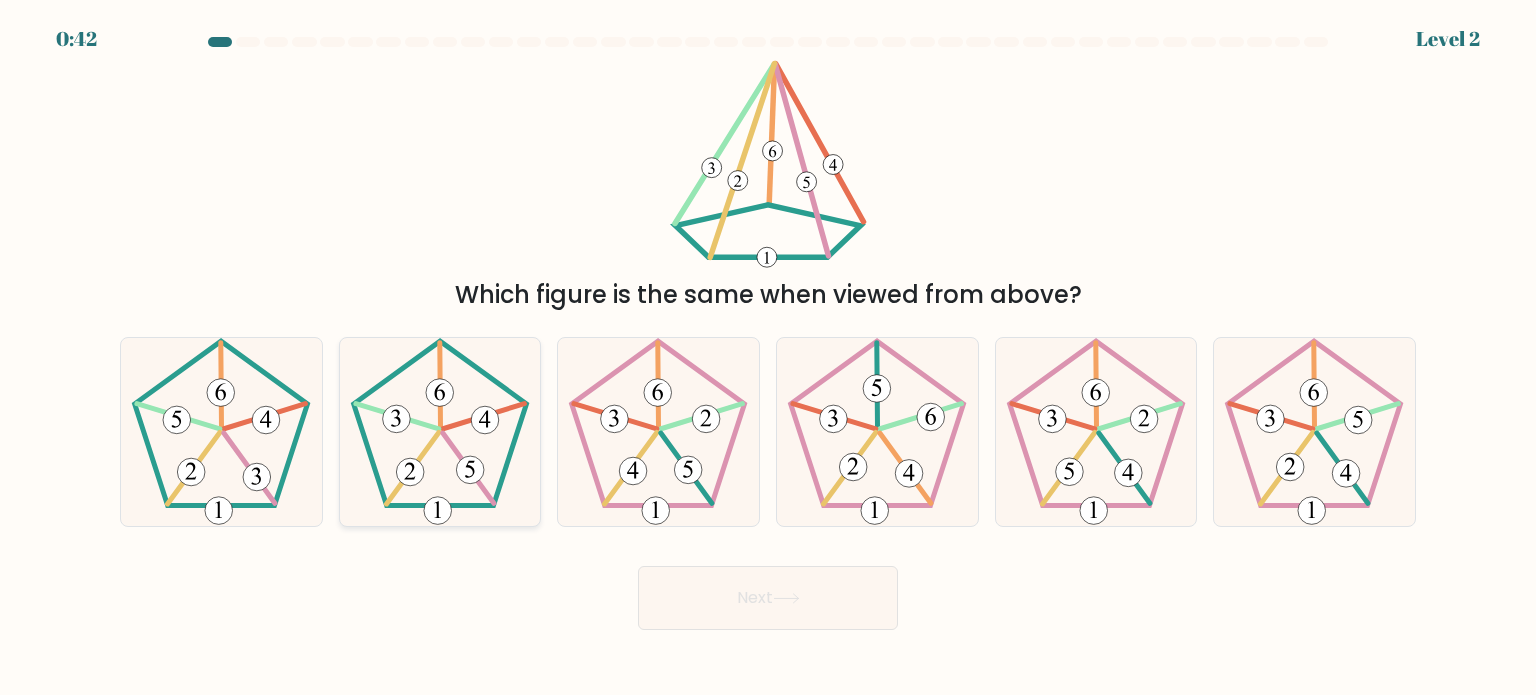 click 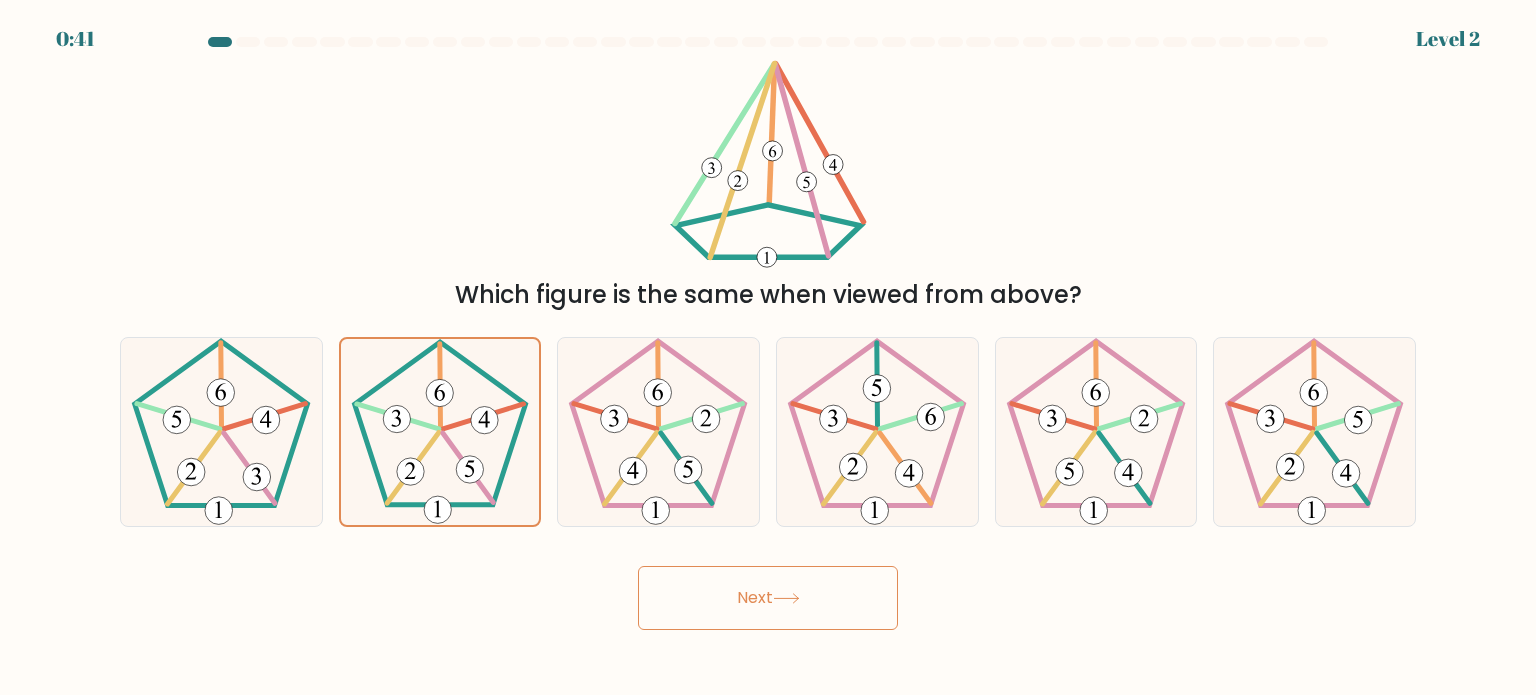 click on "Next" at bounding box center (768, 598) 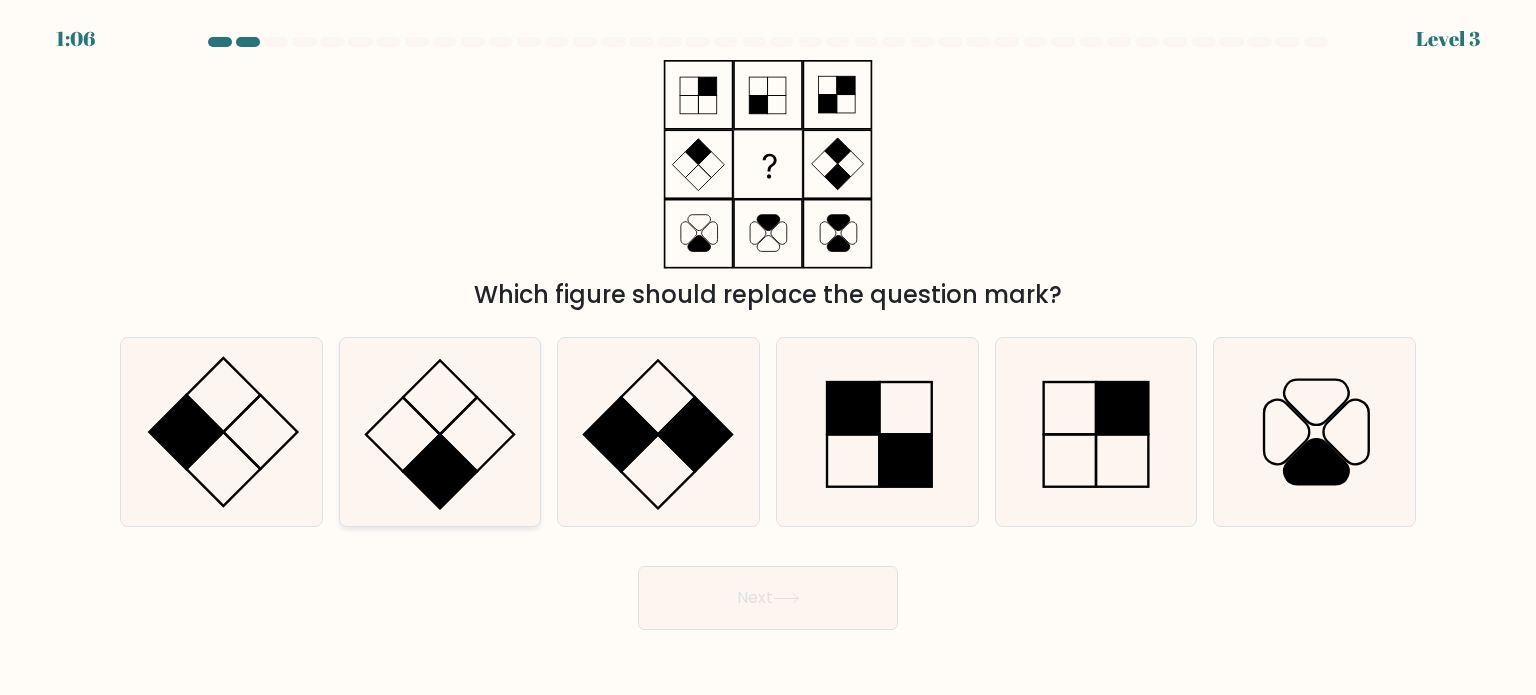 click 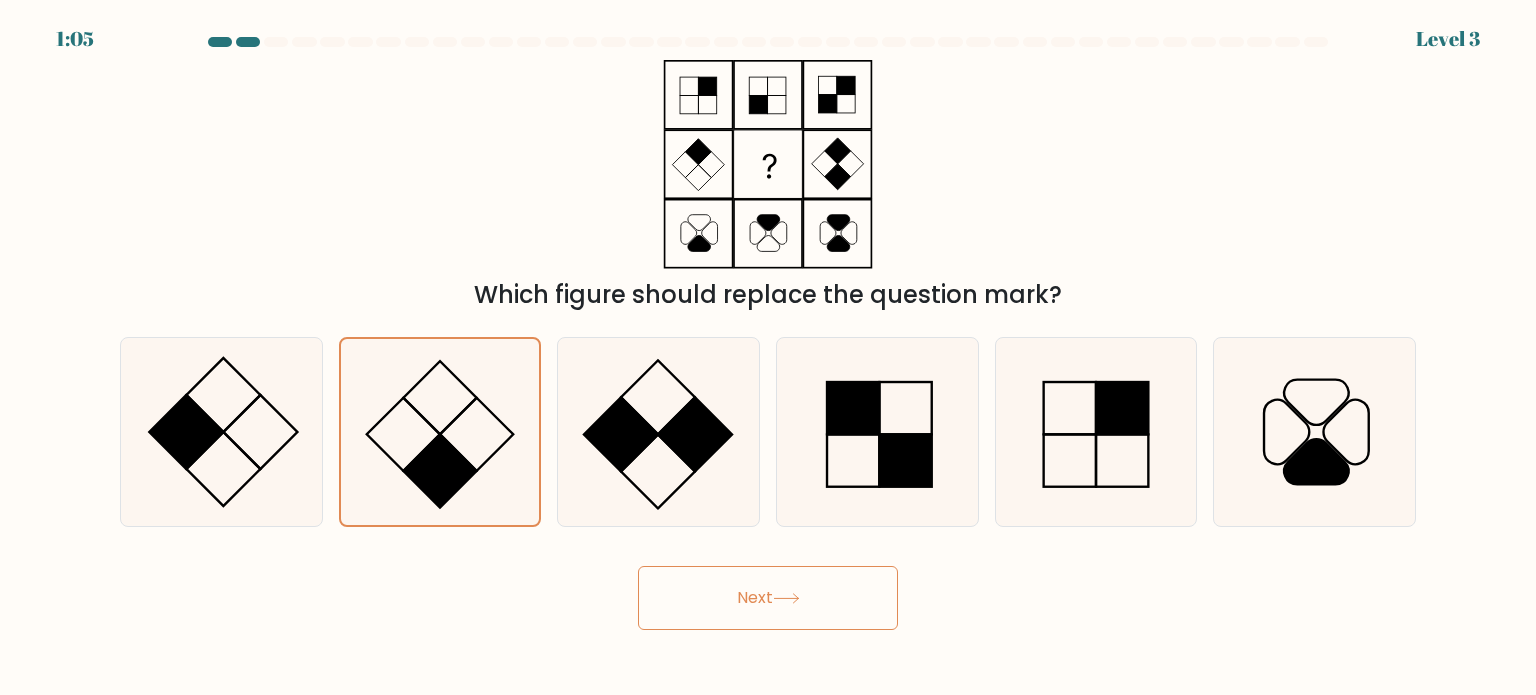 click on "Next" at bounding box center [768, 598] 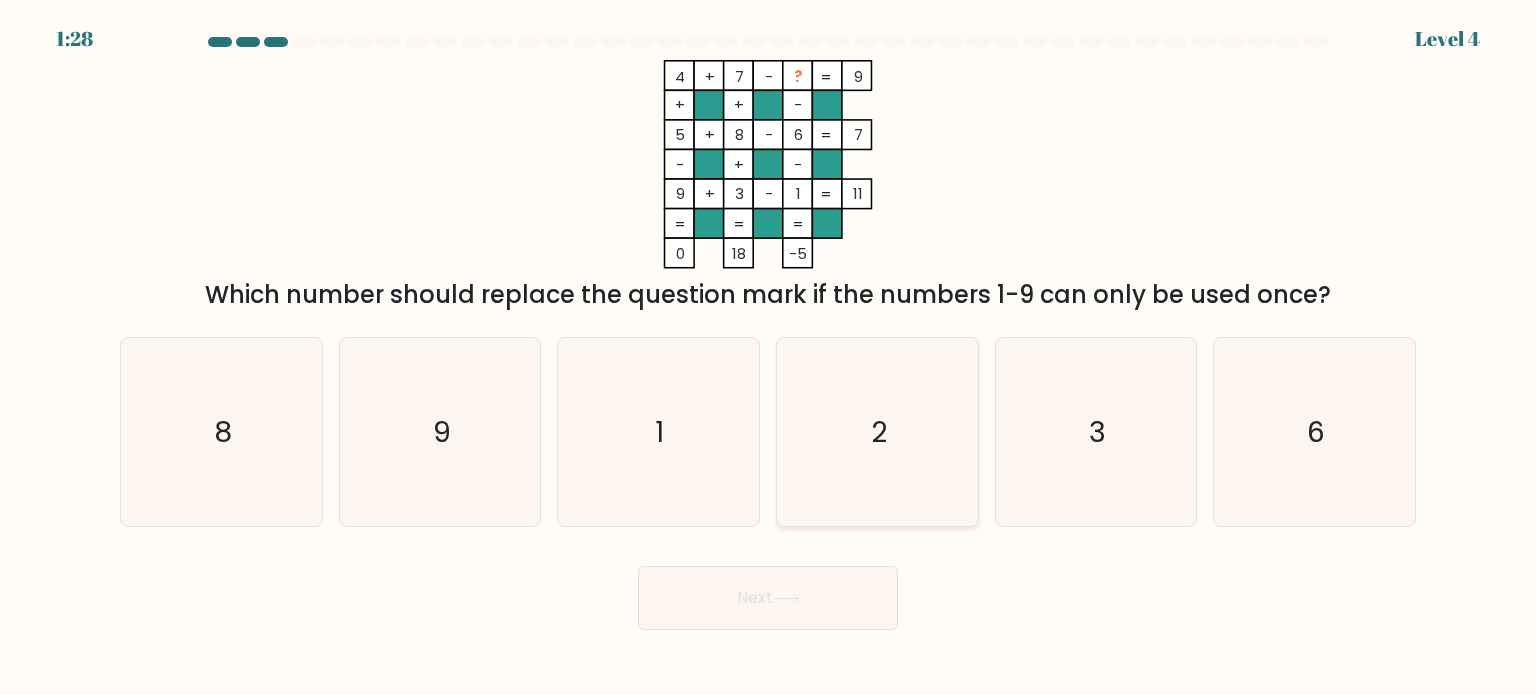 click on "2" 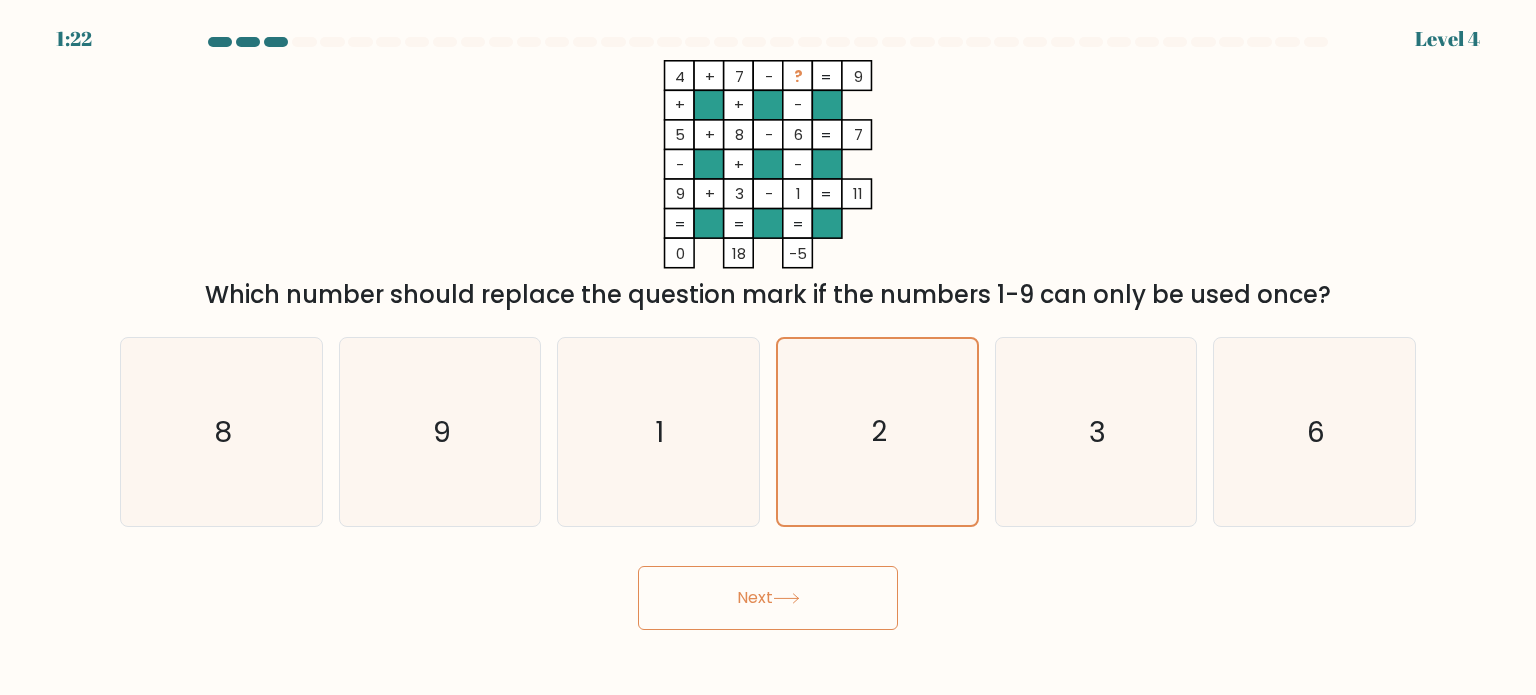 click on "1:22
Level 4" at bounding box center (768, 347) 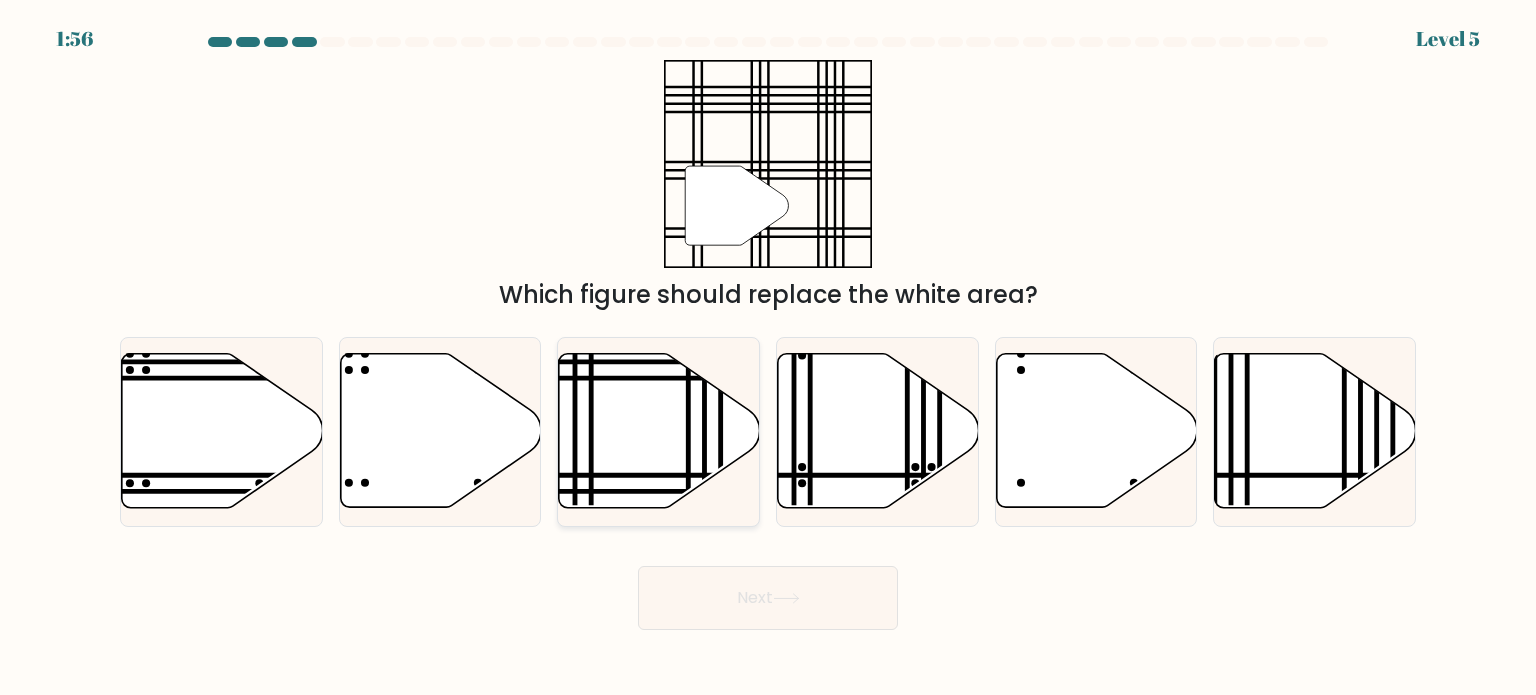 click 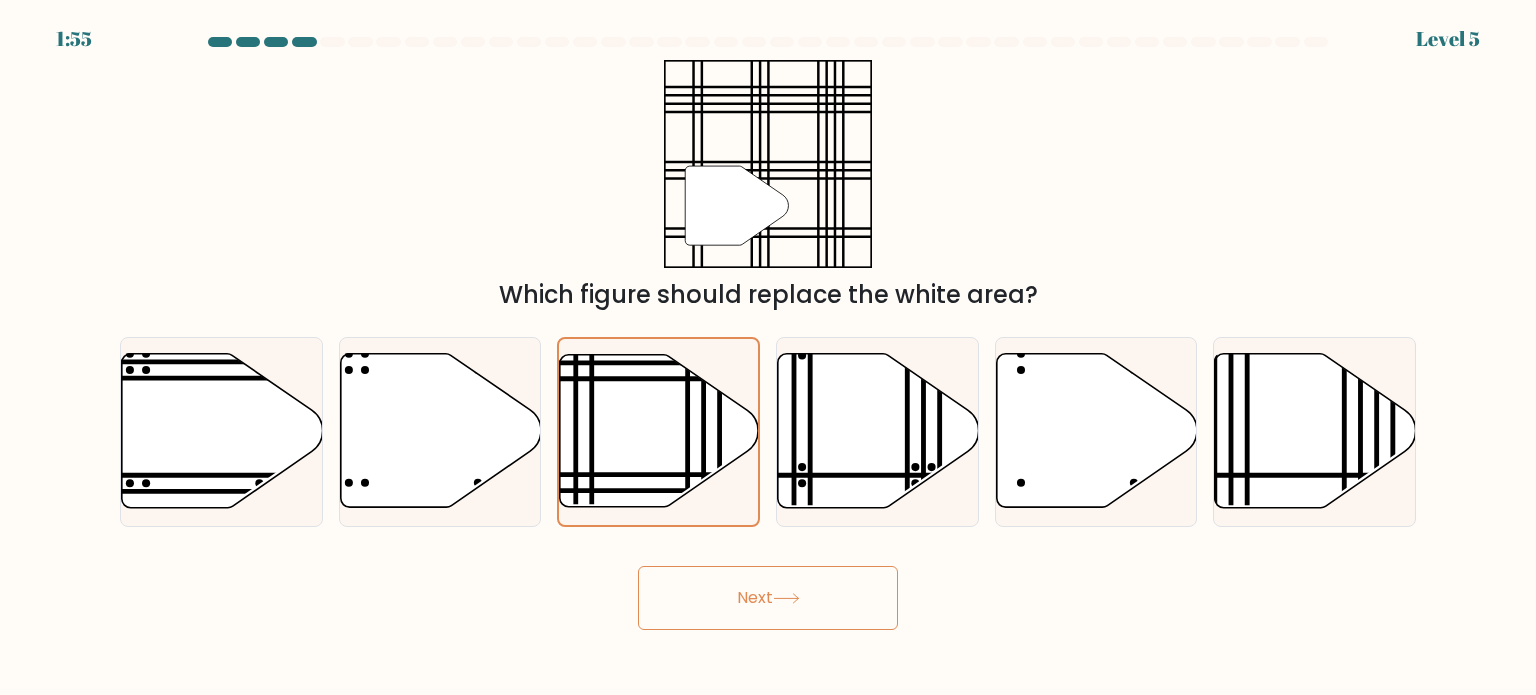 click on "Next" at bounding box center [768, 598] 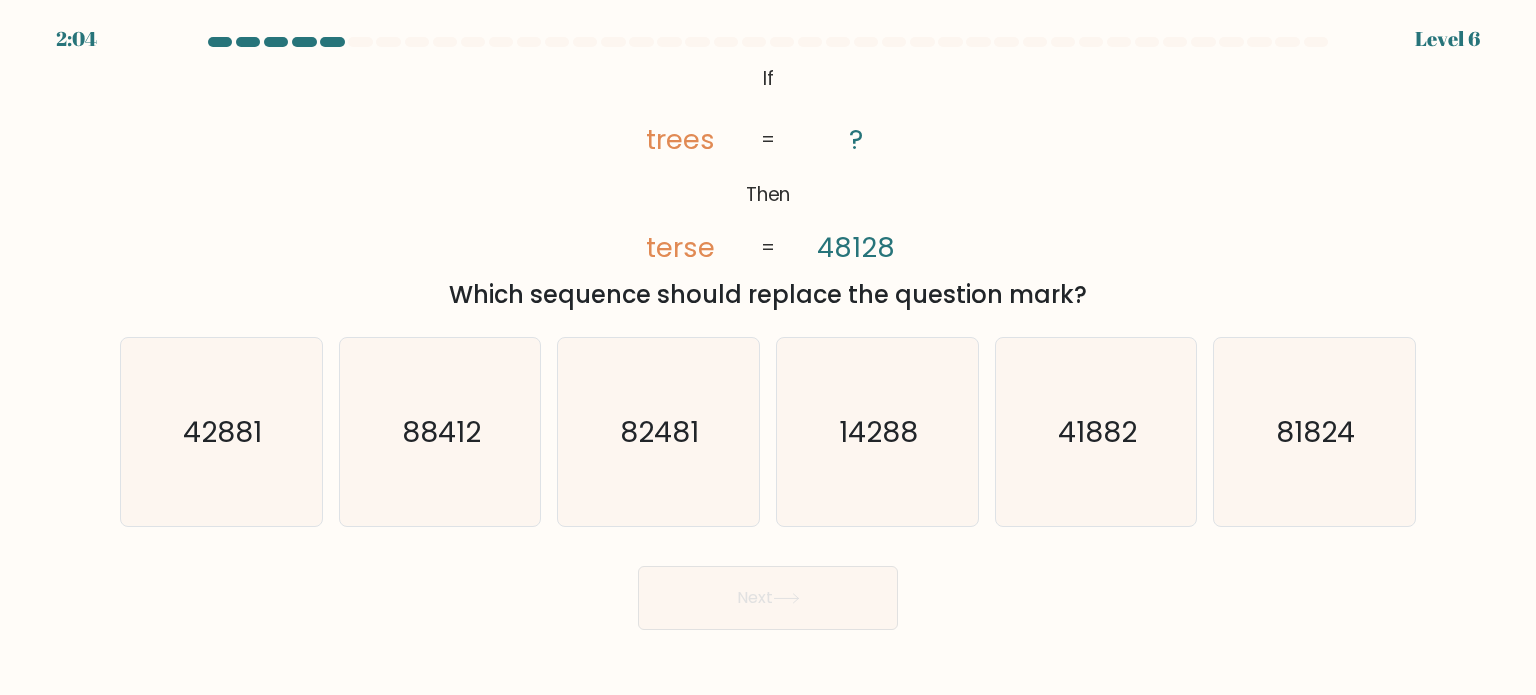 drag, startPoint x: 812, startPoint y: 253, endPoint x: 936, endPoint y: 275, distance: 125.93649 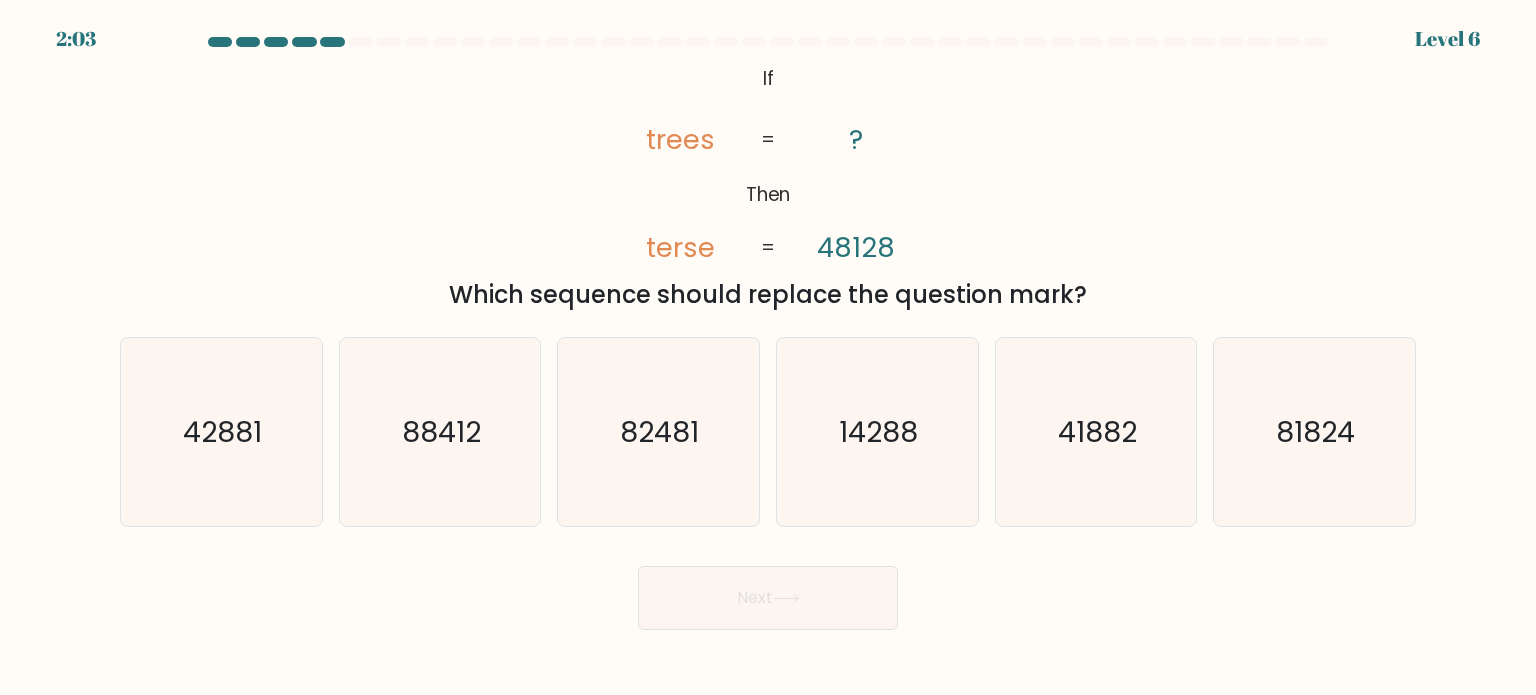 click on "@import url('https://fonts.googleapis.com/css?family=Abril+Fatface:400,100,100italic,300,300italic,400italic,500,500italic,700,700italic,900,900italic');           If       Then       trees       terse       ?       48128       =       =" 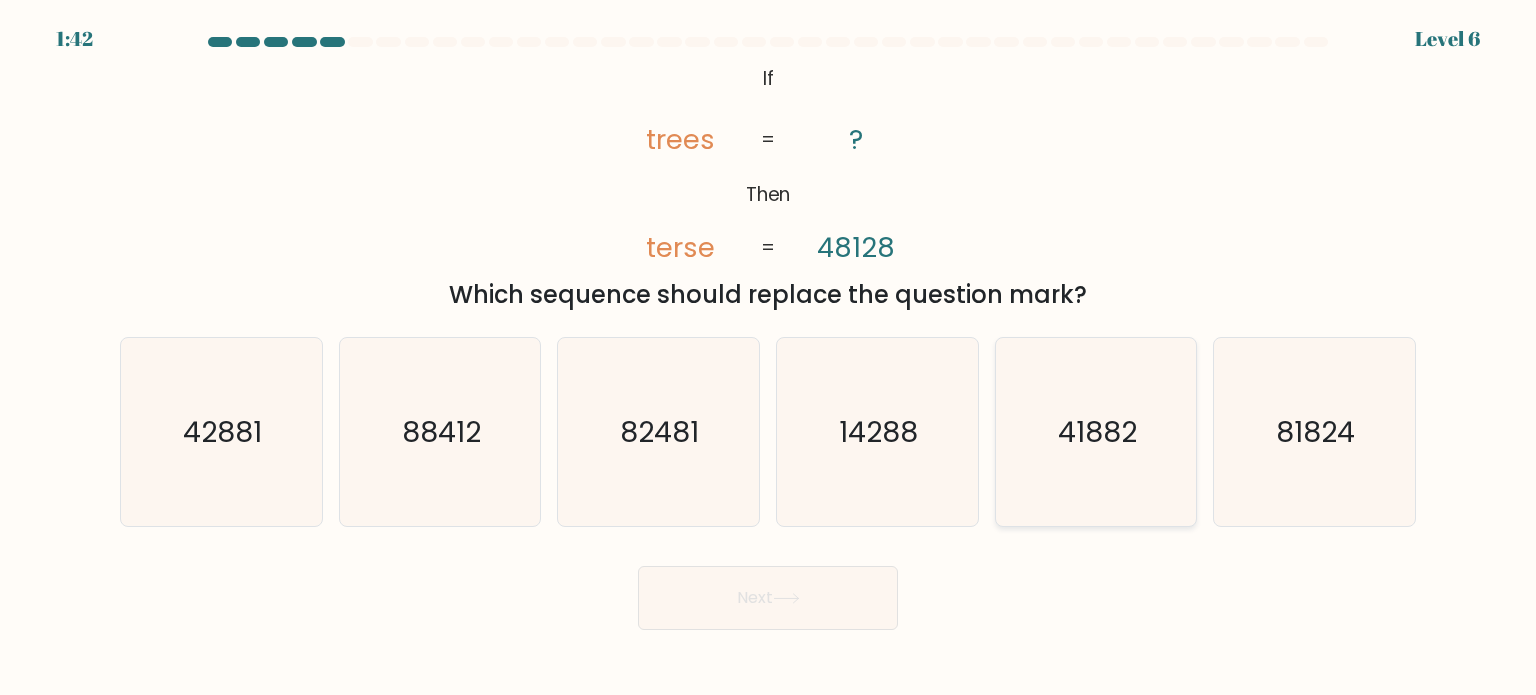 click on "41882" 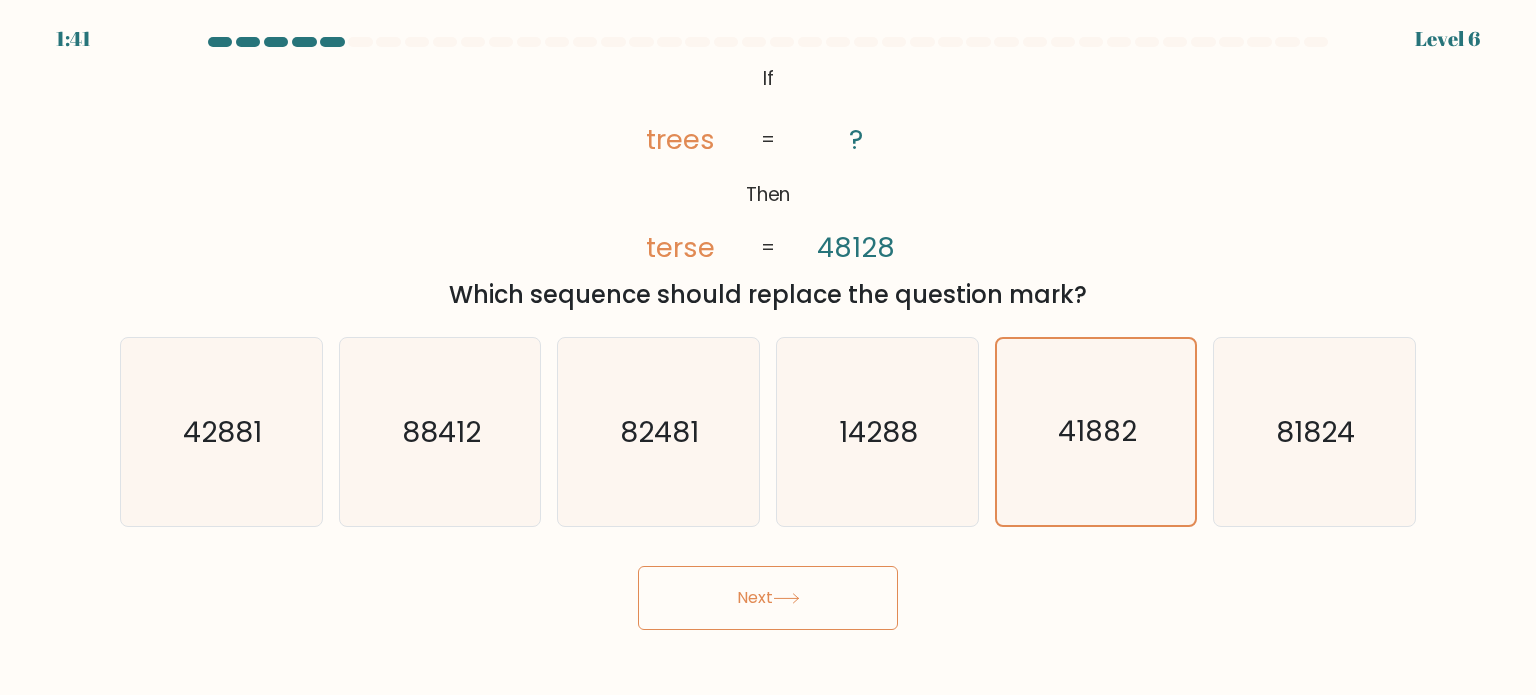 click on "Next" at bounding box center (768, 598) 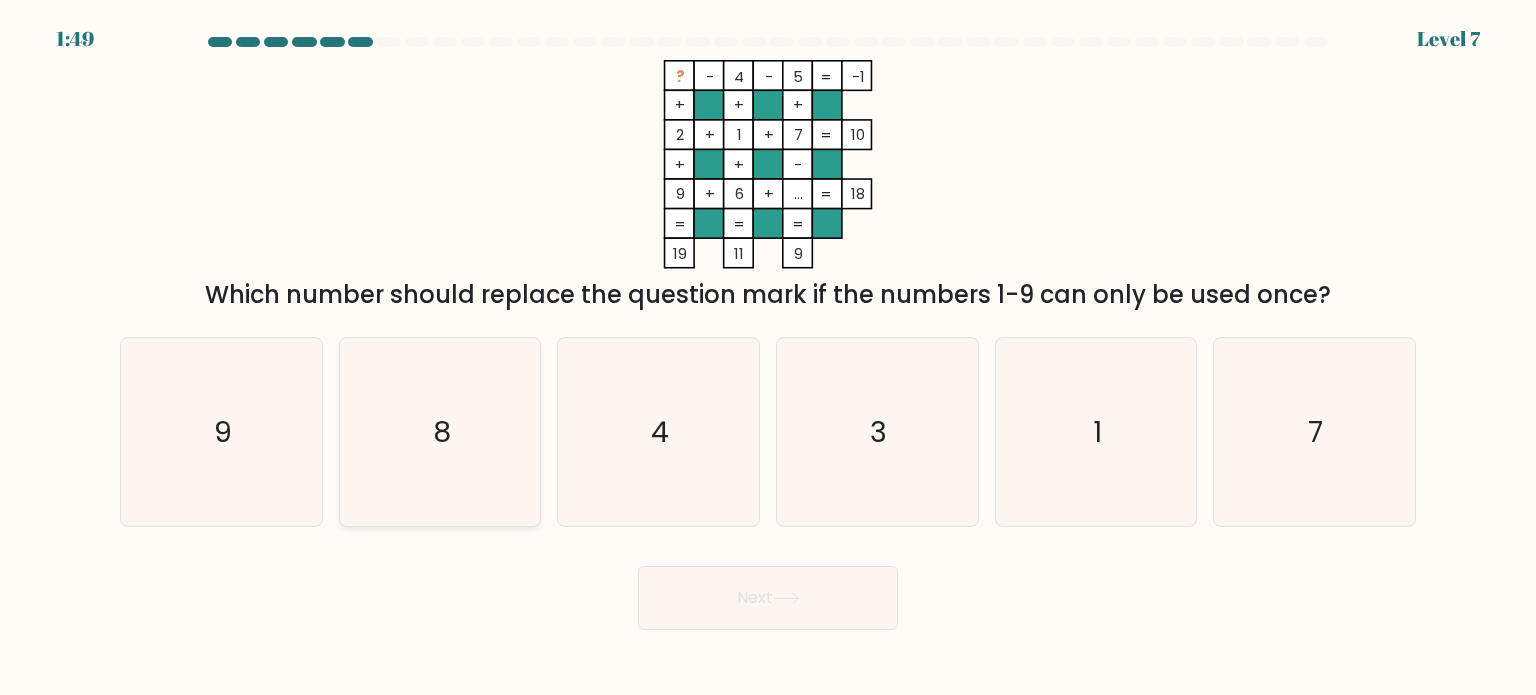 click on "8" 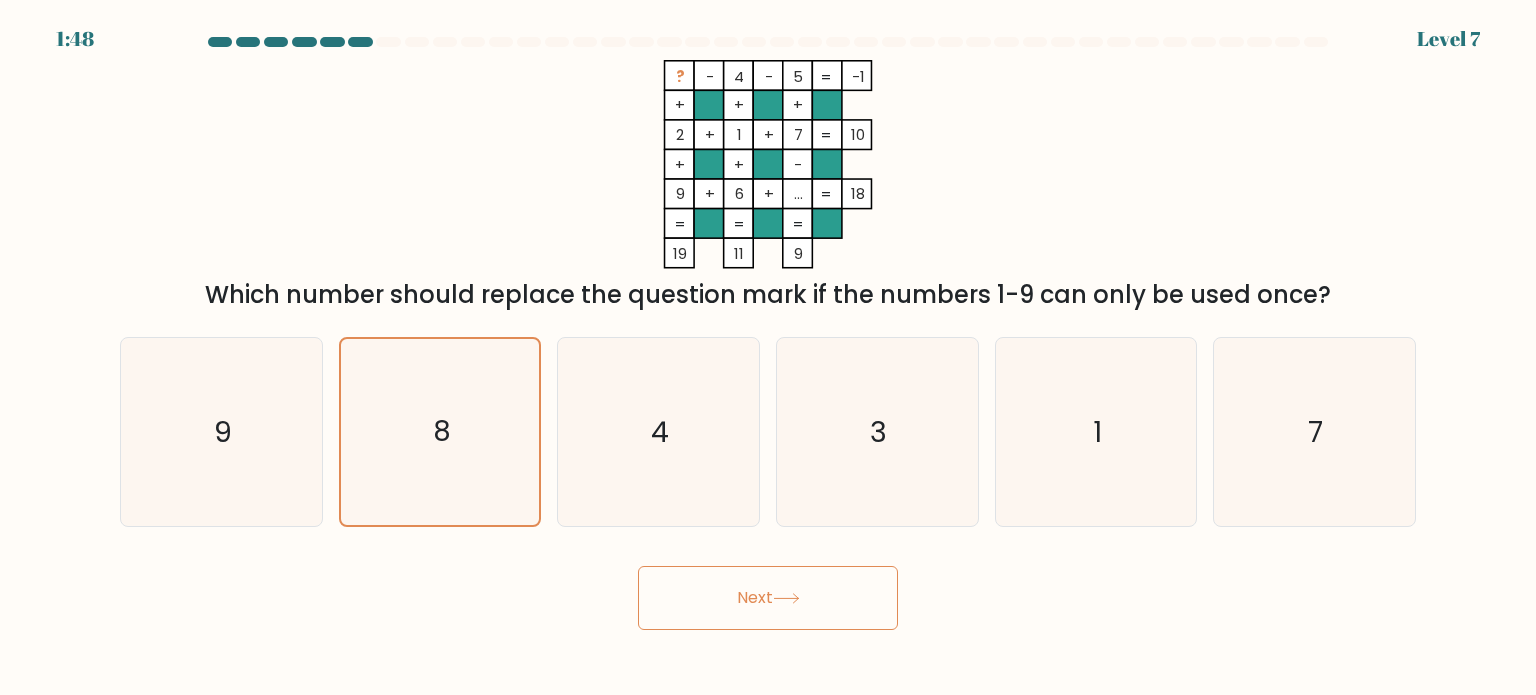 click on "Next" at bounding box center (768, 598) 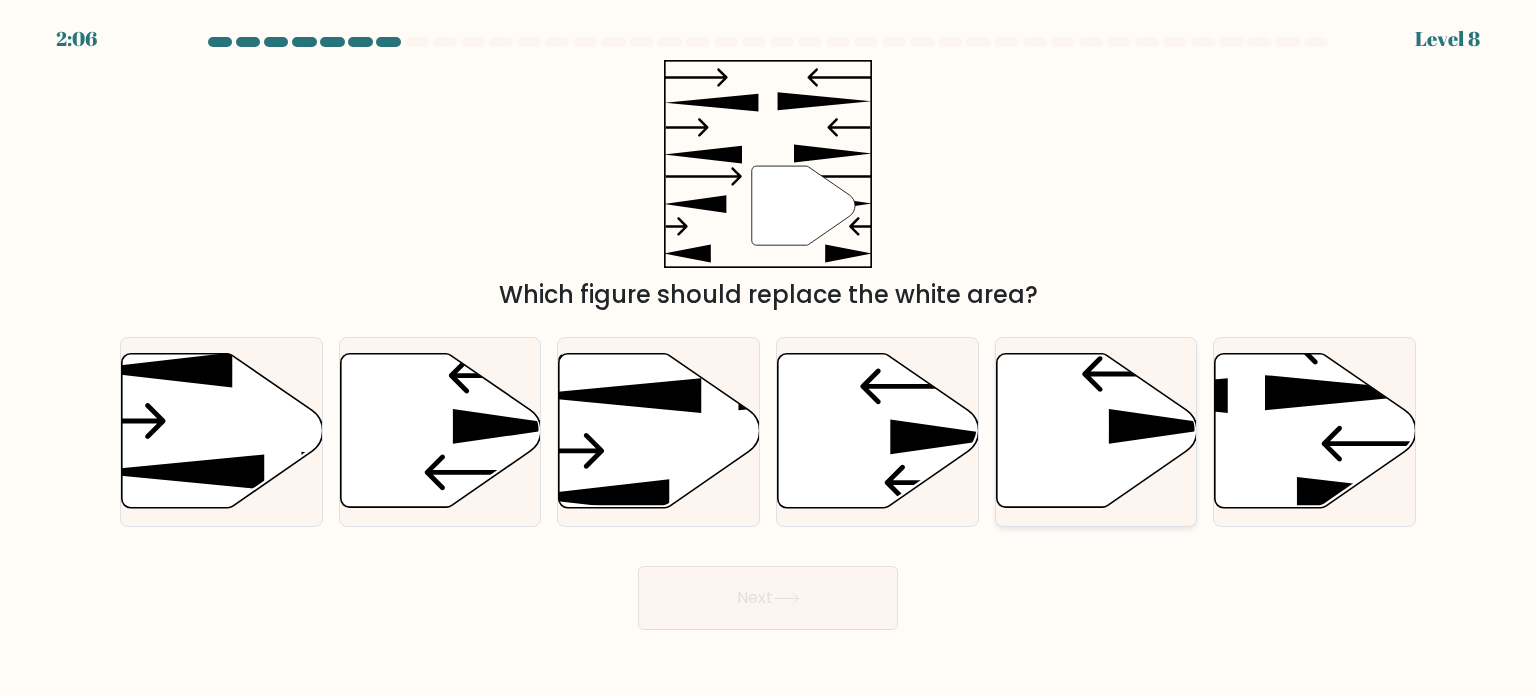 click 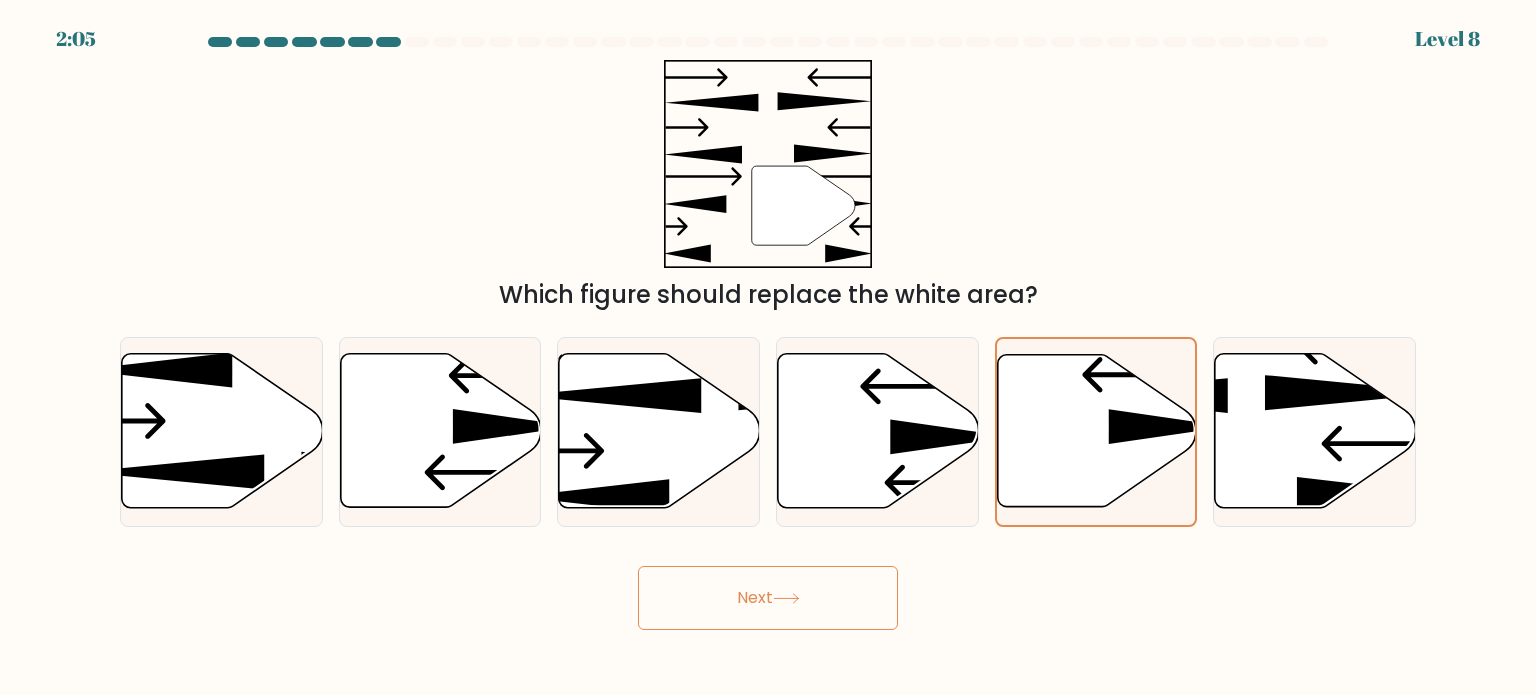 click on "Next" at bounding box center (768, 598) 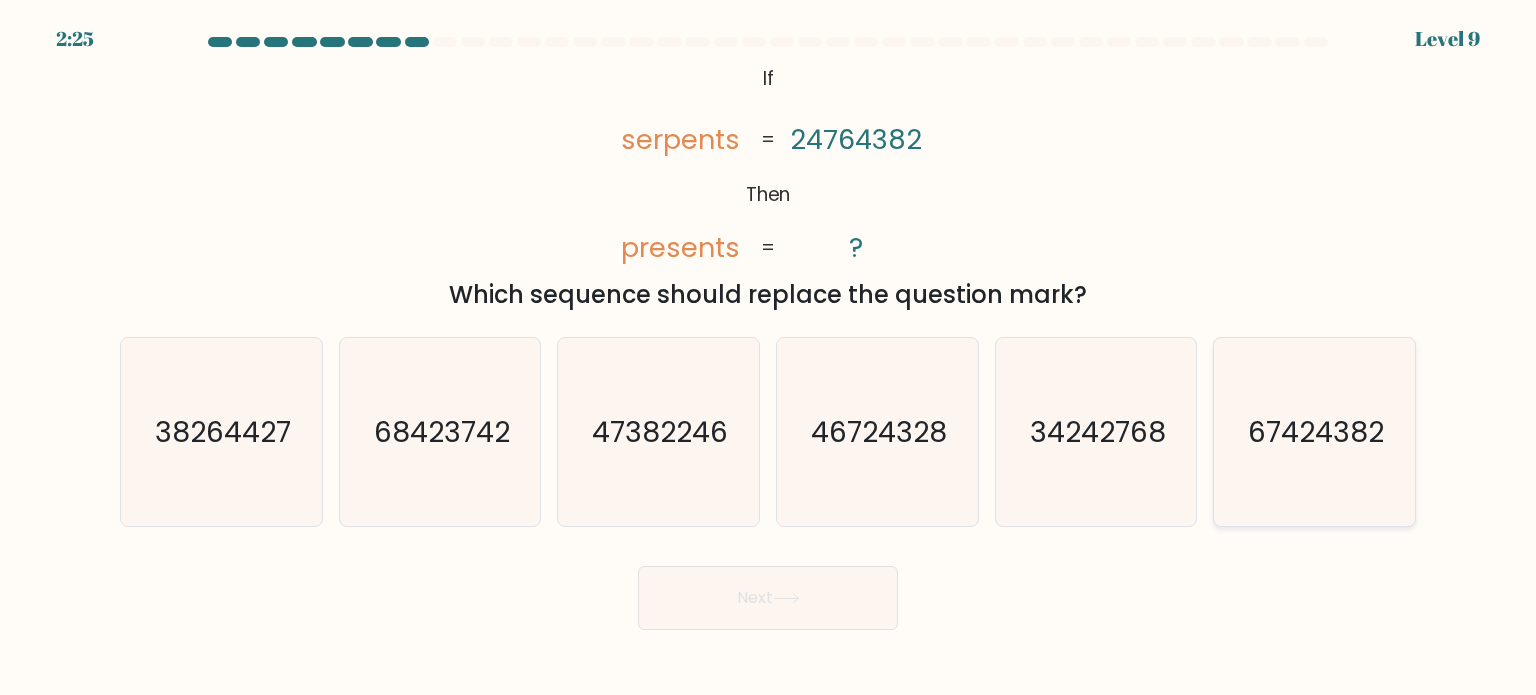 click on "67424382" 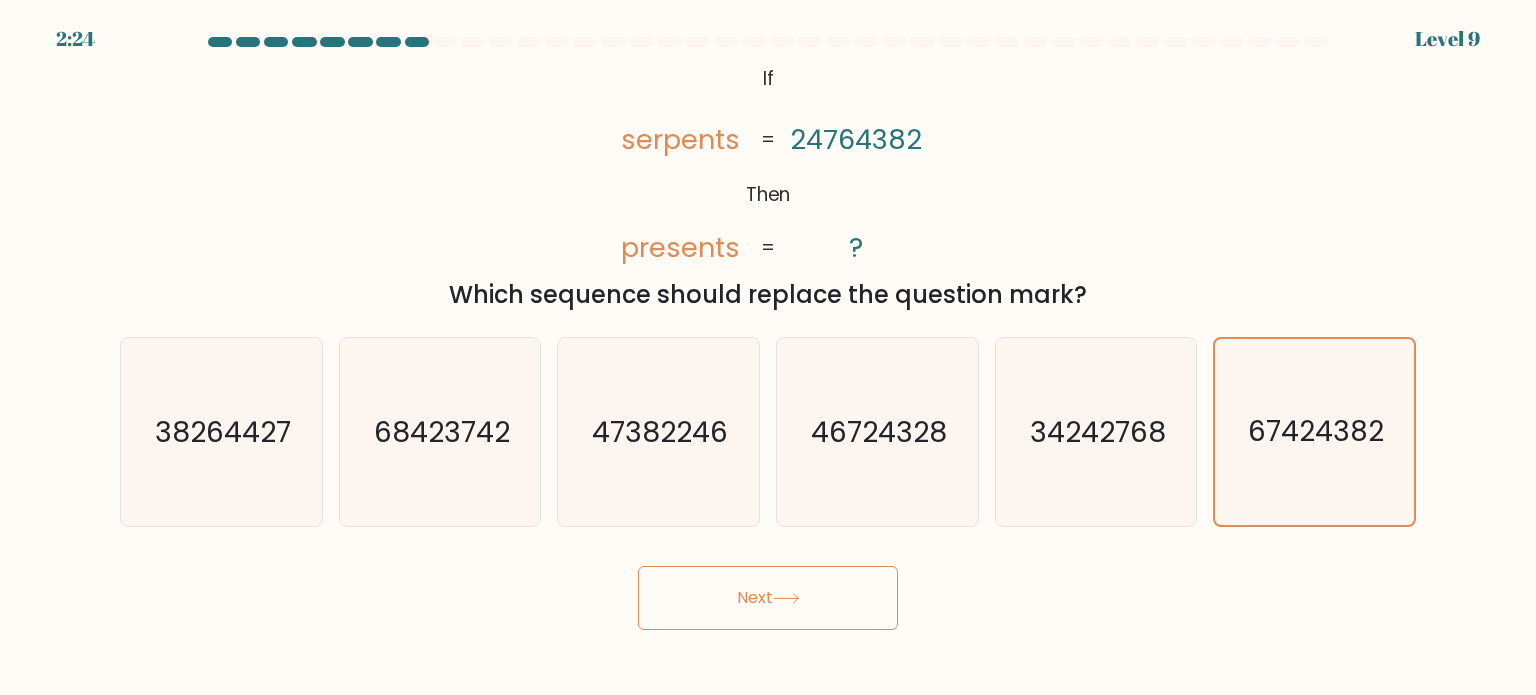 click on "Next" at bounding box center (768, 598) 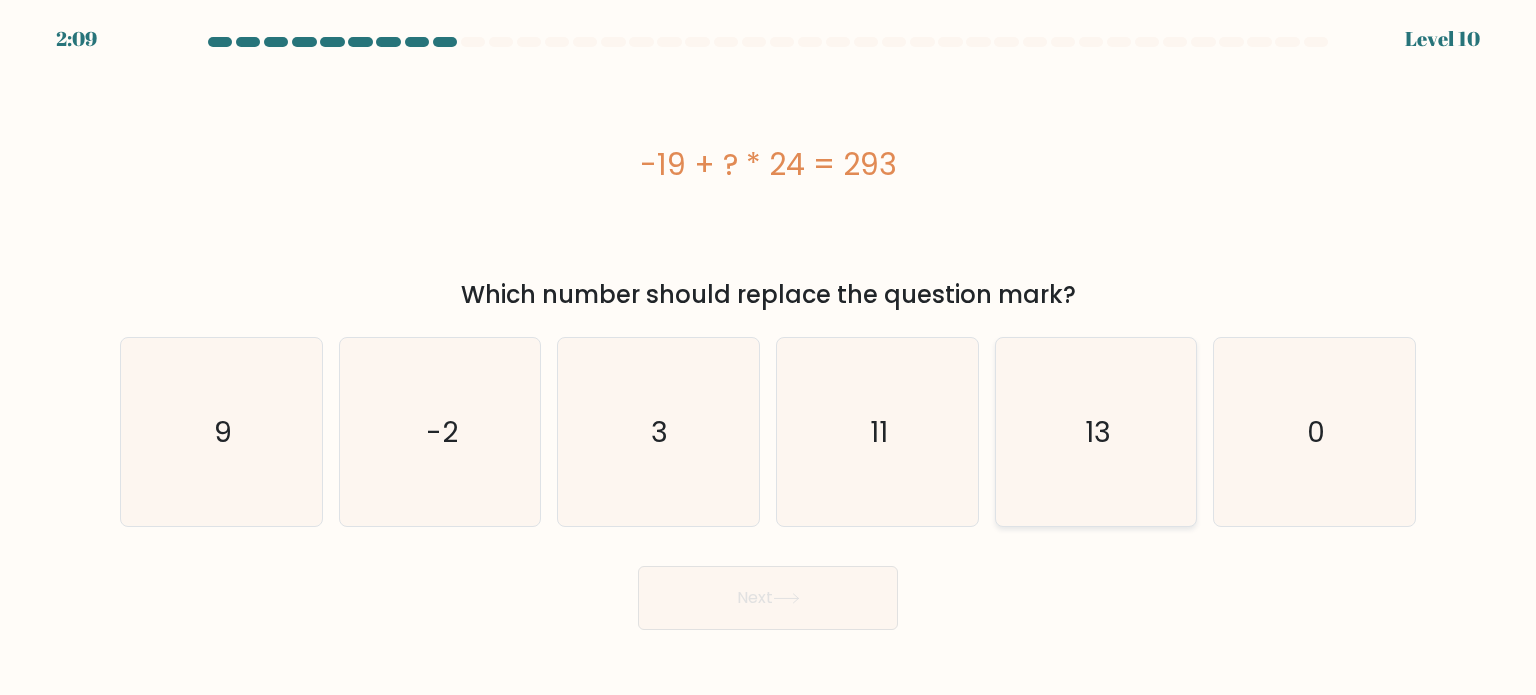 click on "13" 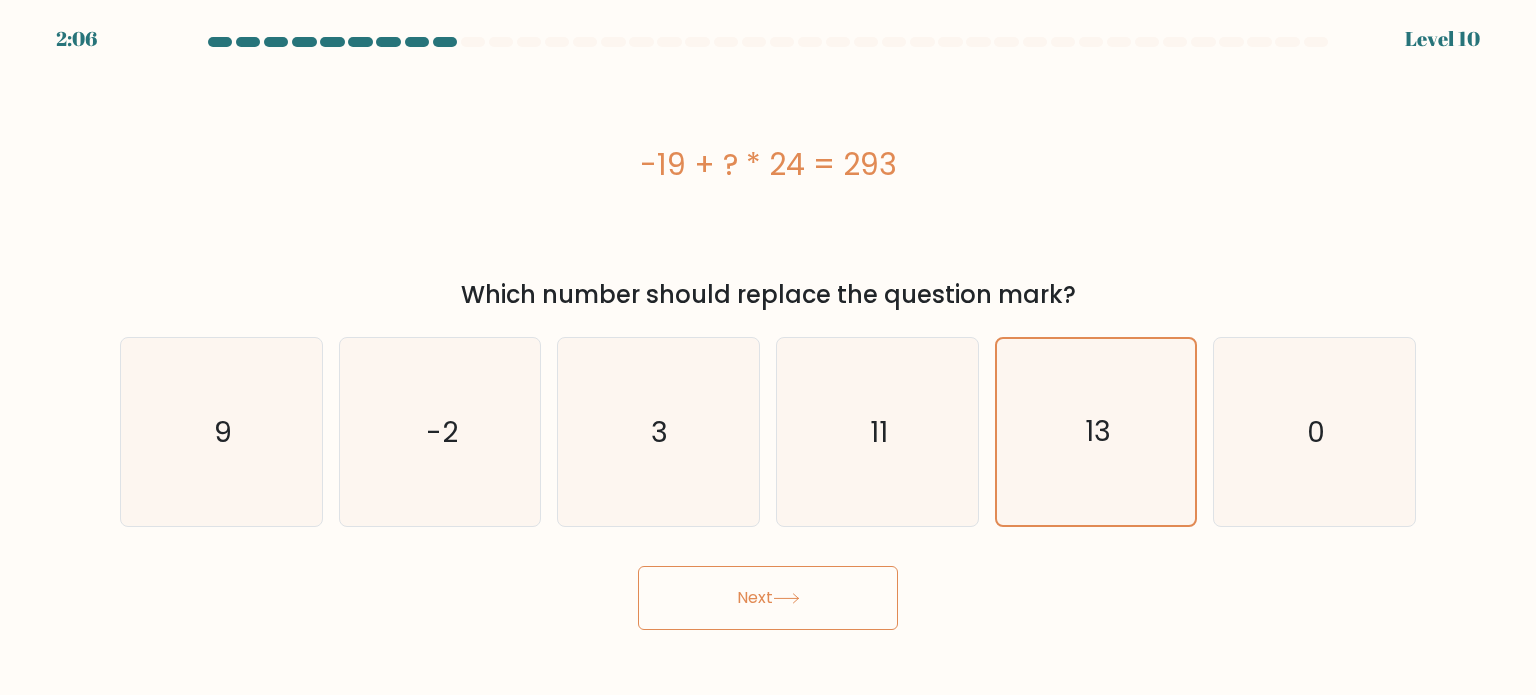 click on "-19 + ? * 24 = 293" at bounding box center (768, 164) 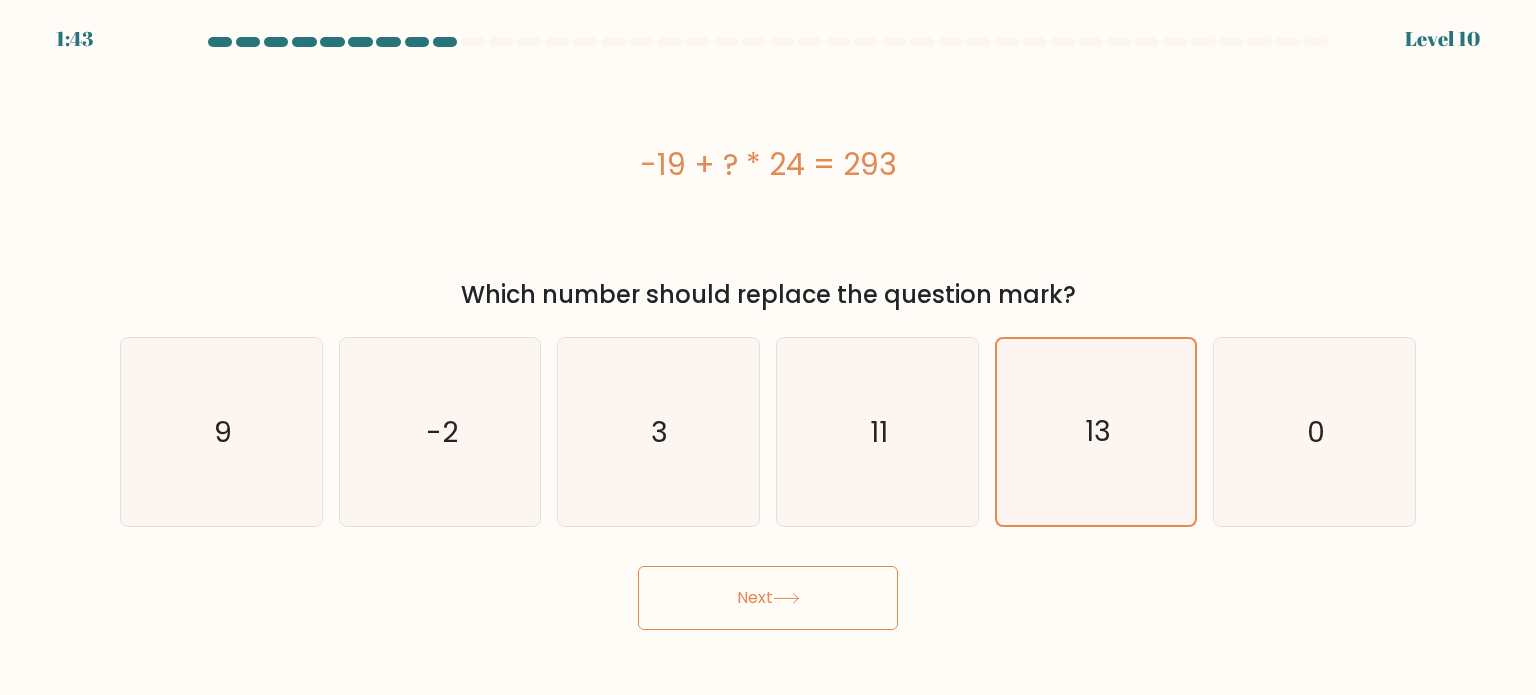 click on "Next" at bounding box center (768, 598) 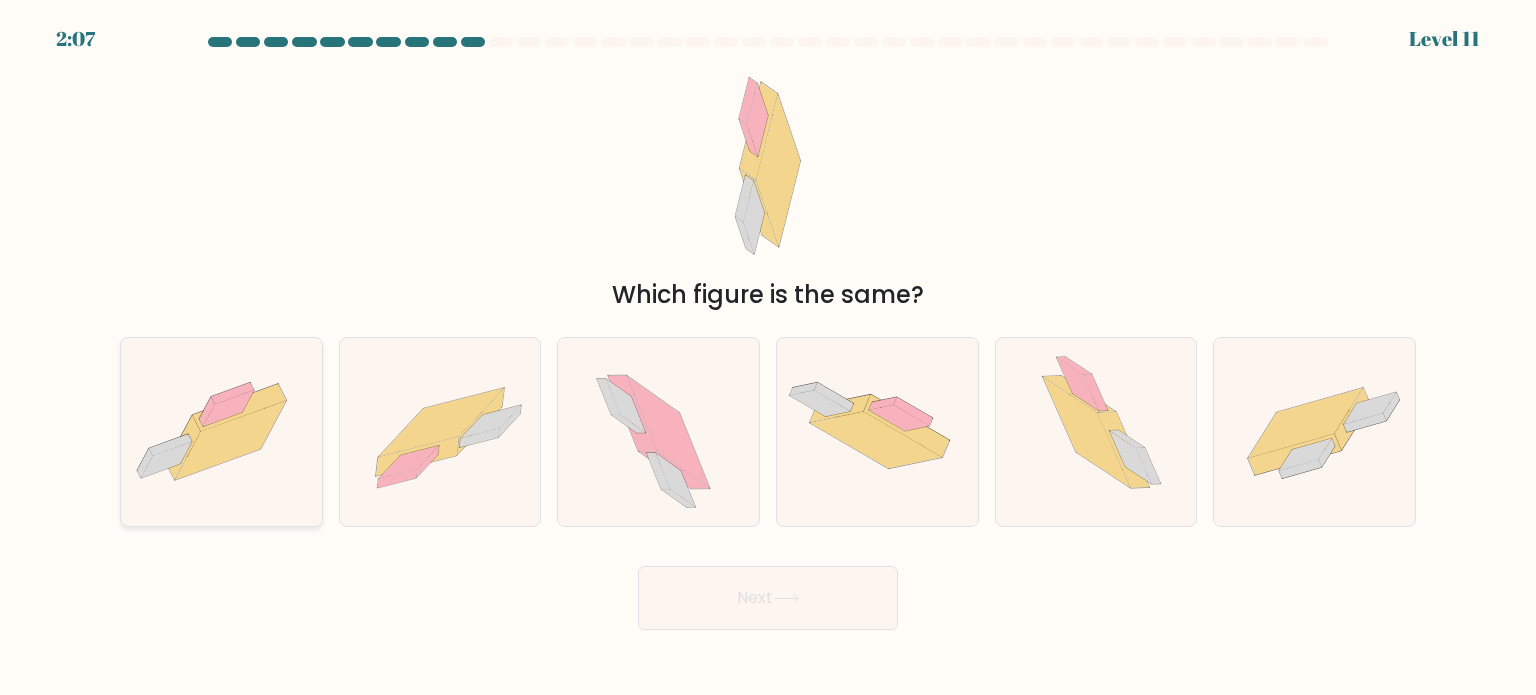 drag, startPoint x: 251, startPoint y: 484, endPoint x: 240, endPoint y: 479, distance: 12.083046 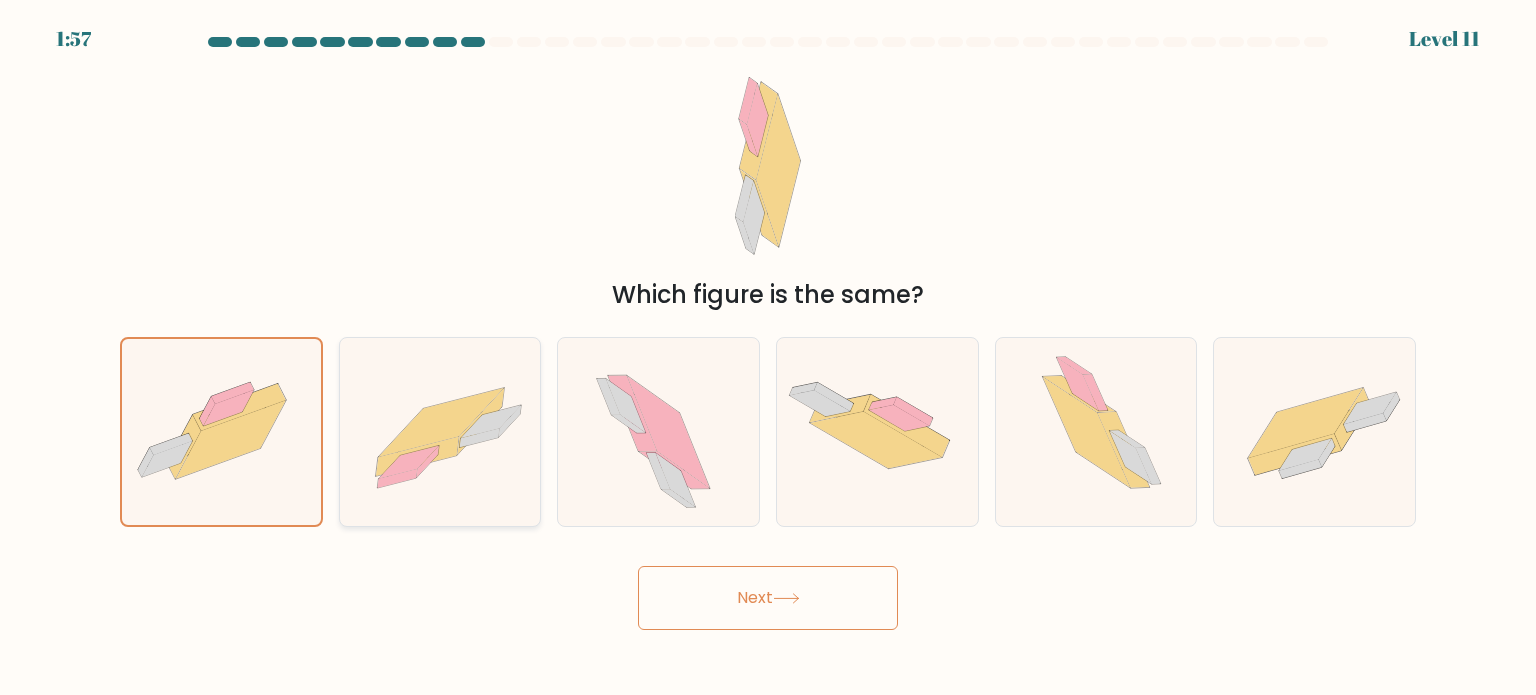 click 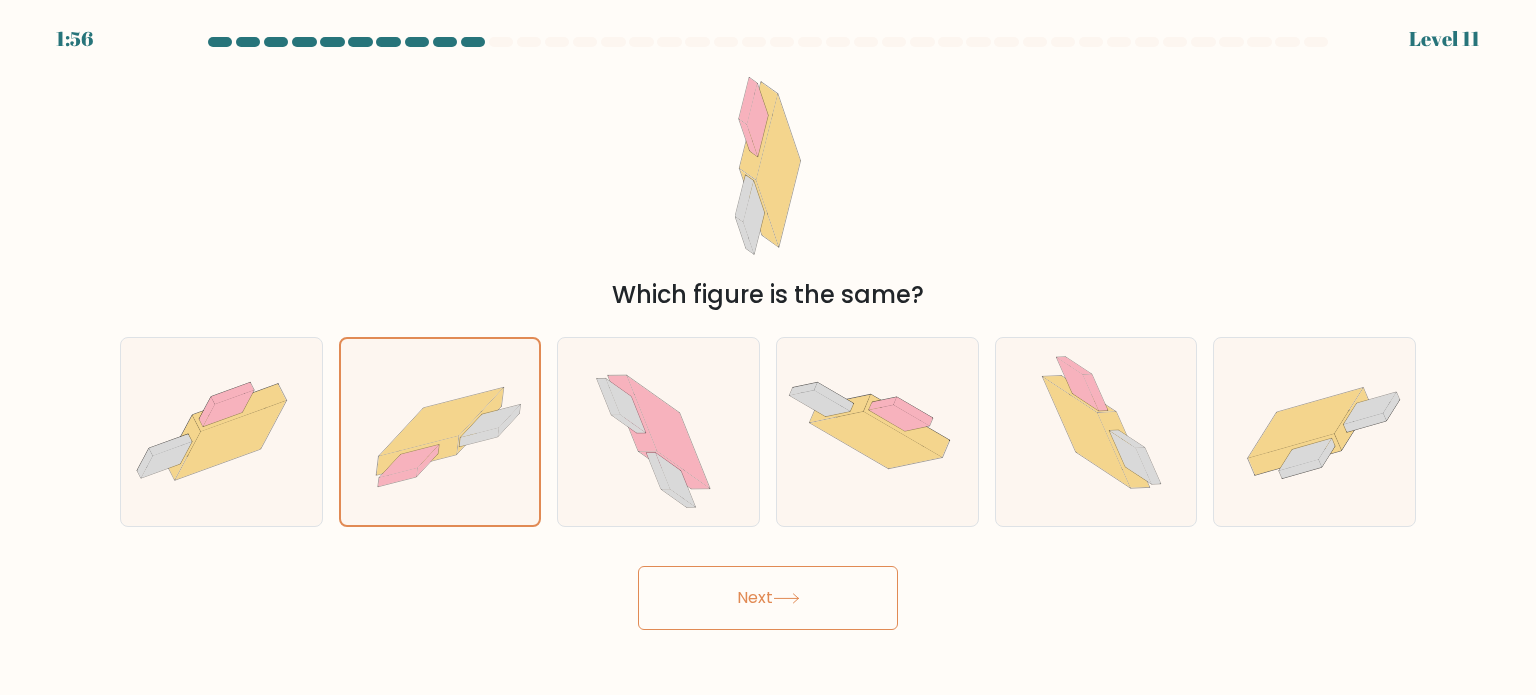 click on "Next" at bounding box center (768, 598) 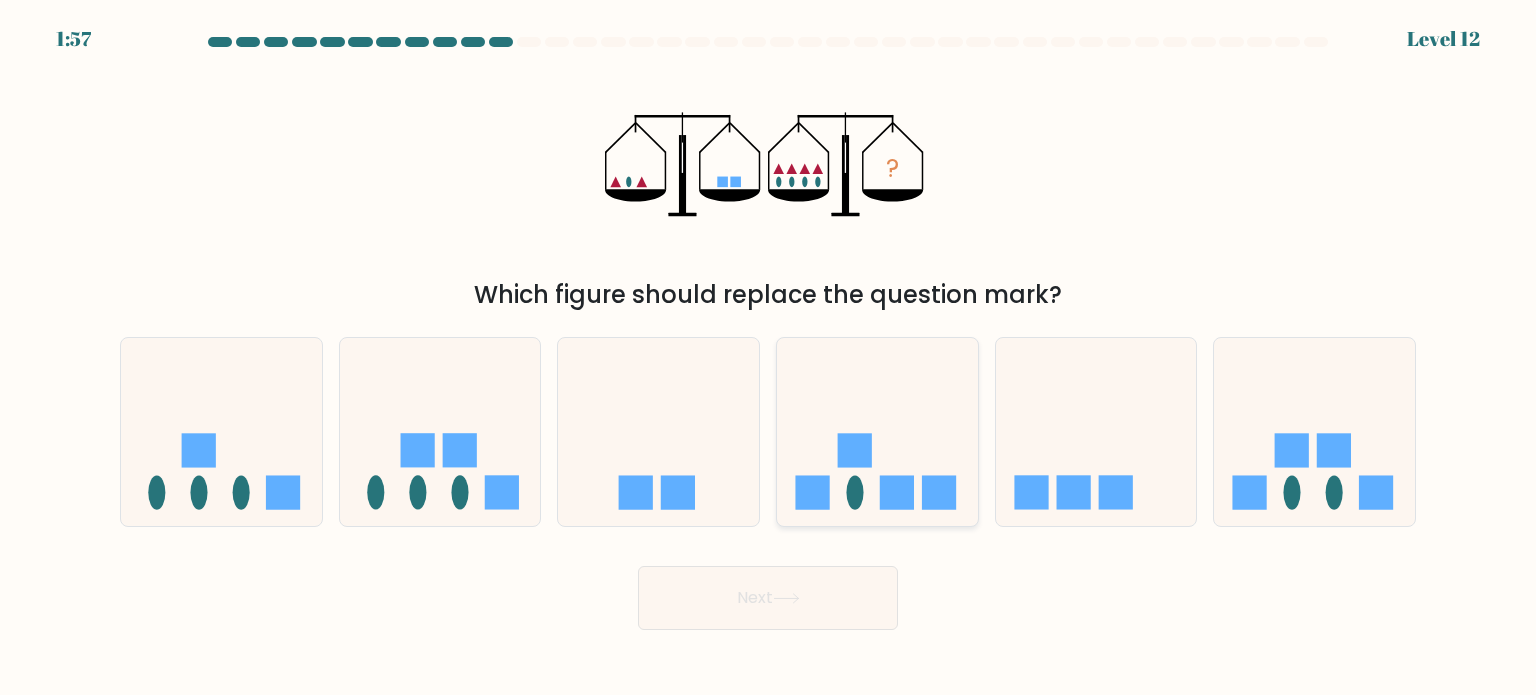 click 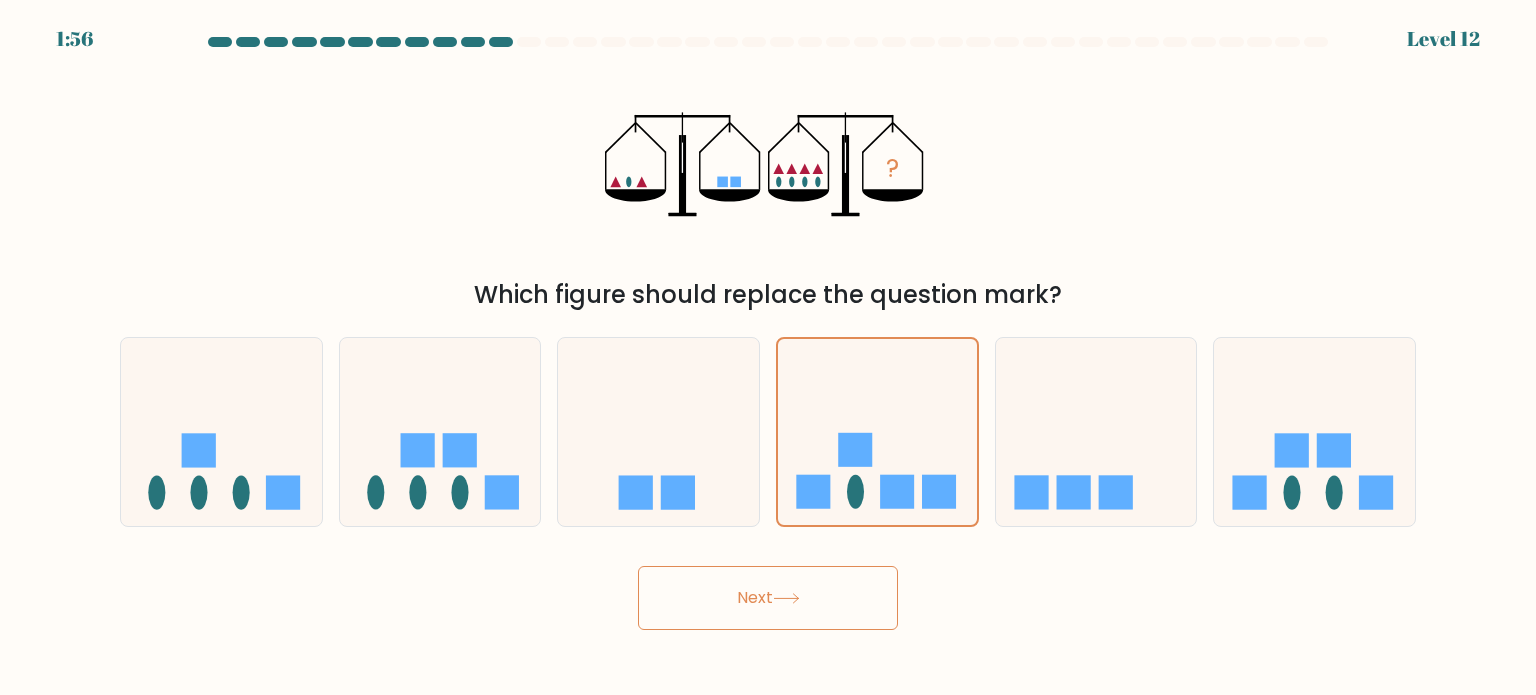 click on "Next" at bounding box center (768, 598) 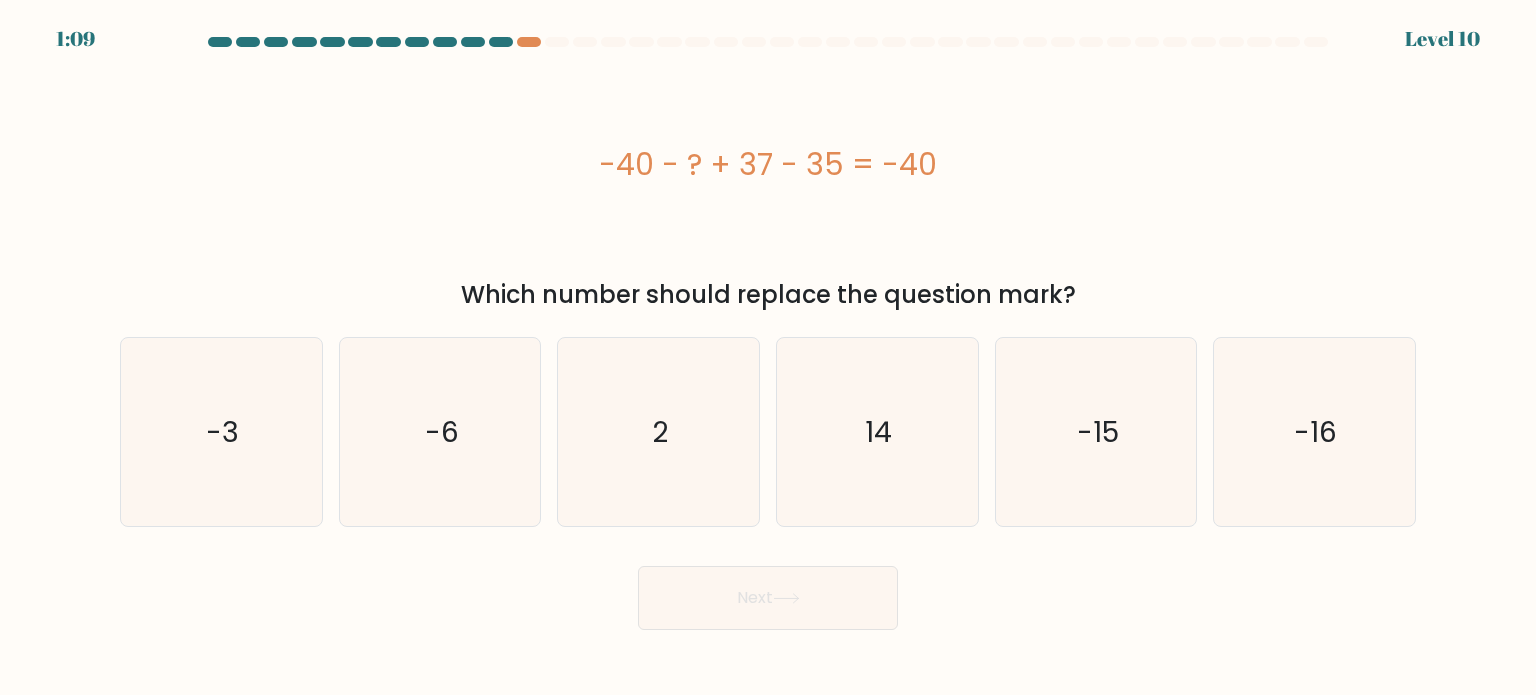 drag, startPoint x: 709, startPoint y: 417, endPoint x: 333, endPoint y: 226, distance: 421.73096 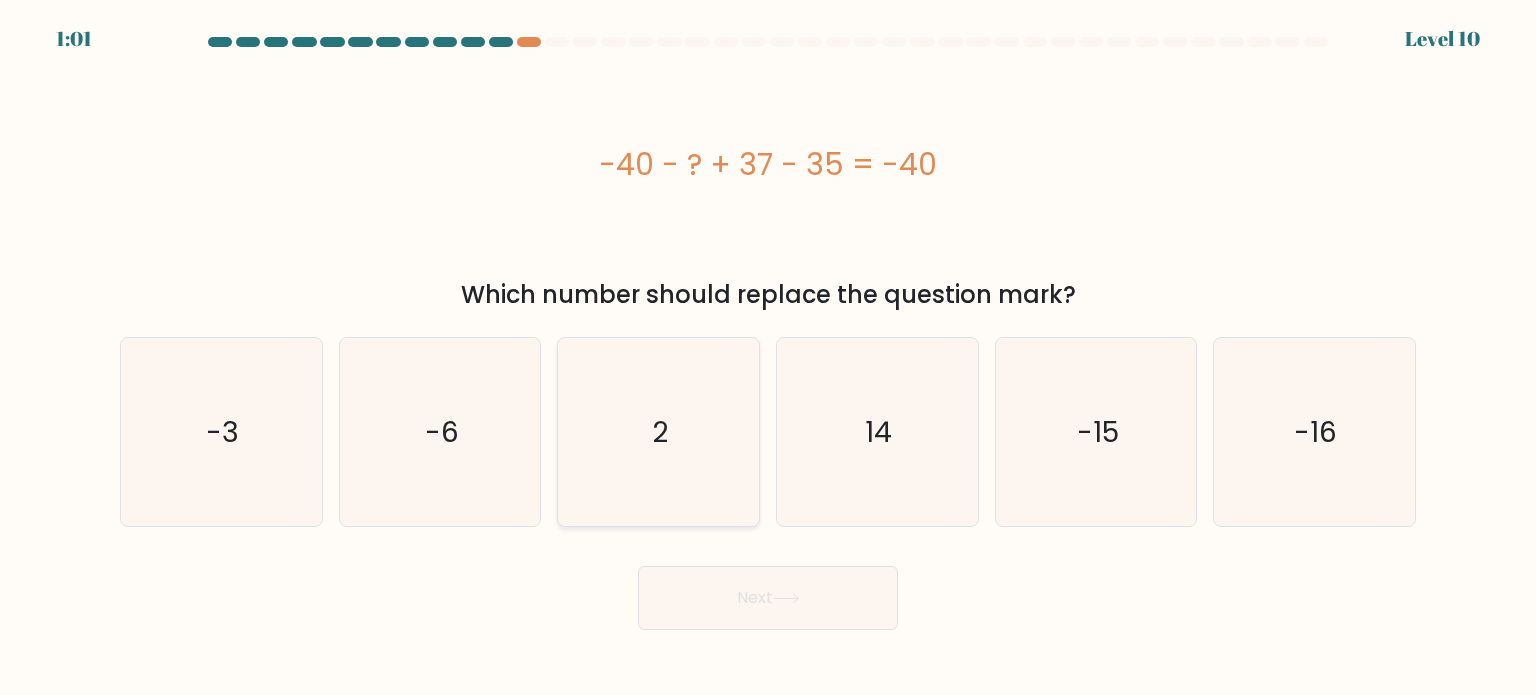 click on "2" 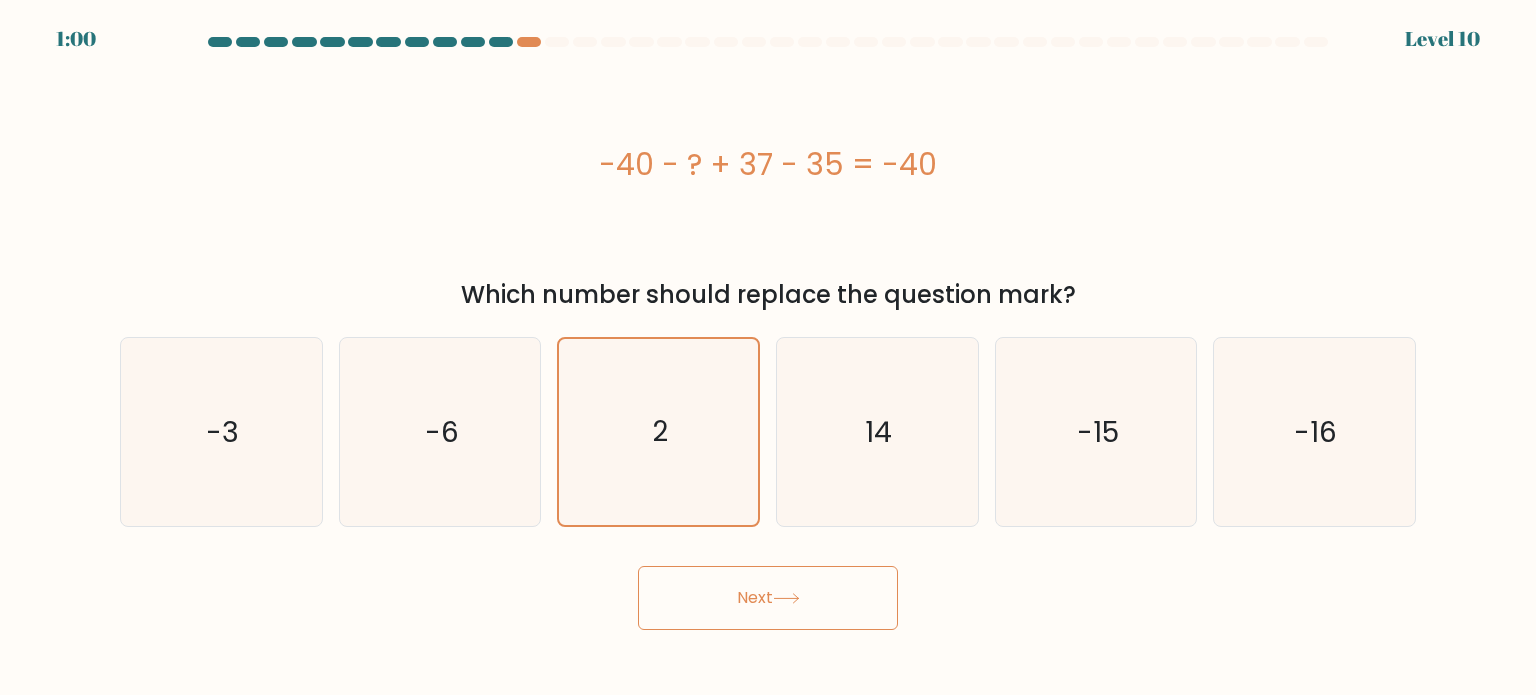 click on "Next" at bounding box center [768, 598] 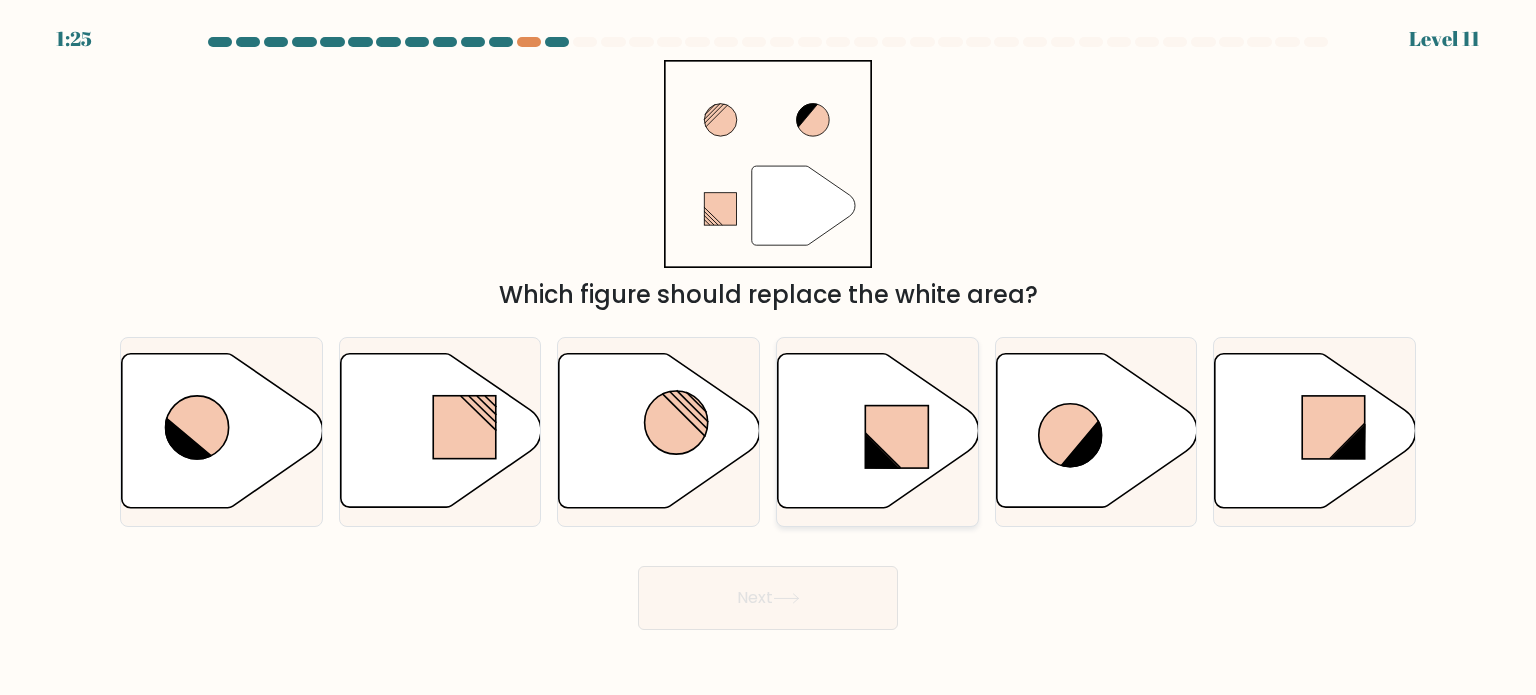 click 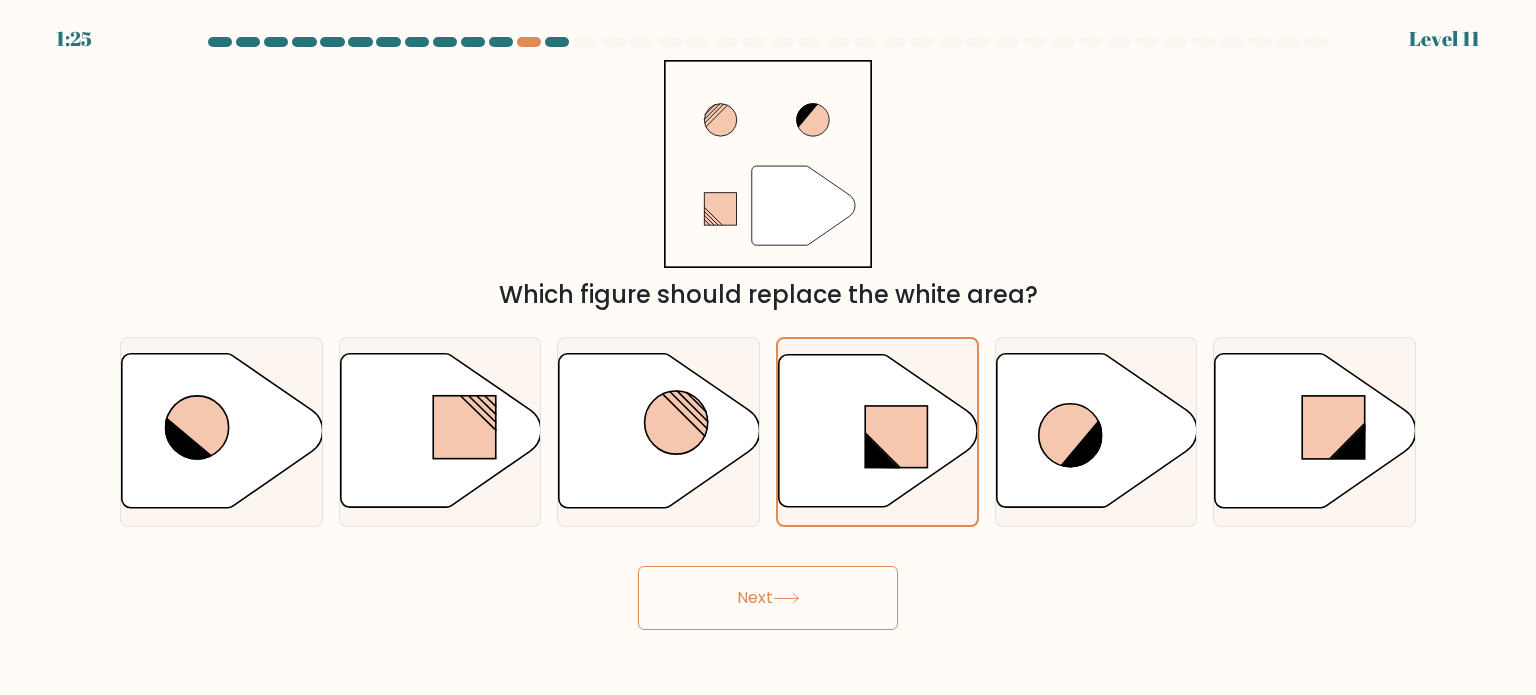 click on "Next" at bounding box center [768, 598] 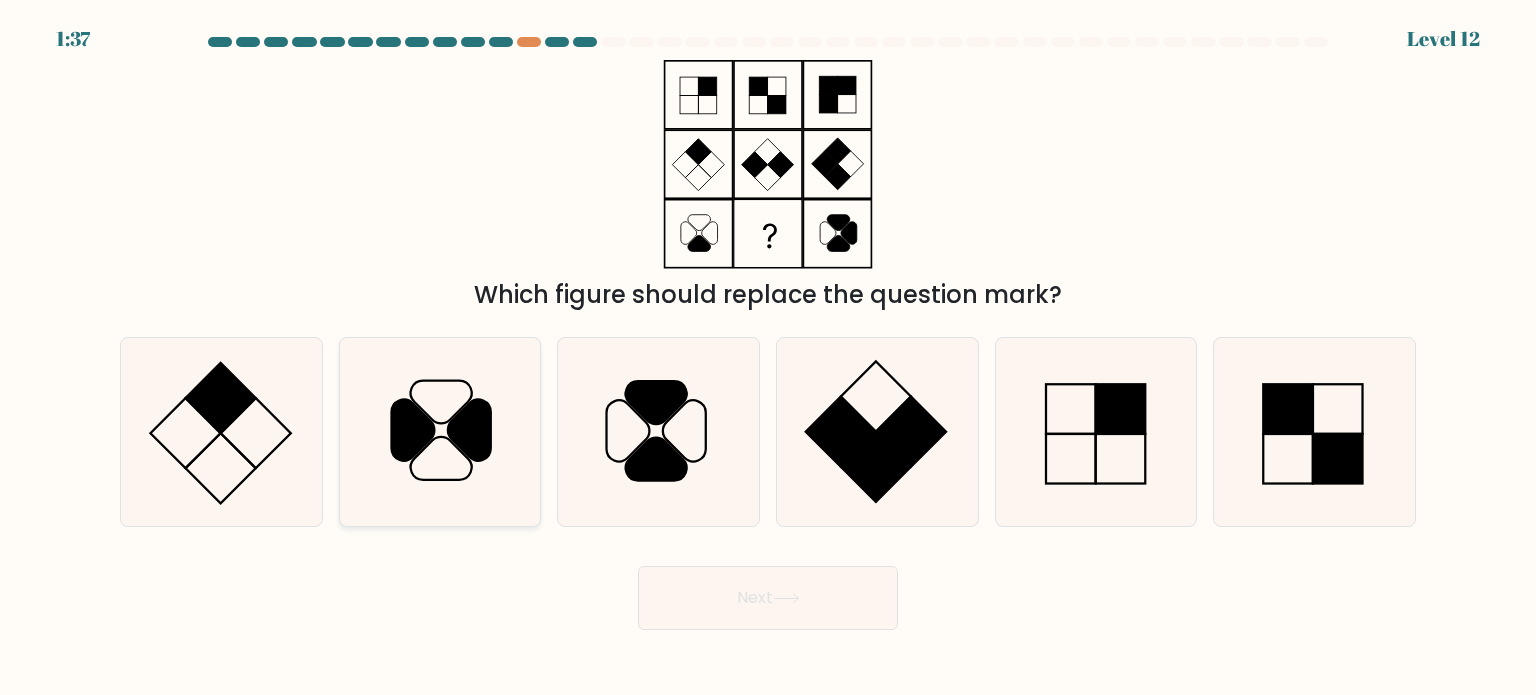 click 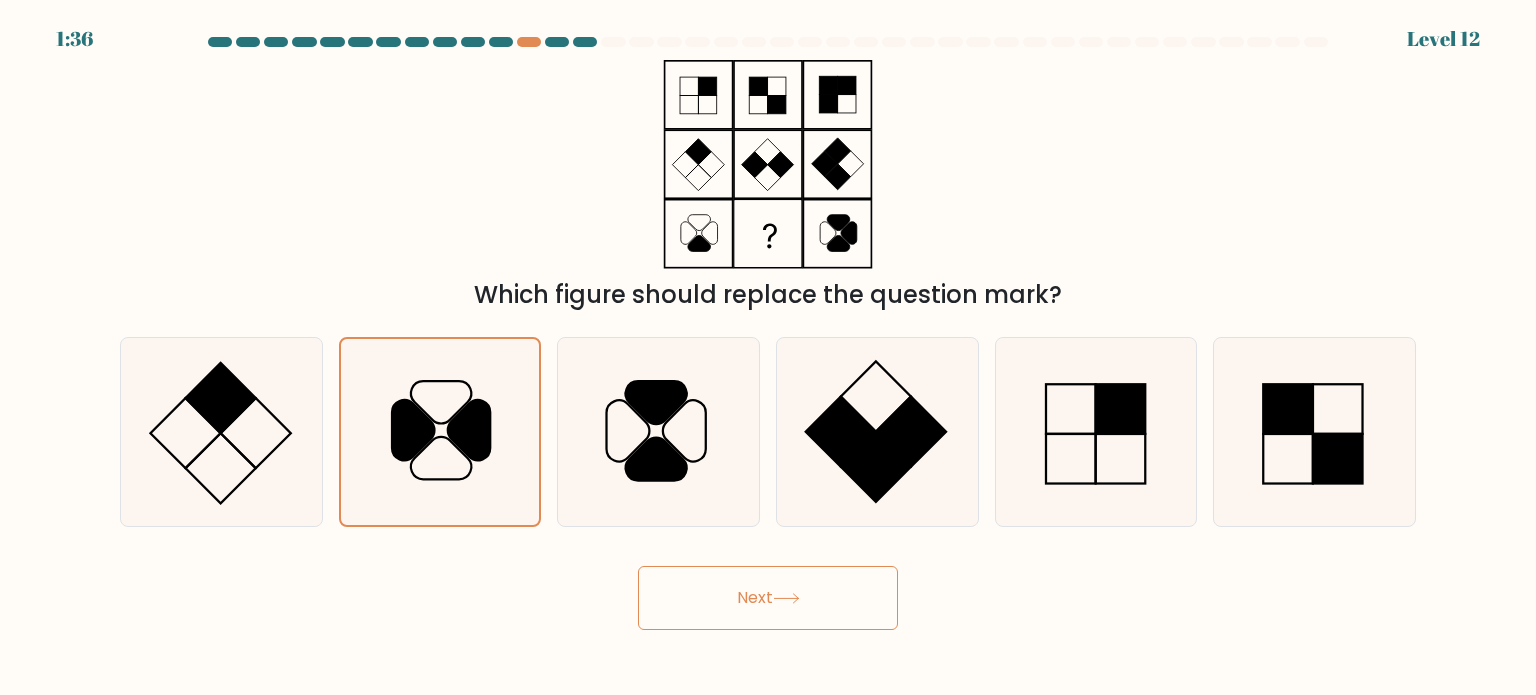click on "Next" at bounding box center (768, 598) 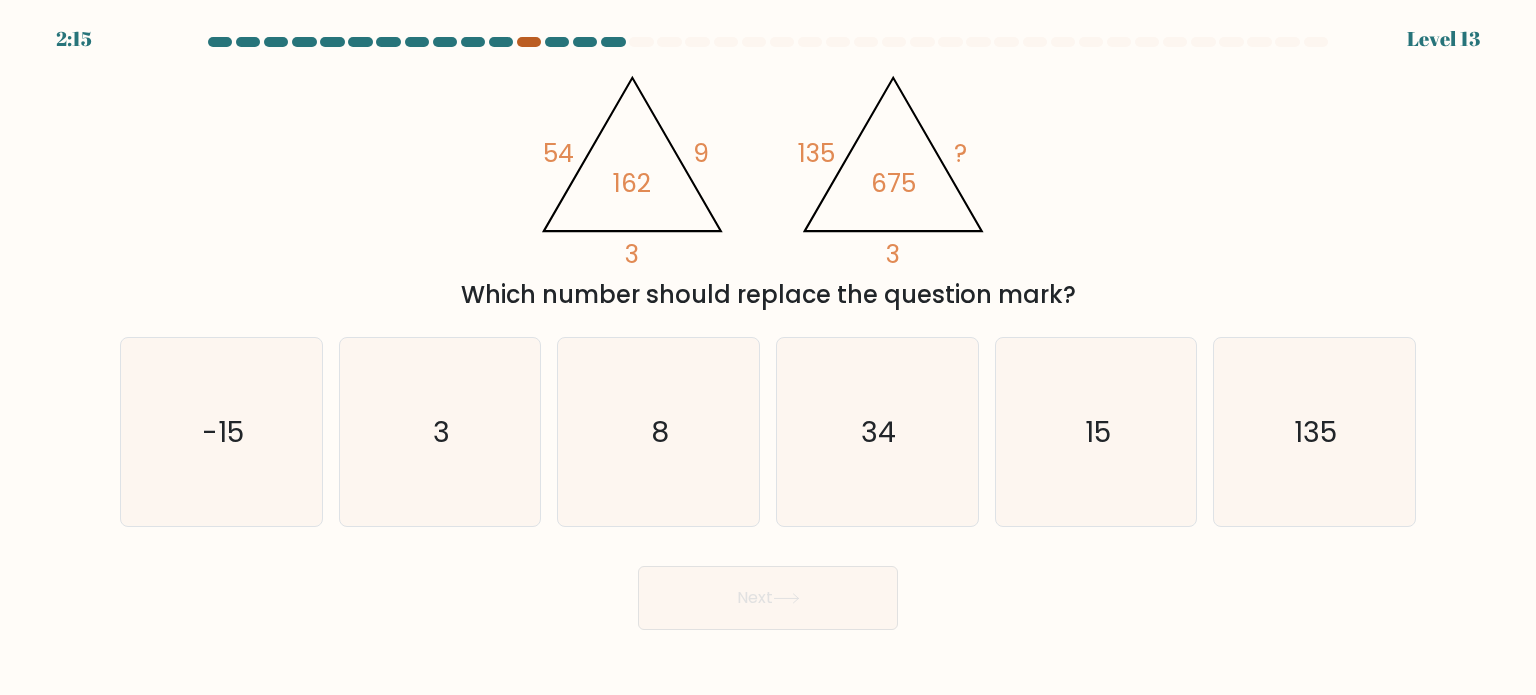 click at bounding box center [529, 42] 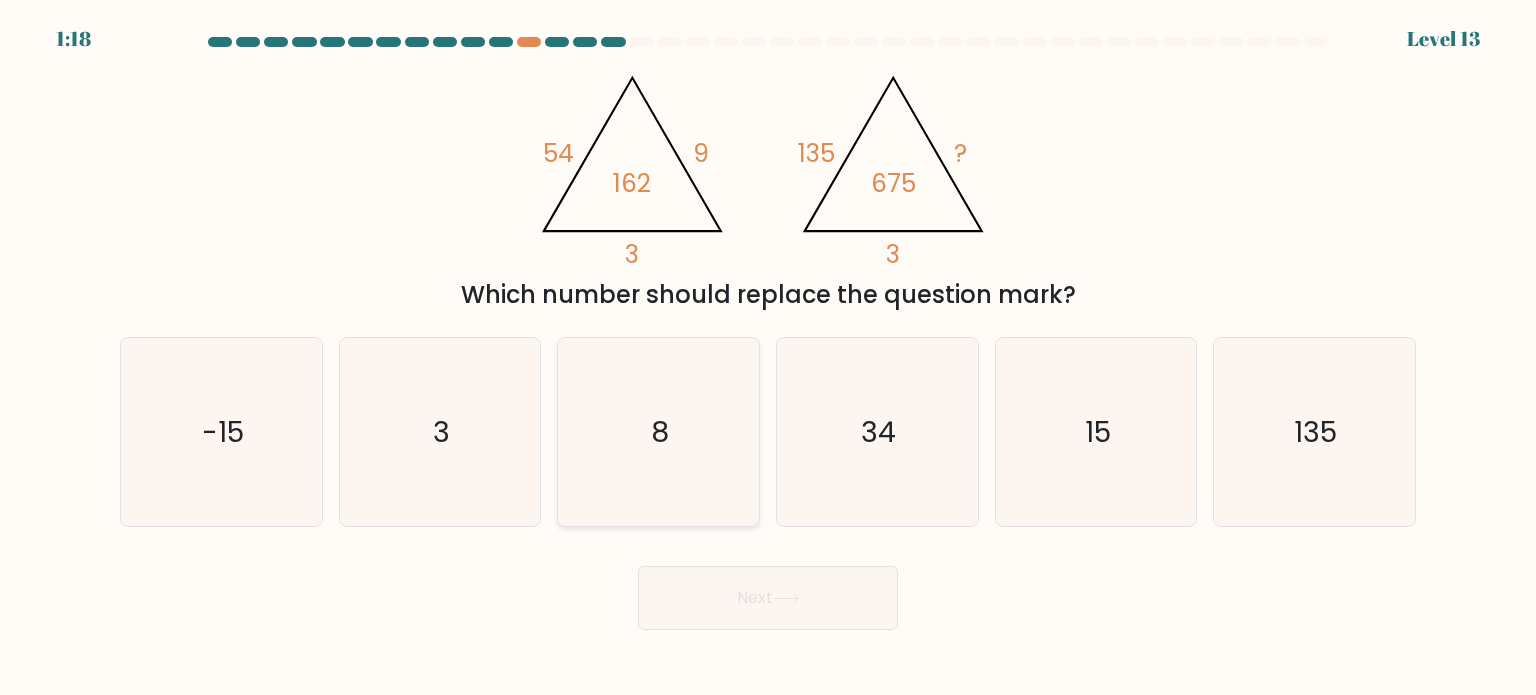 drag, startPoint x: 768, startPoint y: 346, endPoint x: 717, endPoint y: 373, distance: 57.706154 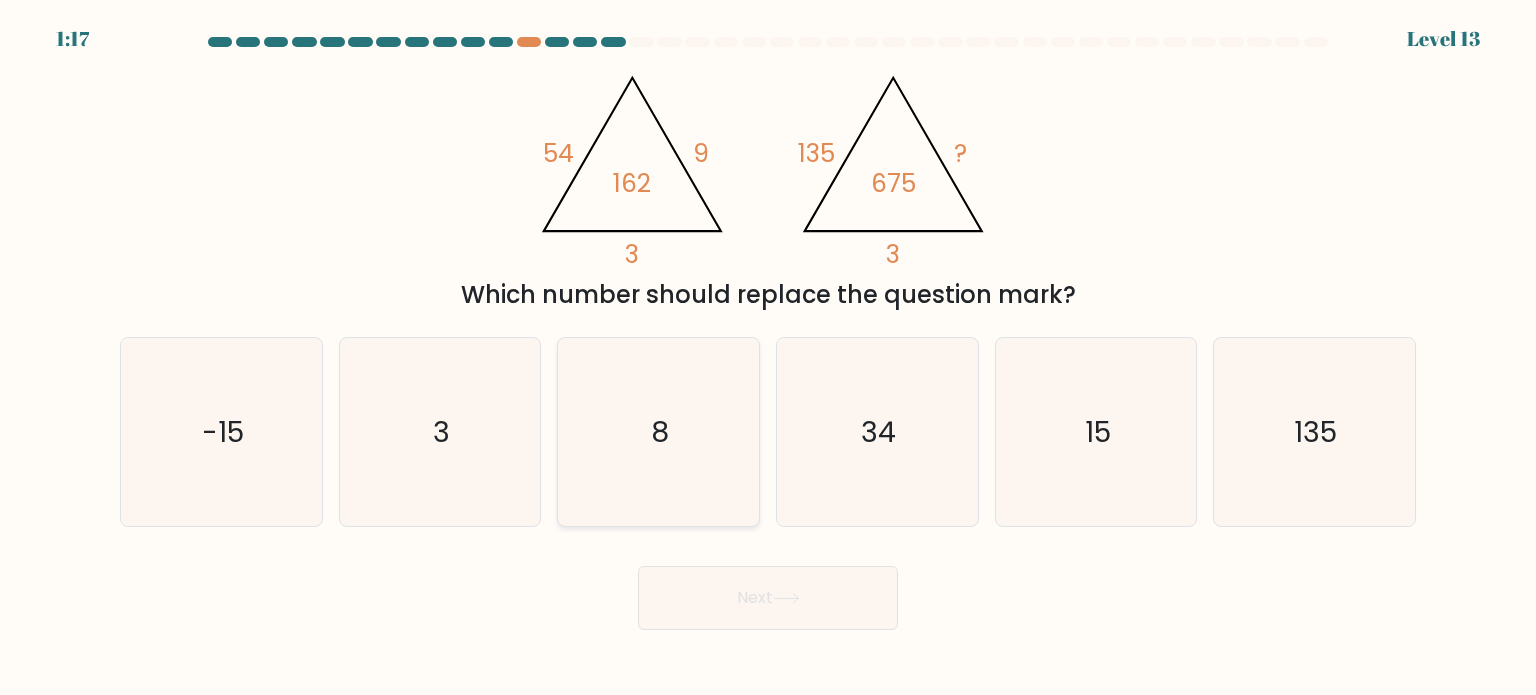 click on "8" 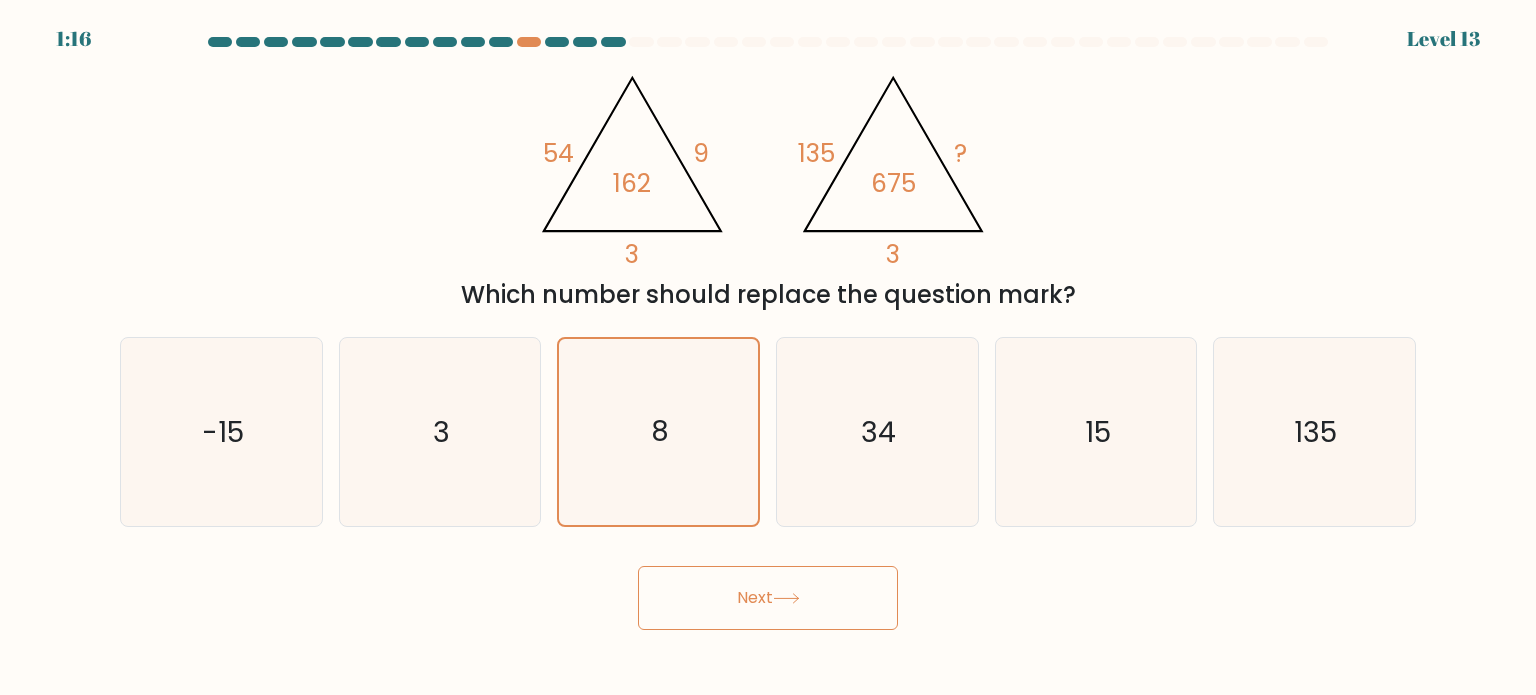 click on "Next" at bounding box center (768, 598) 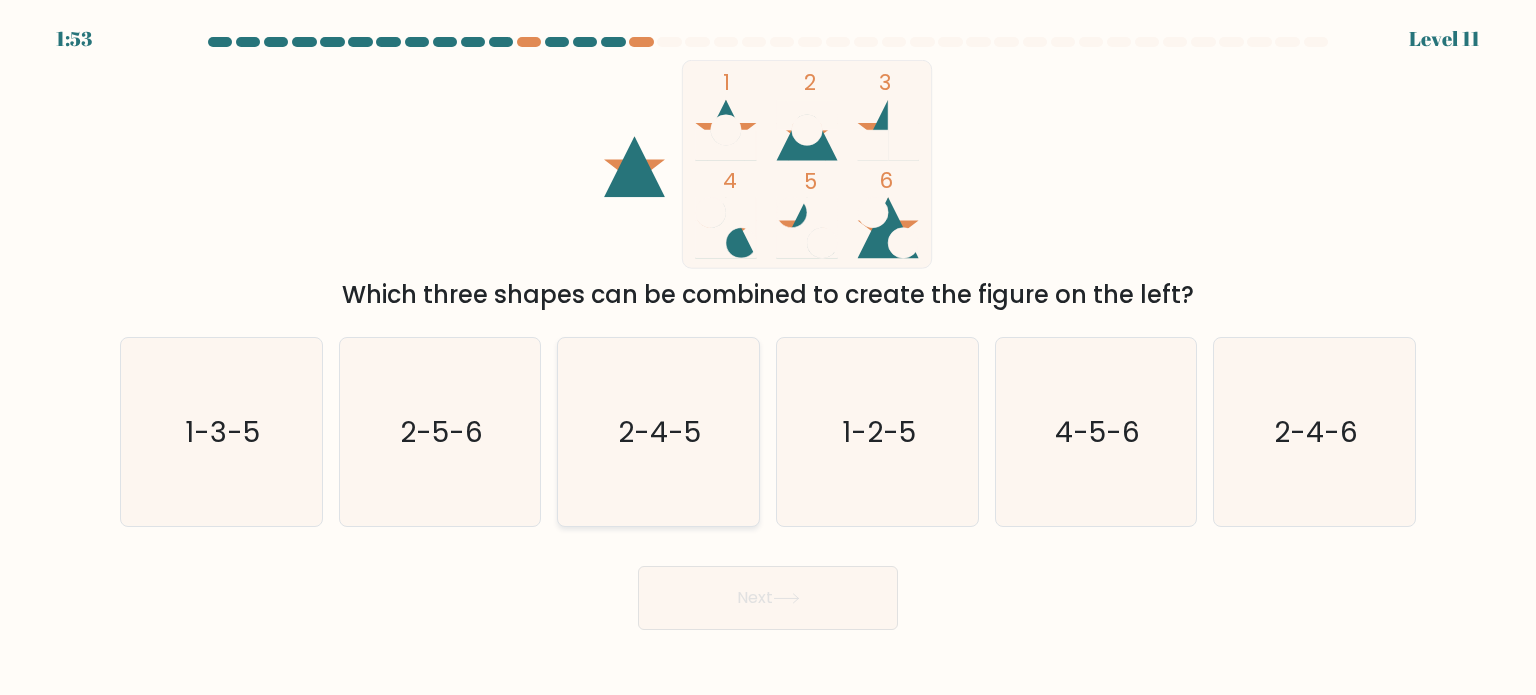 click on "2-4-5" 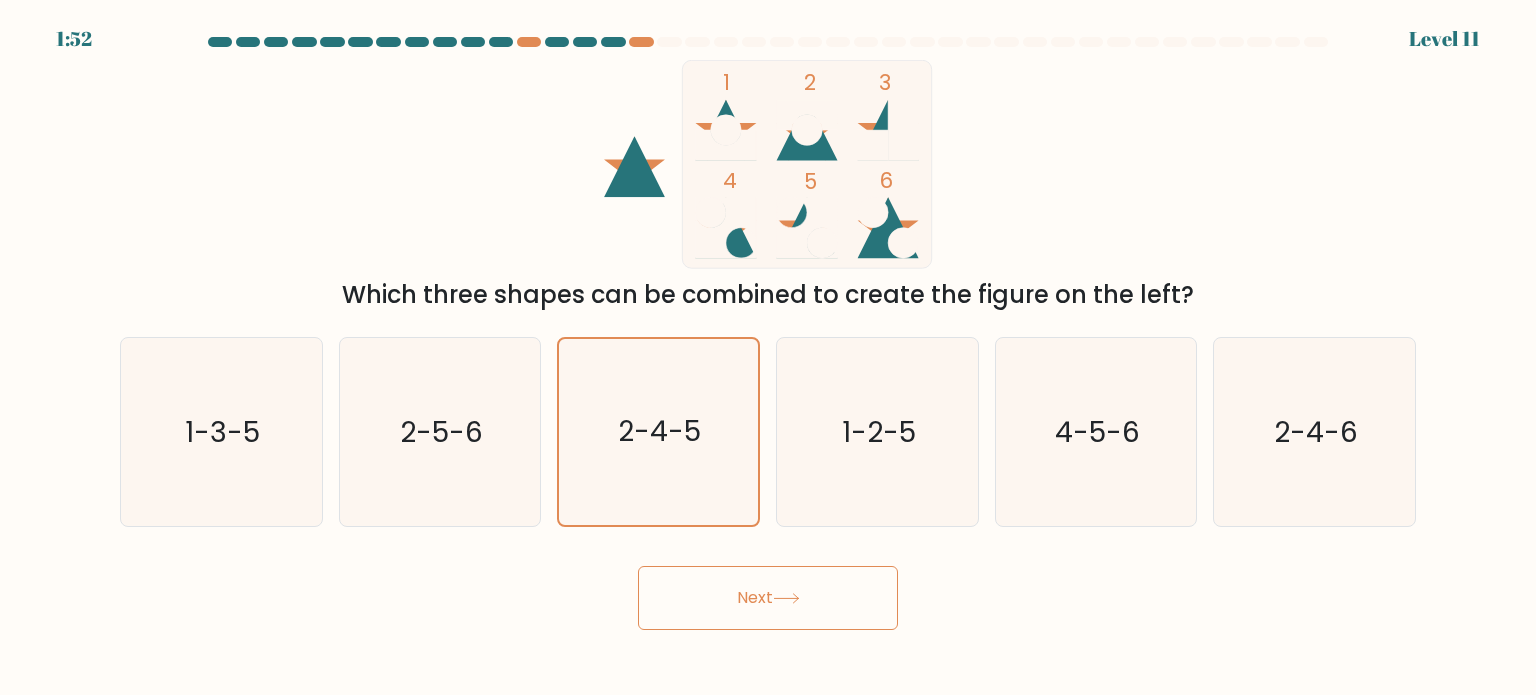 click on "Next" at bounding box center (768, 598) 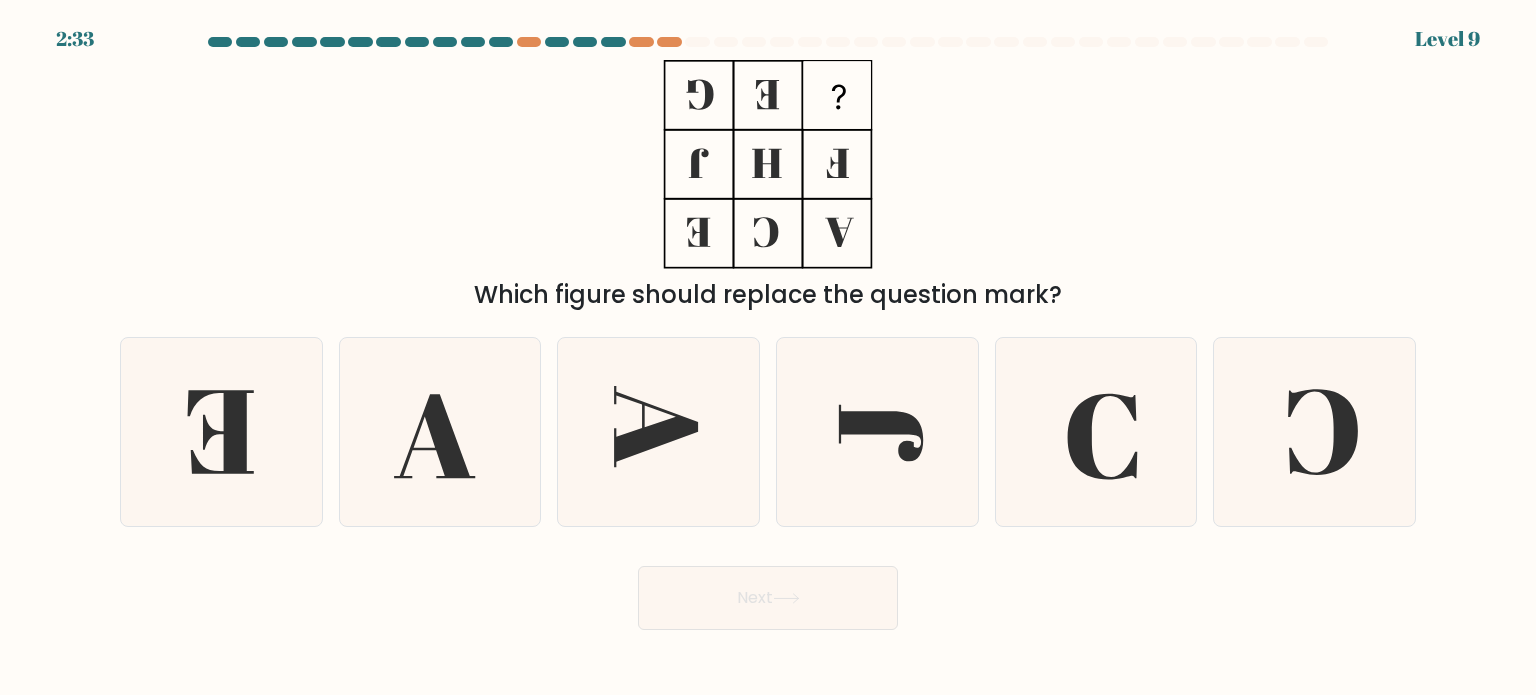 drag, startPoint x: 884, startPoint y: 475, endPoint x: 1316, endPoint y: 222, distance: 500.6326 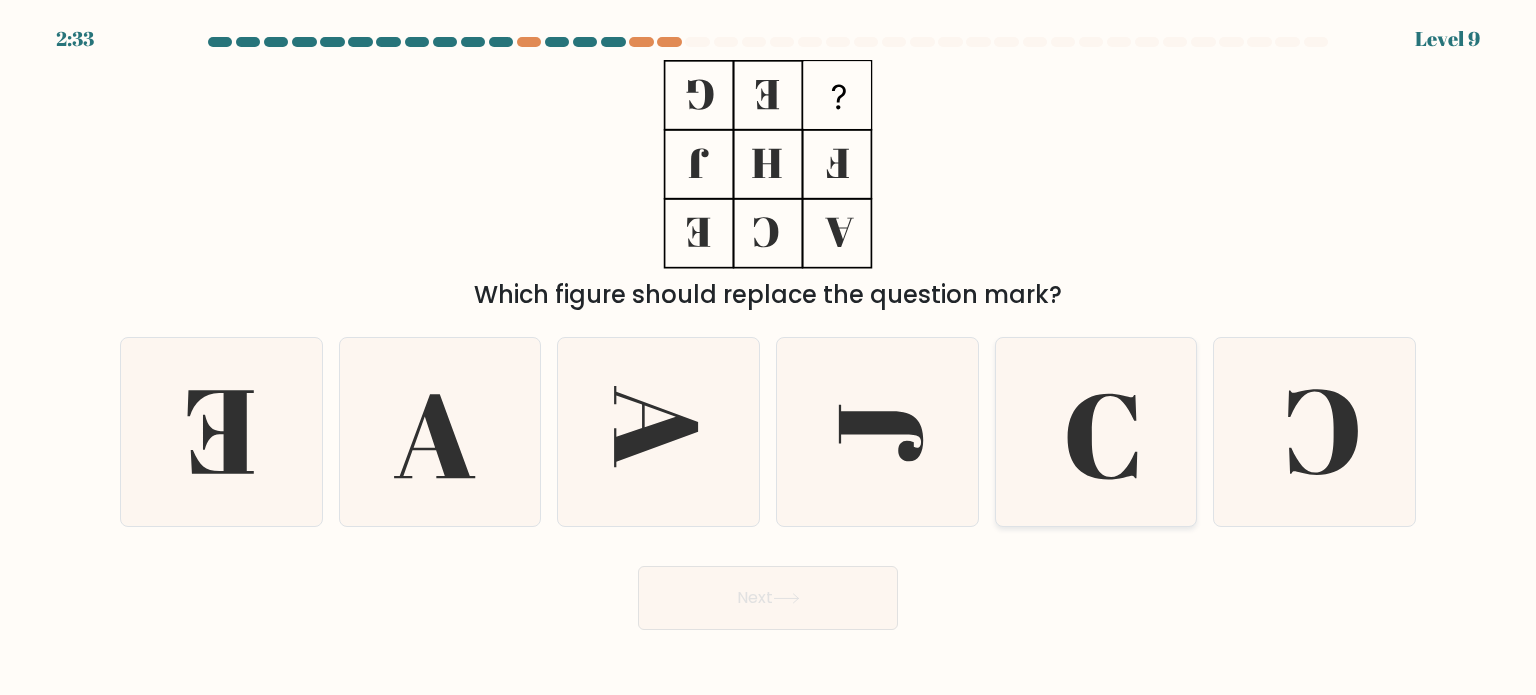 click 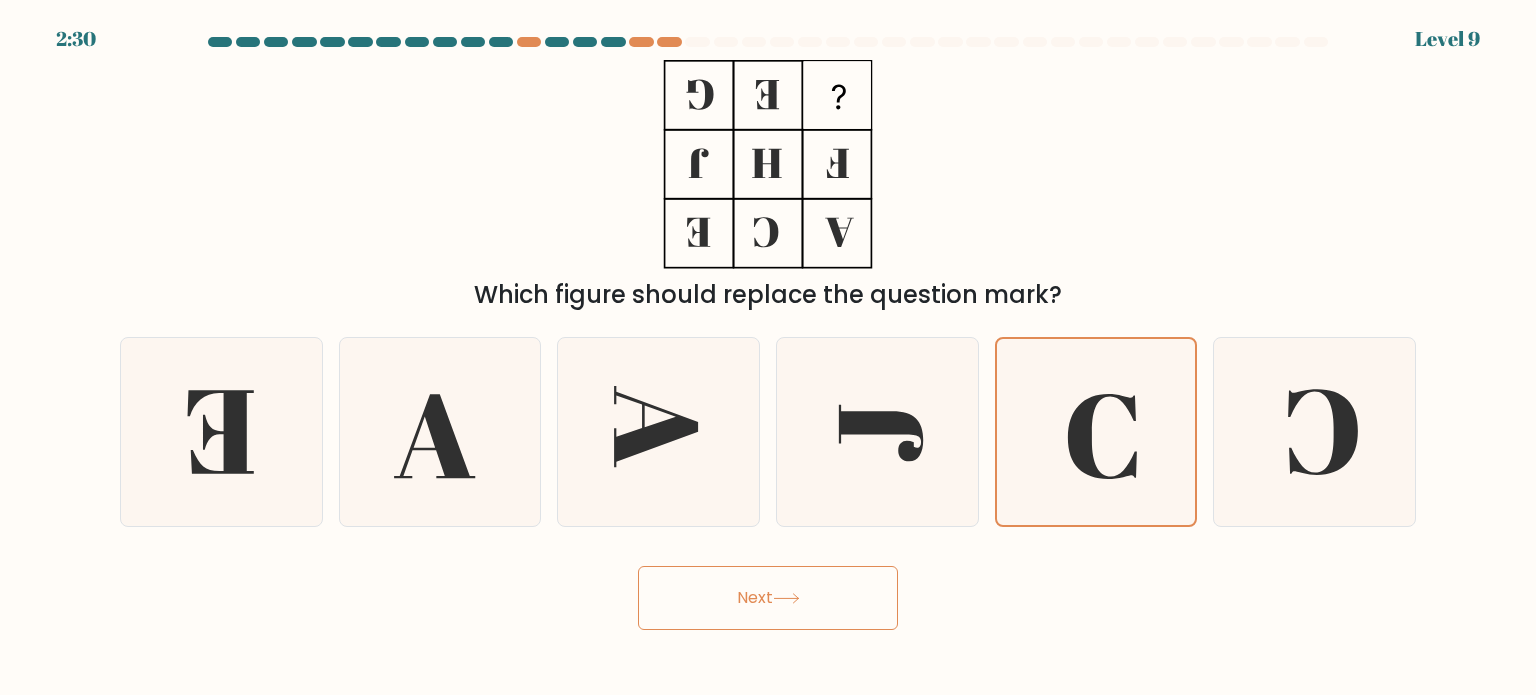 click on "Next" at bounding box center [768, 598] 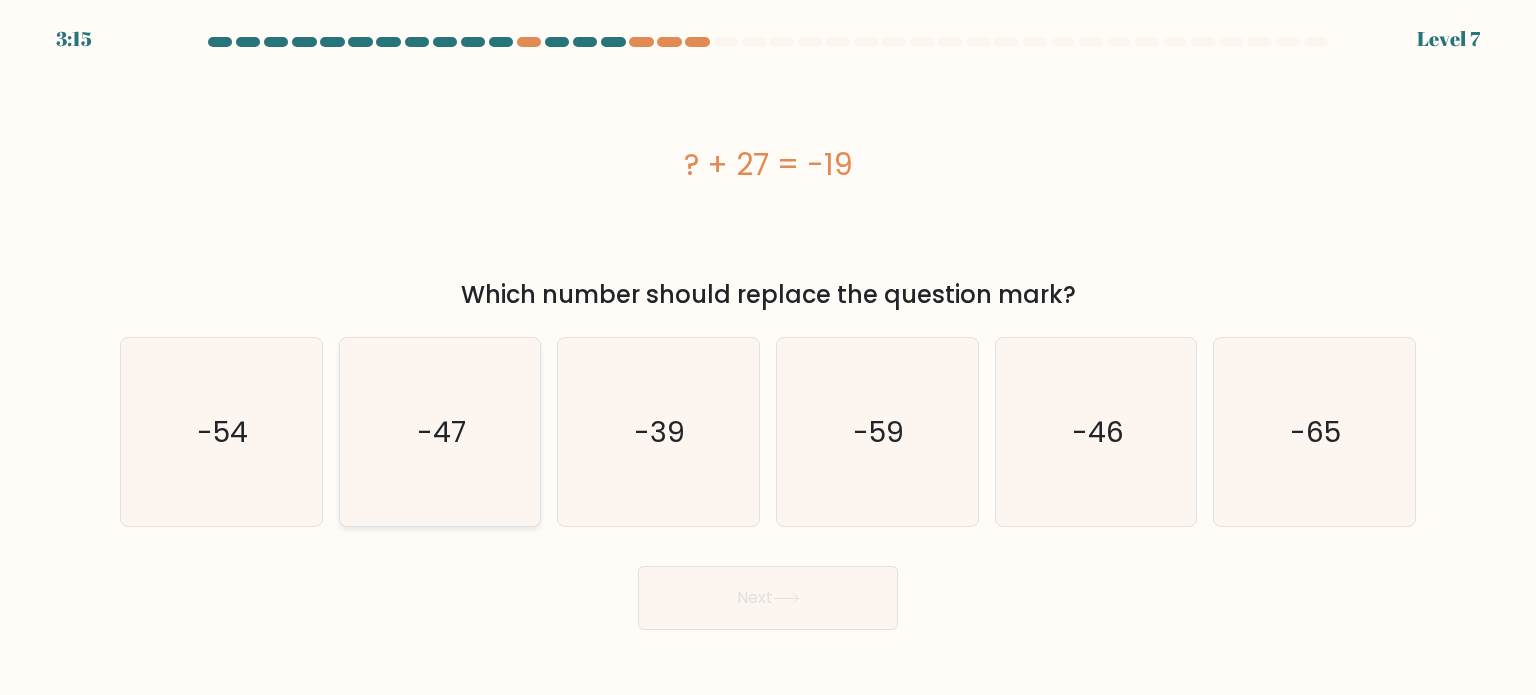click on "-47" 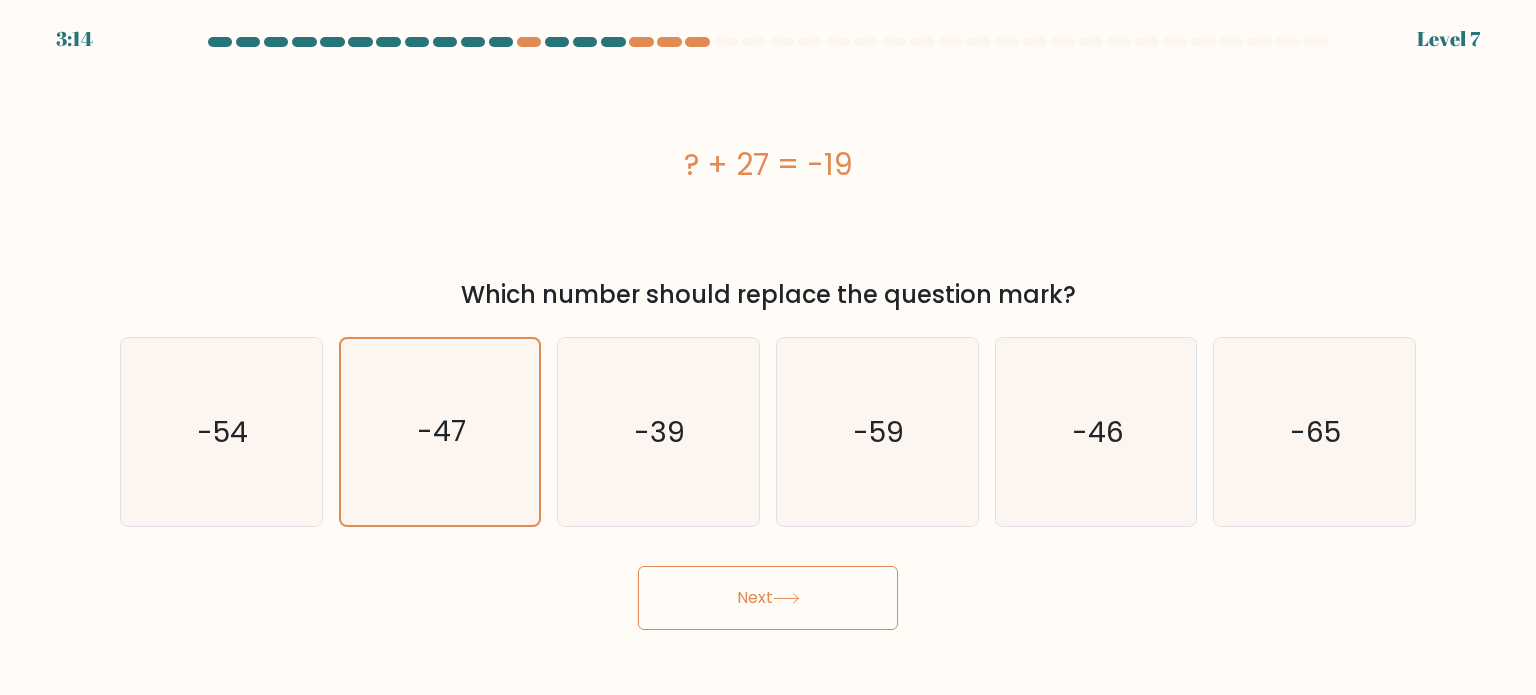 click on "Next" at bounding box center [768, 598] 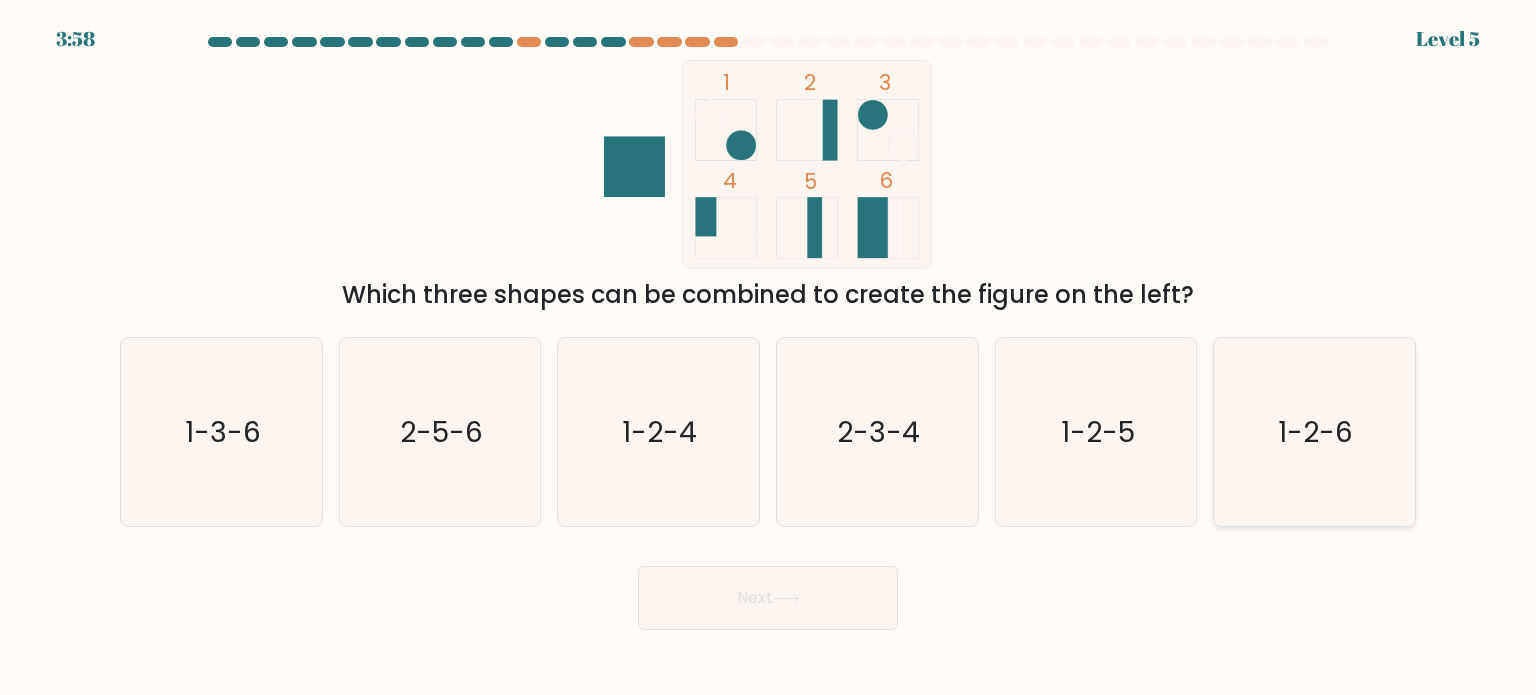 click on "1-2-6" 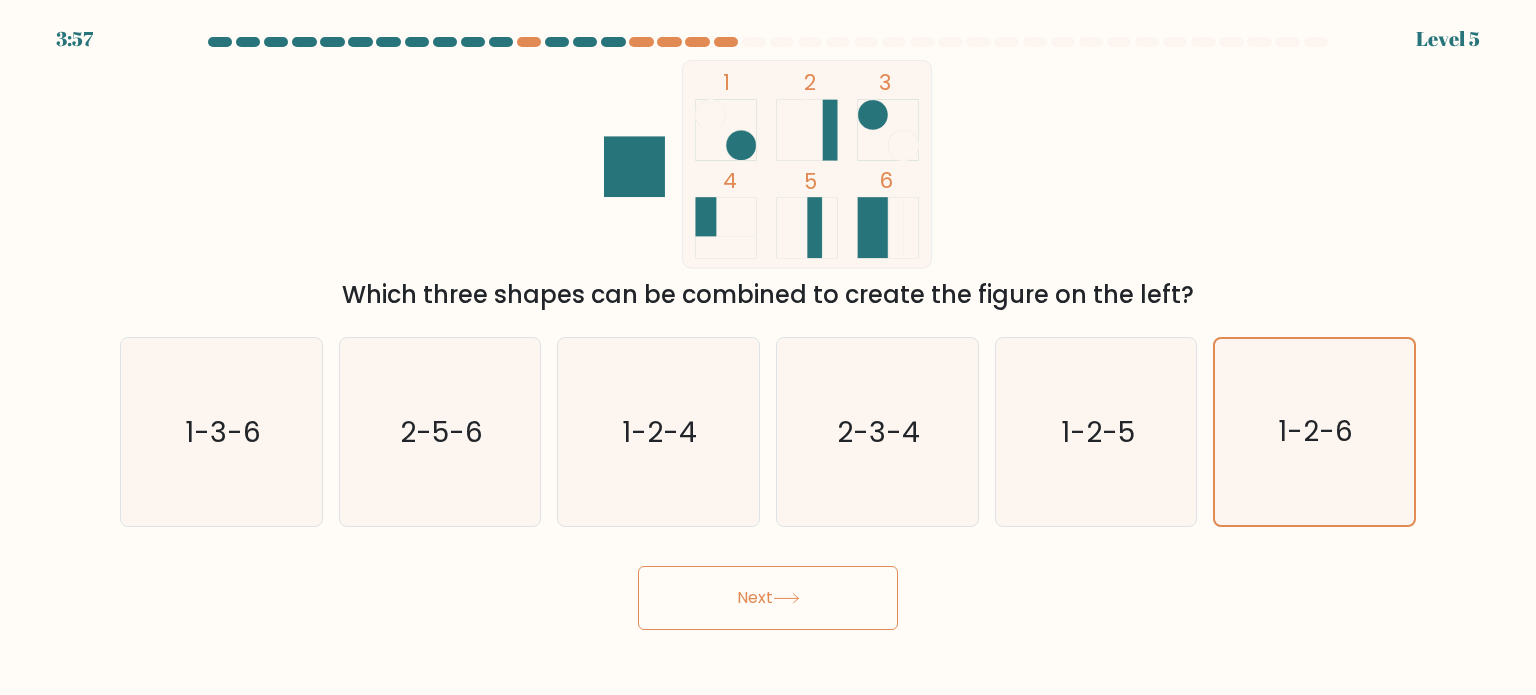 click on "Next" at bounding box center (768, 598) 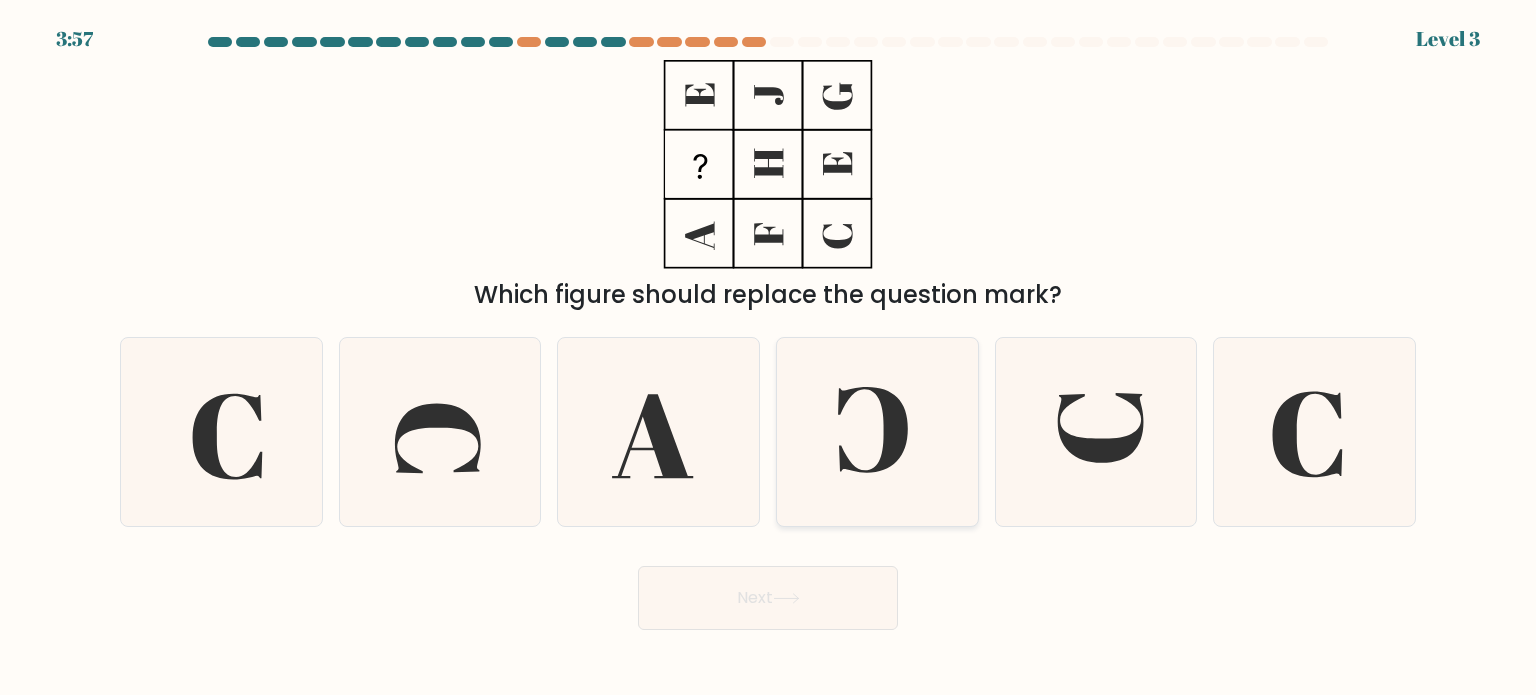 click 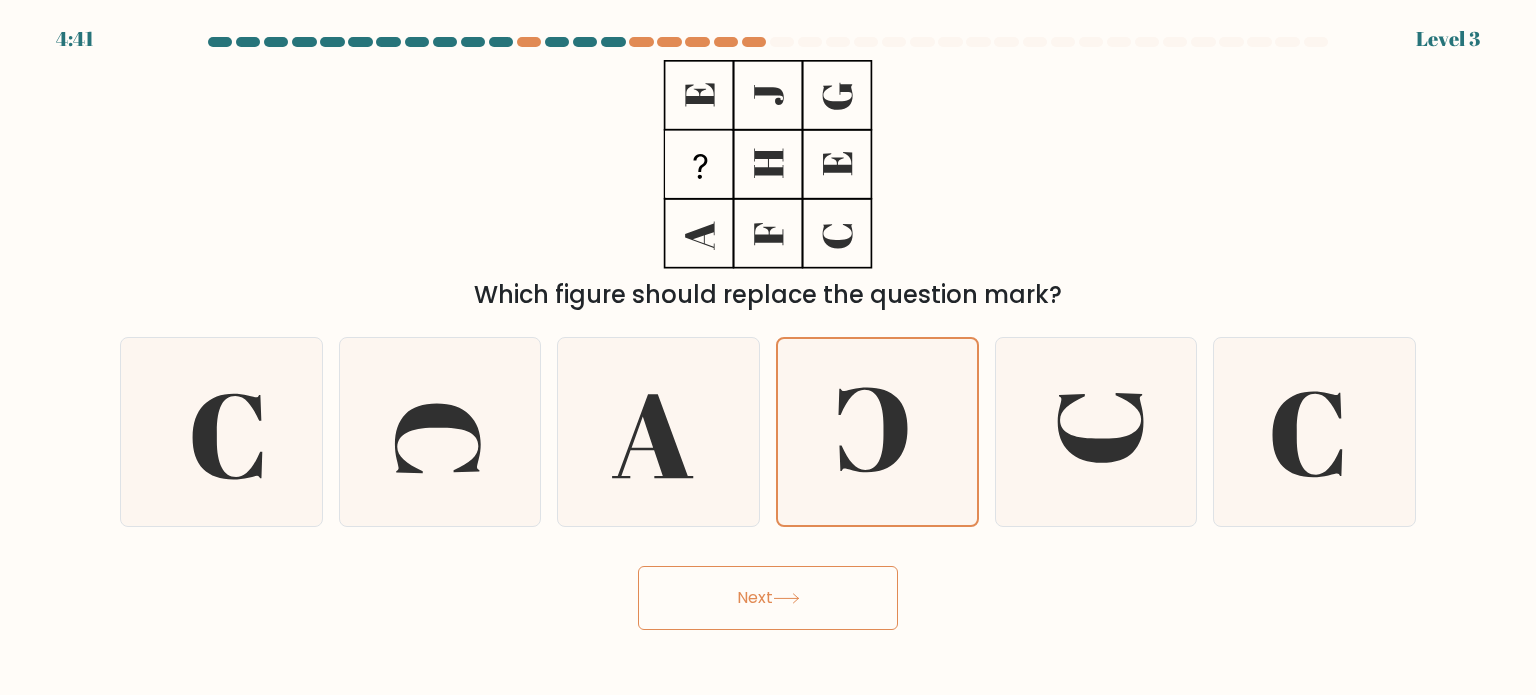 click on "Next" at bounding box center (768, 598) 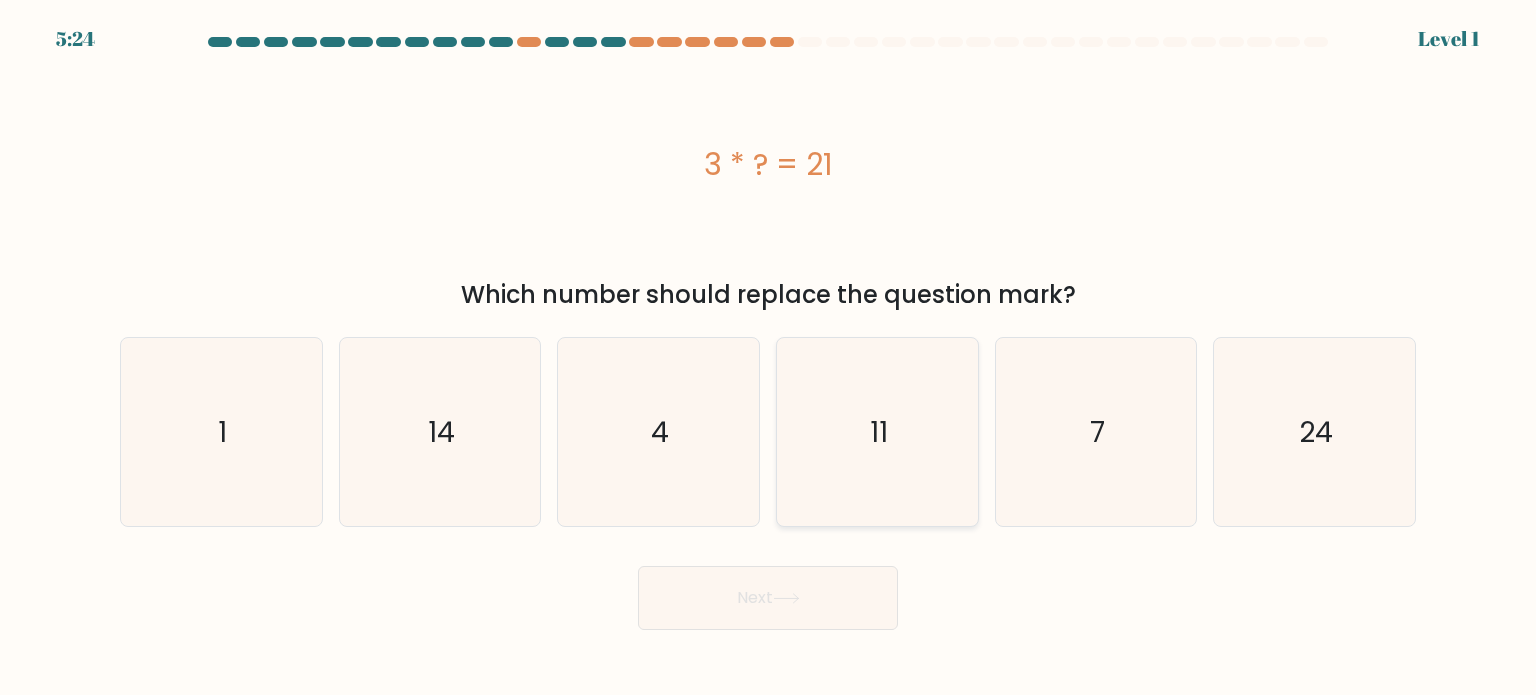 click on "11" 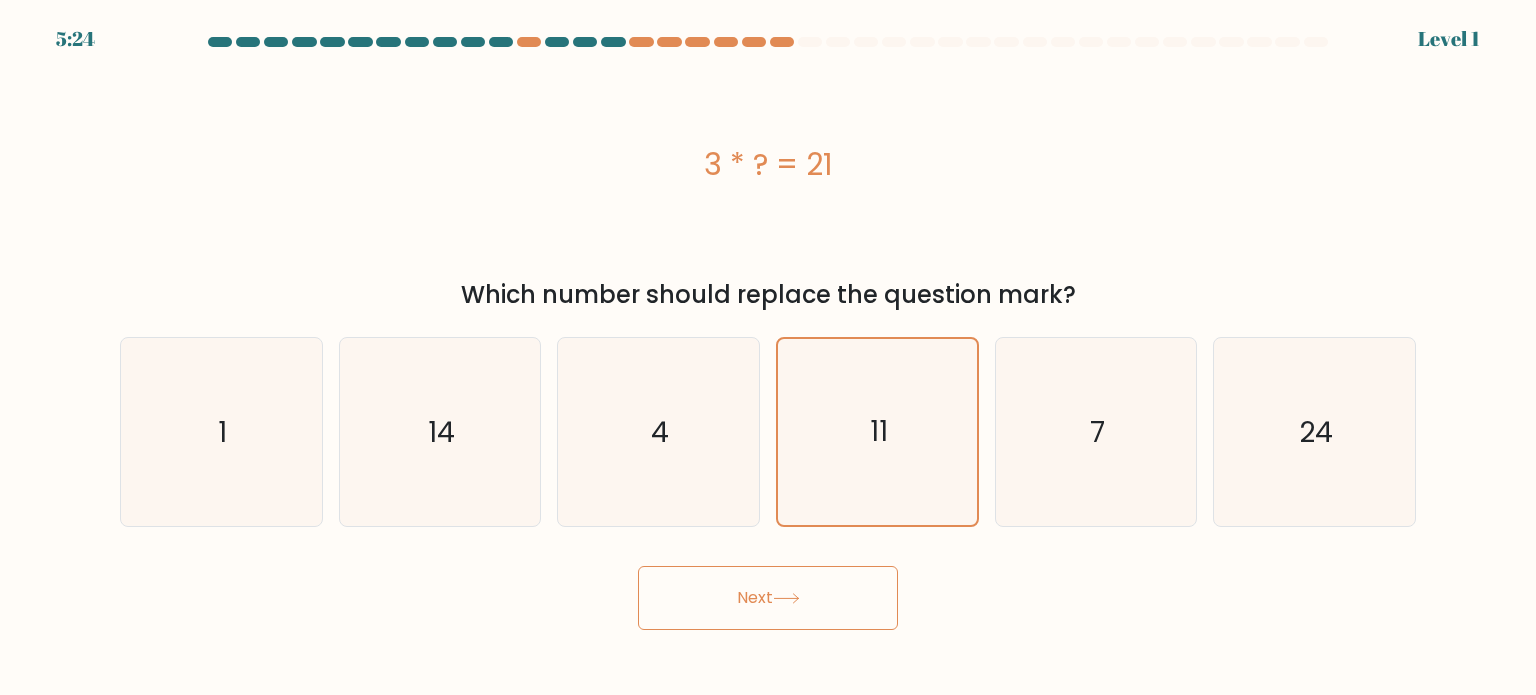 click on "Next" at bounding box center [768, 598] 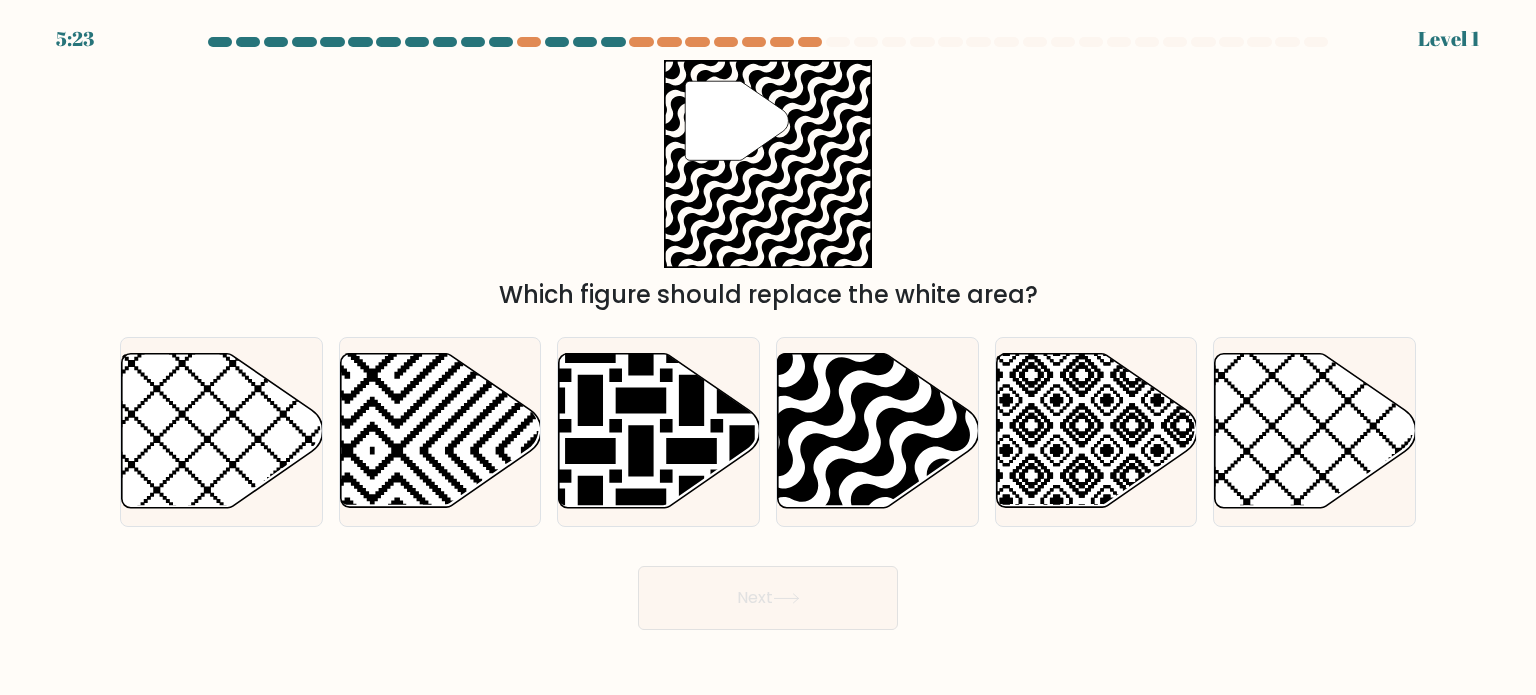 click on "Next" at bounding box center [768, 598] 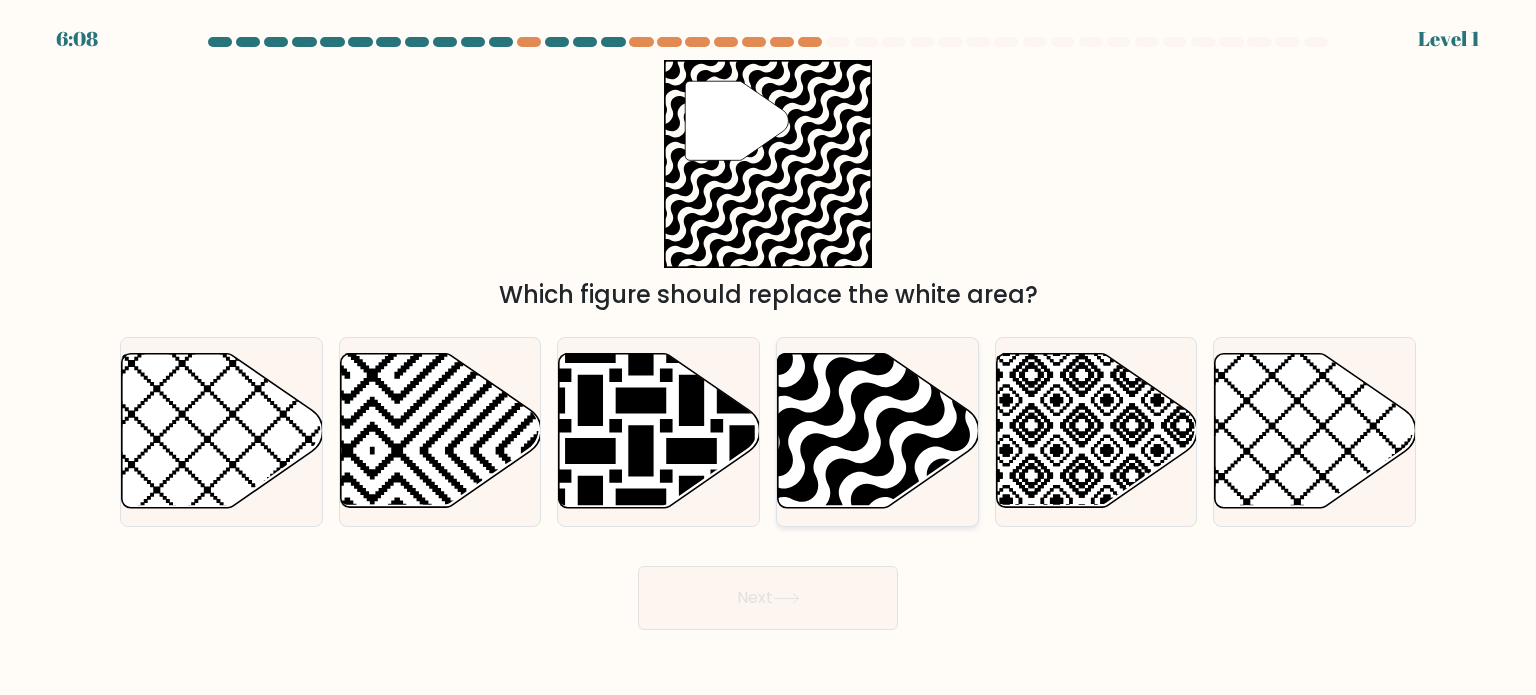 click 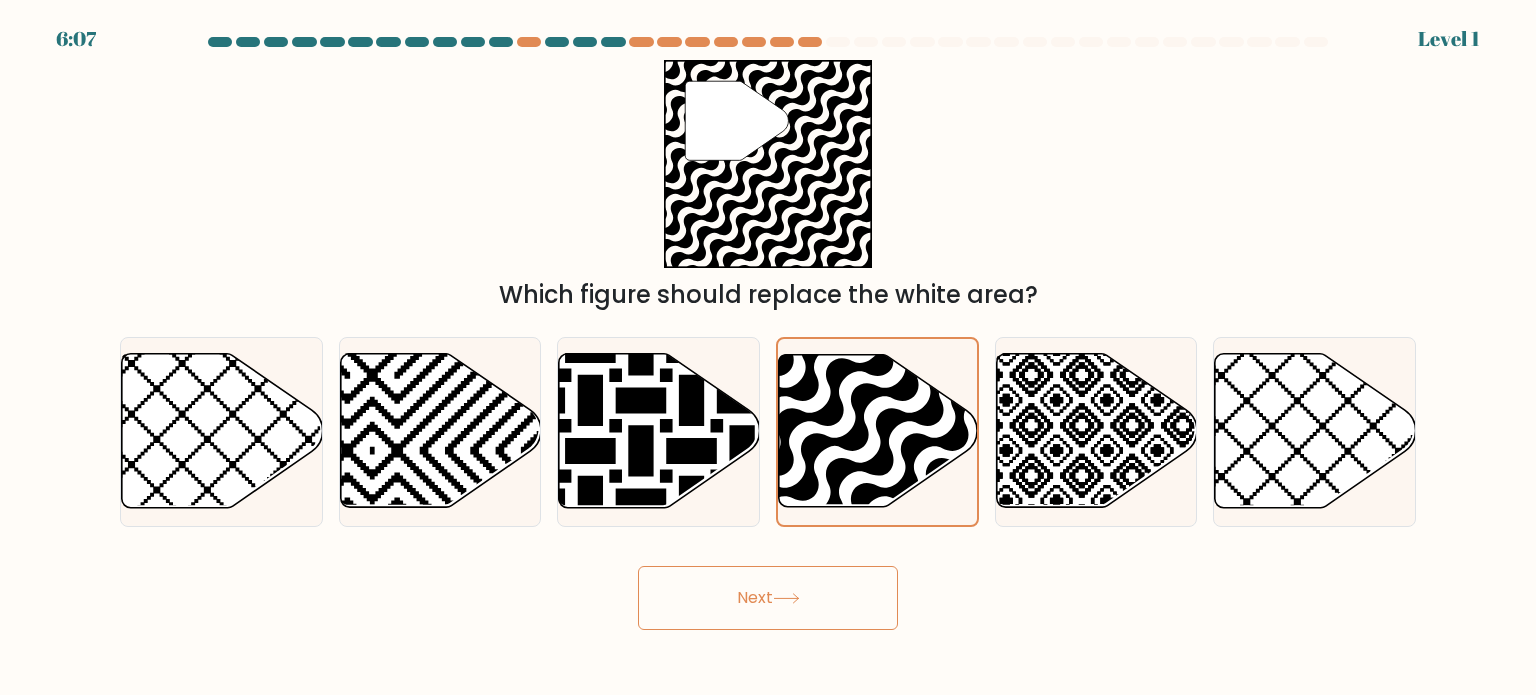 click on "Next" at bounding box center [768, 598] 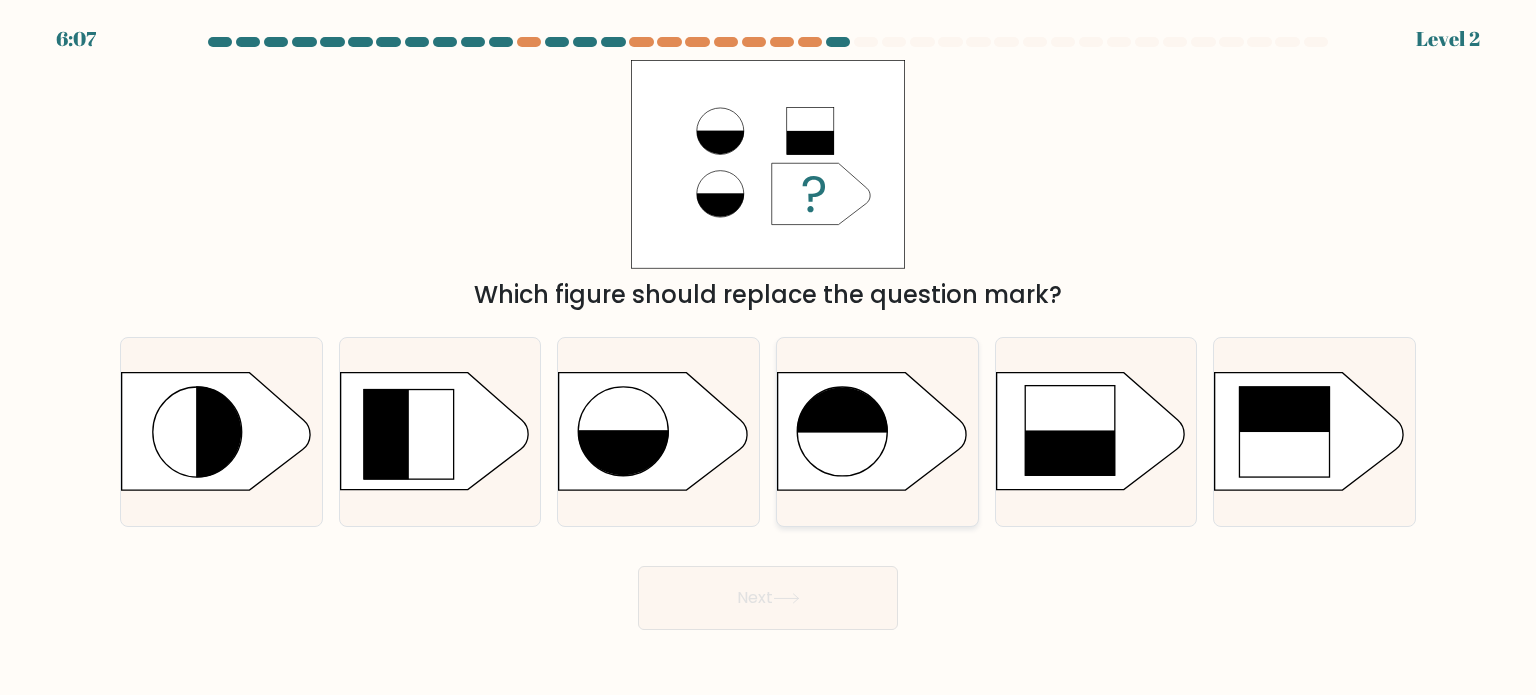 click 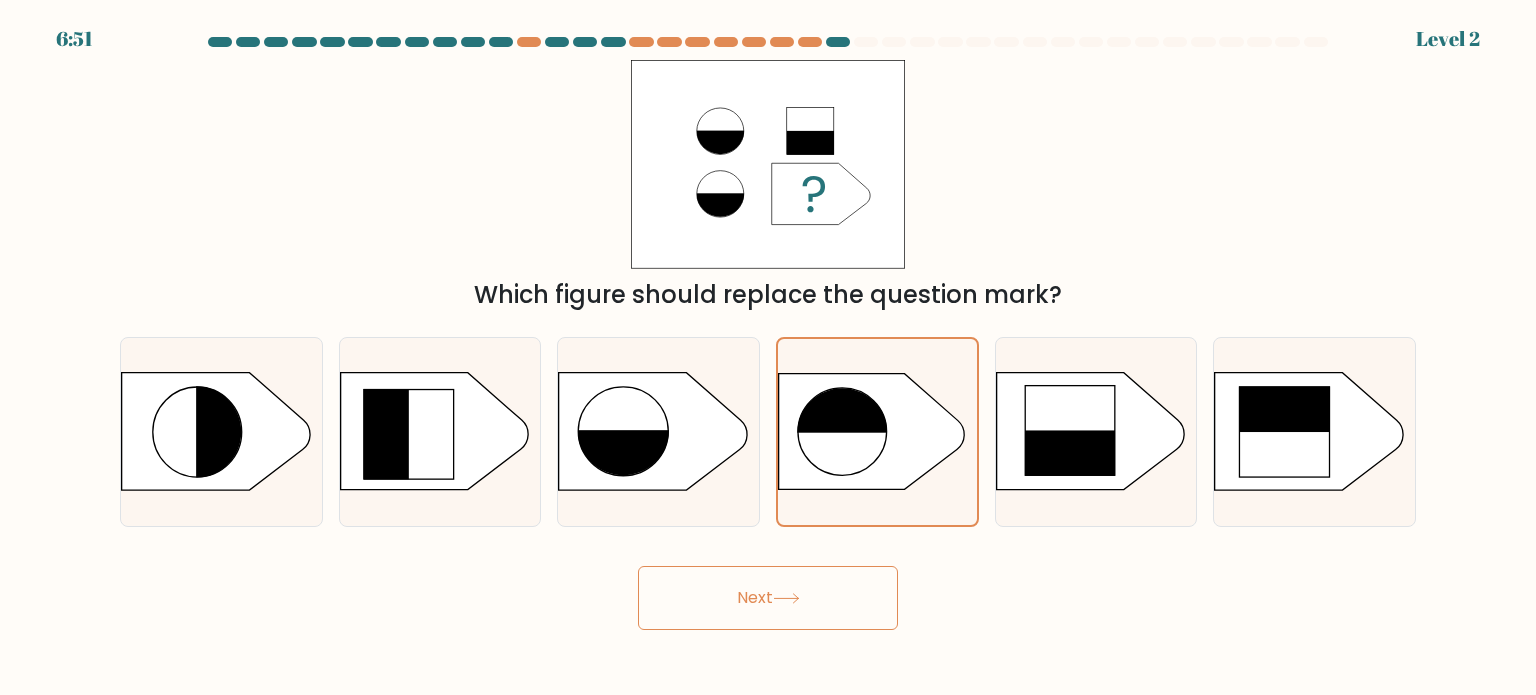 click on "Next" at bounding box center [768, 598] 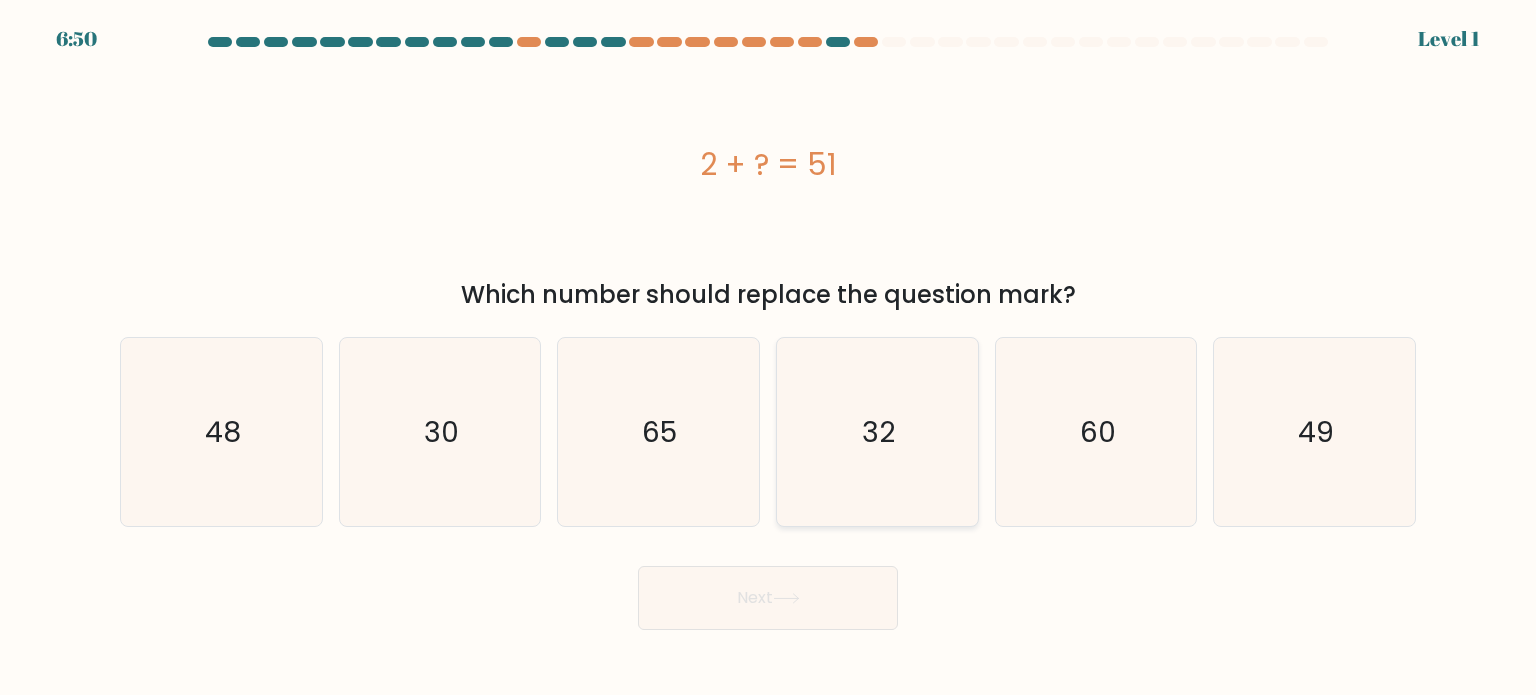 click on "32" 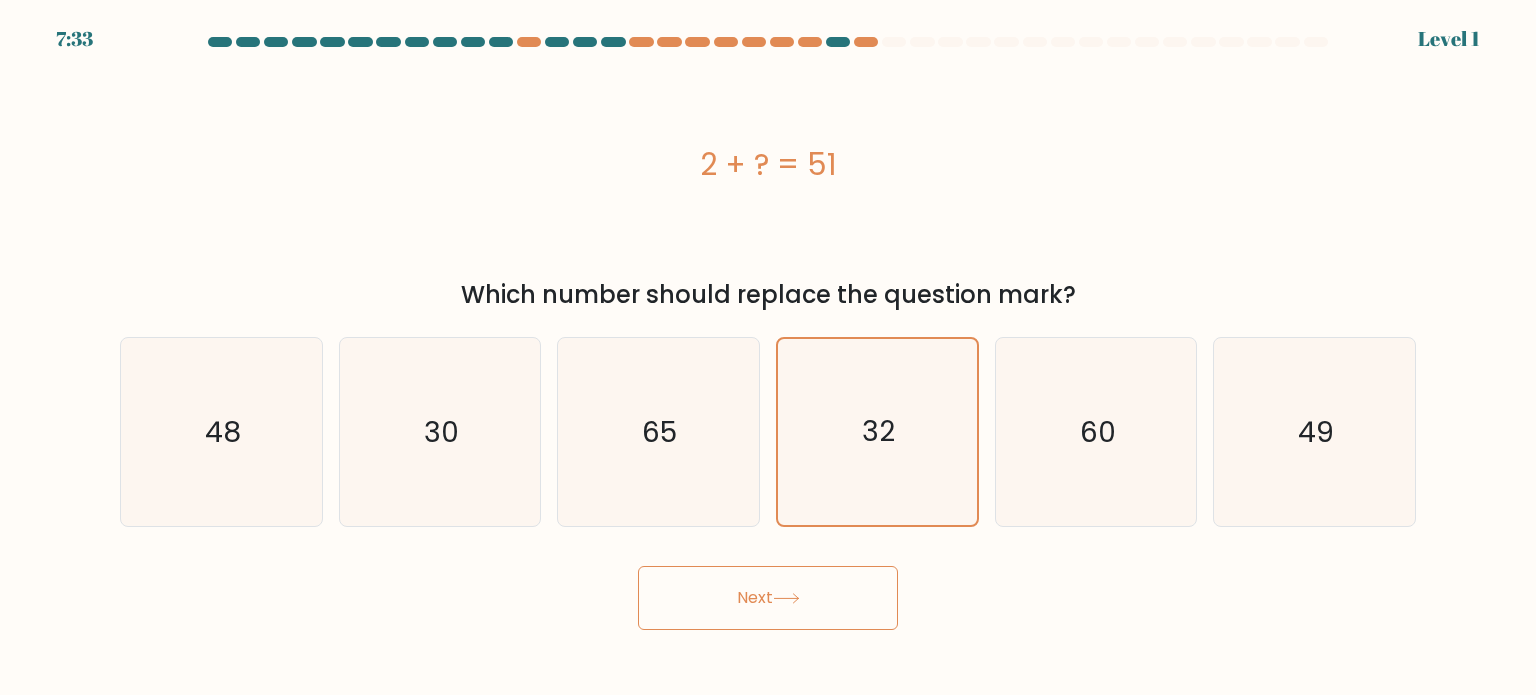 click on "2 + ?  = 51" at bounding box center (768, 164) 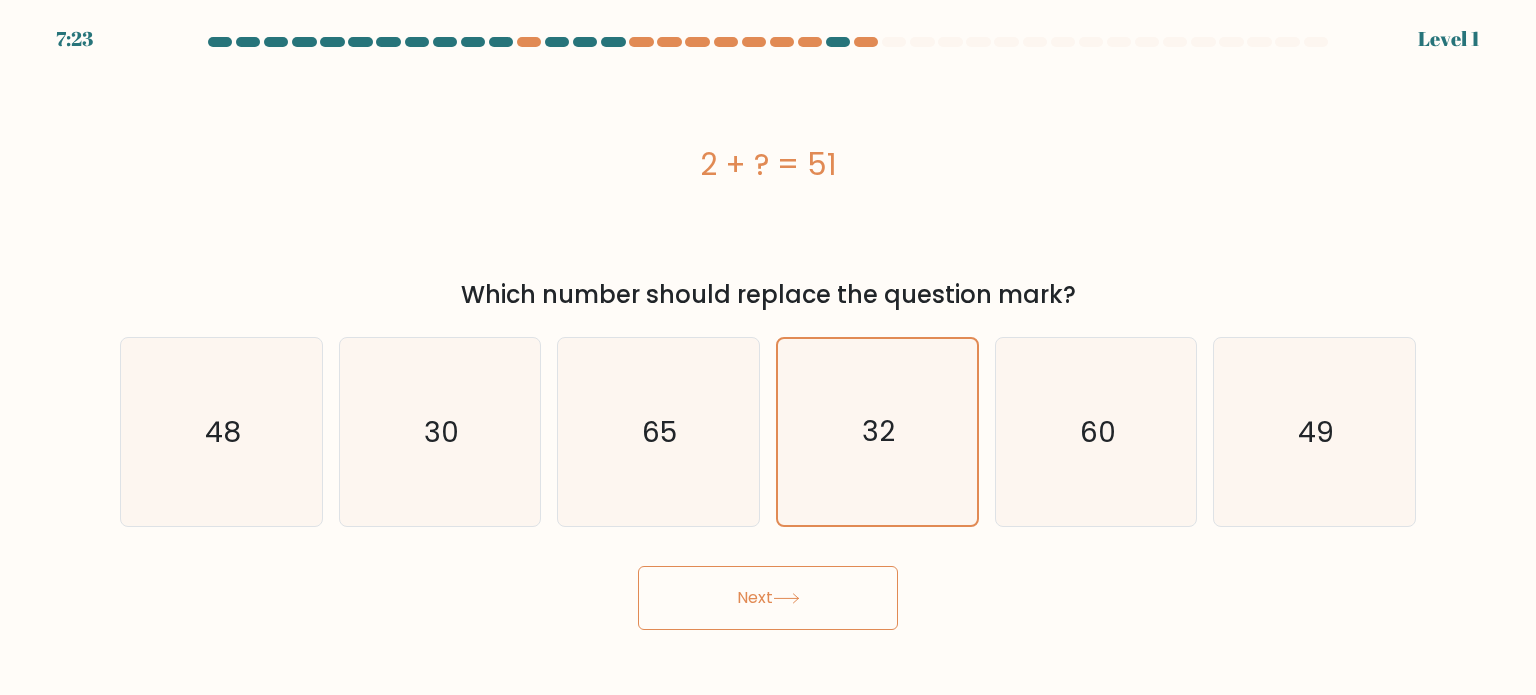 click on "Next" at bounding box center [768, 598] 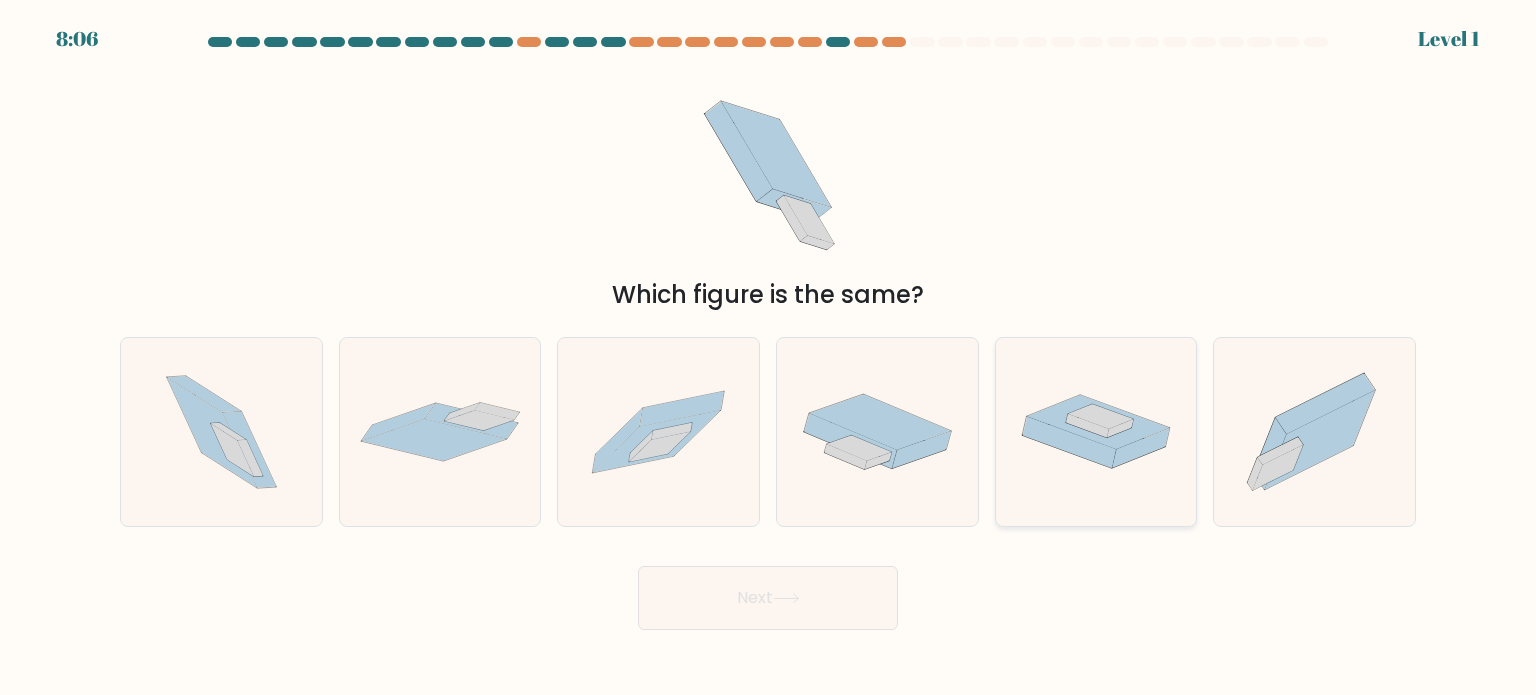 click 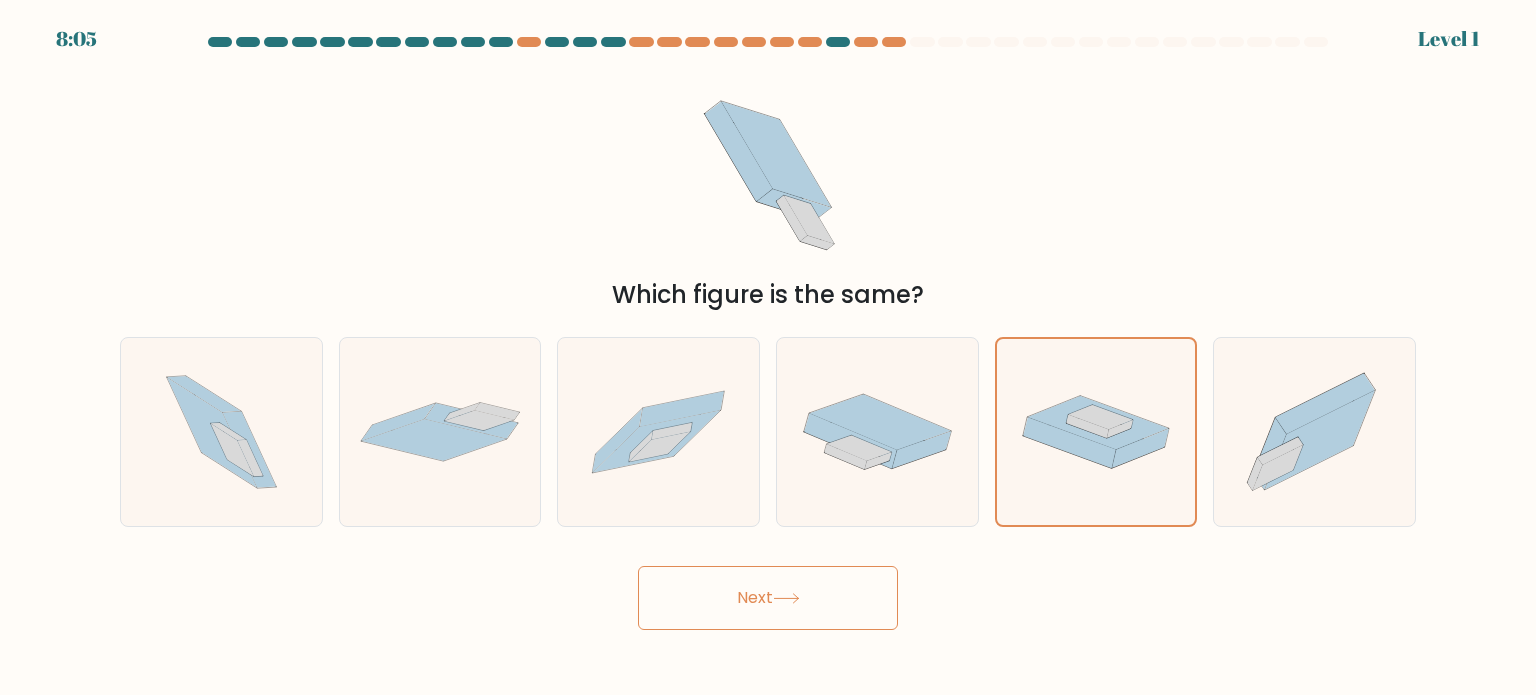 click on "Next" at bounding box center [768, 598] 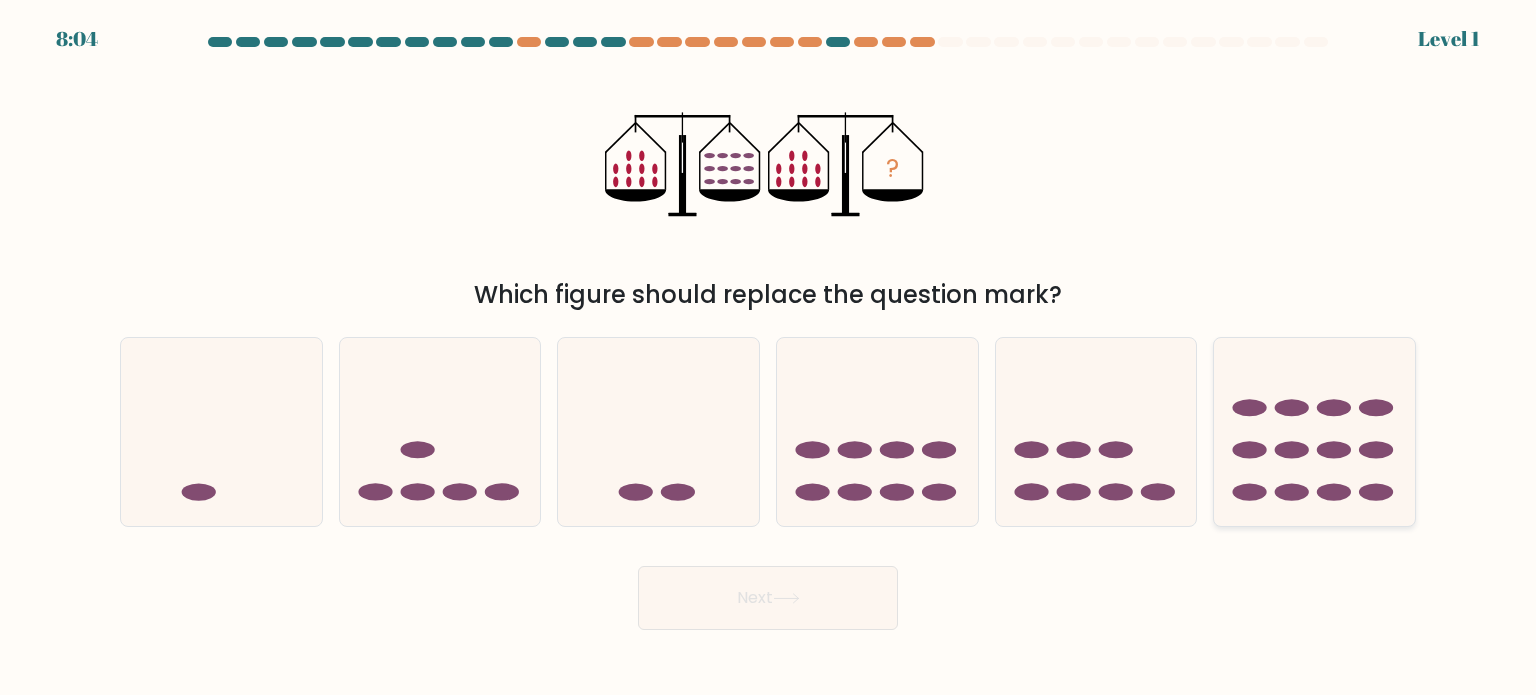 click 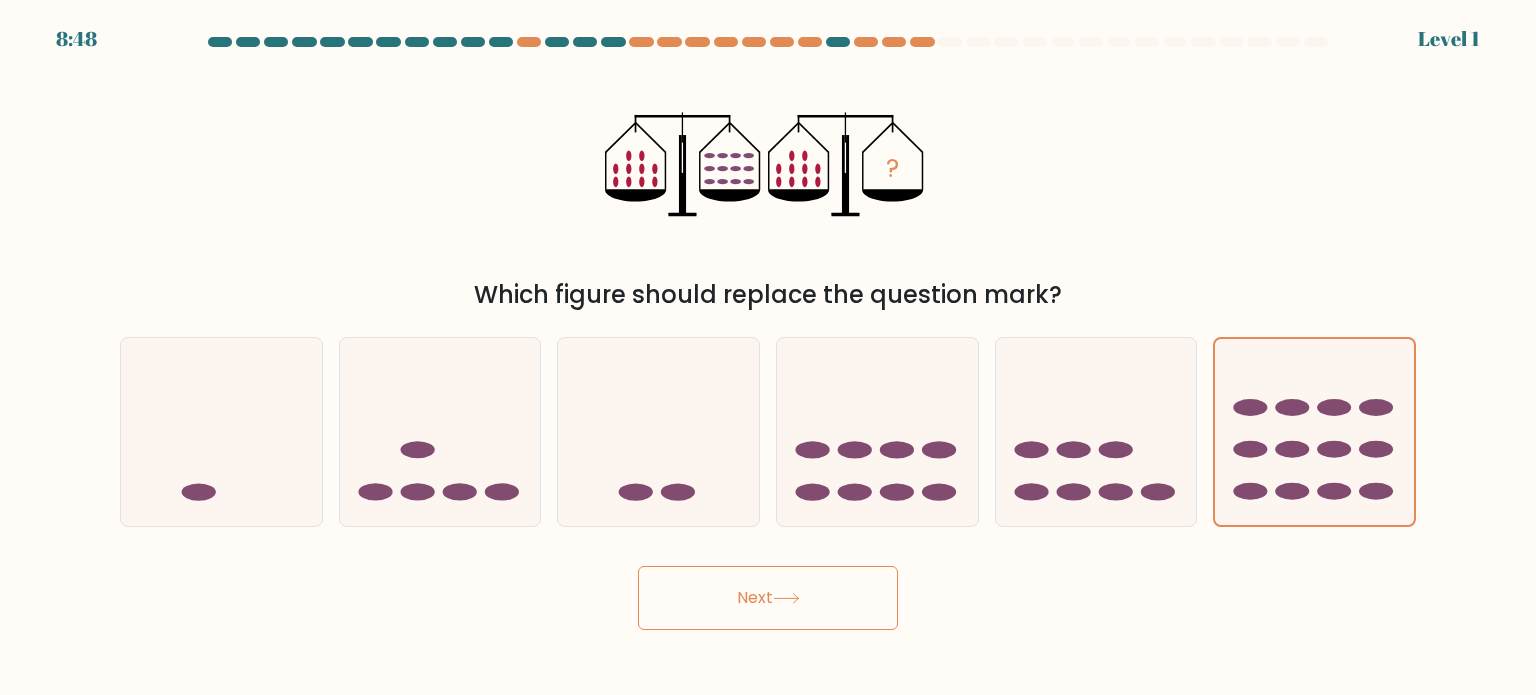 click on "Next" at bounding box center (768, 598) 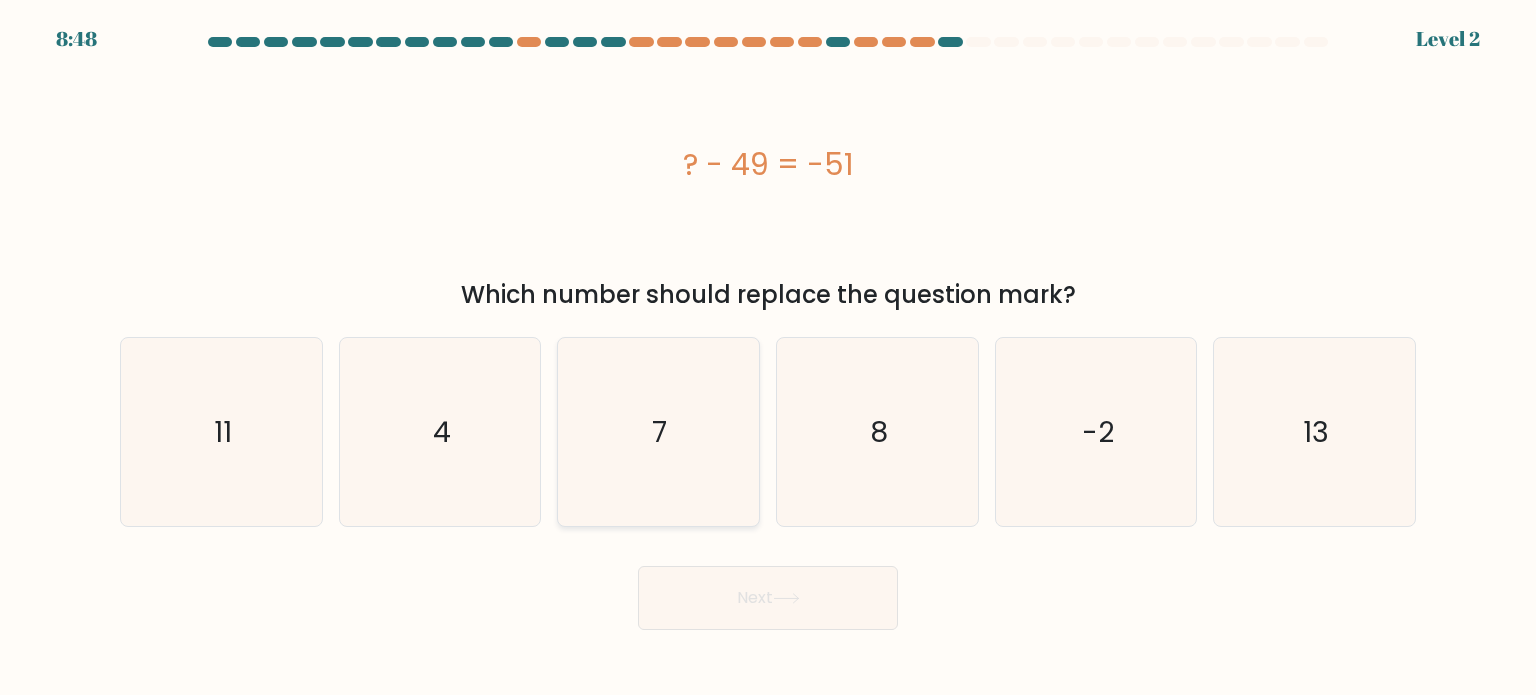 click on "7" 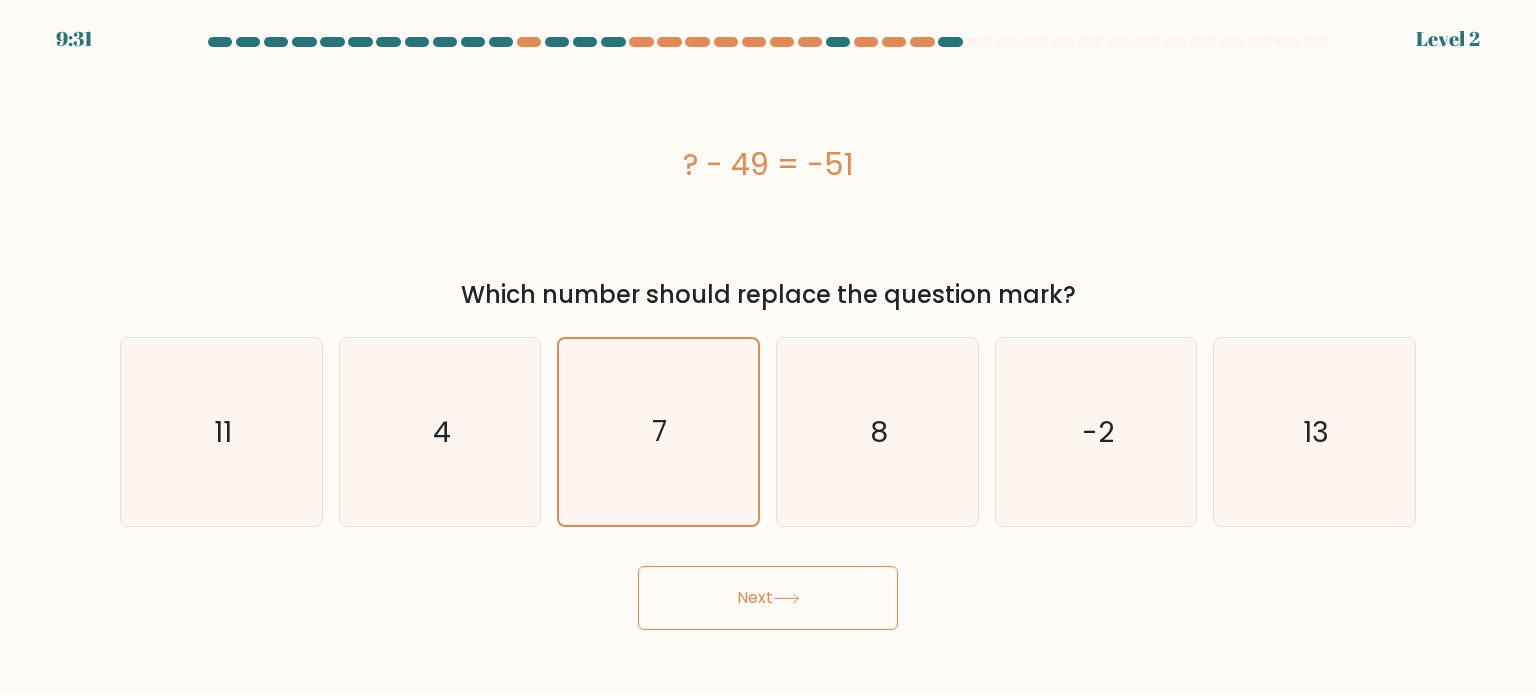 drag, startPoint x: 784, startPoint y: 598, endPoint x: 634, endPoint y: 249, distance: 379.86972 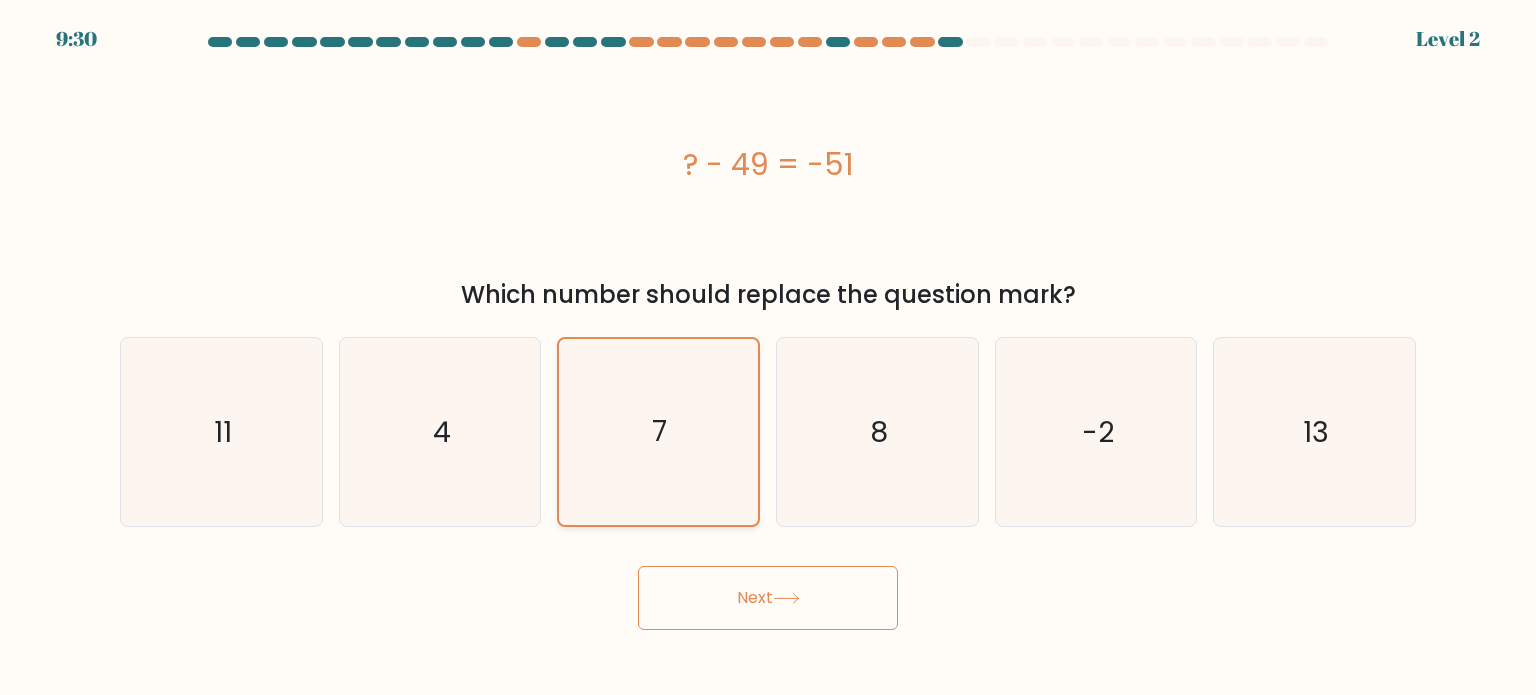 click on "7" 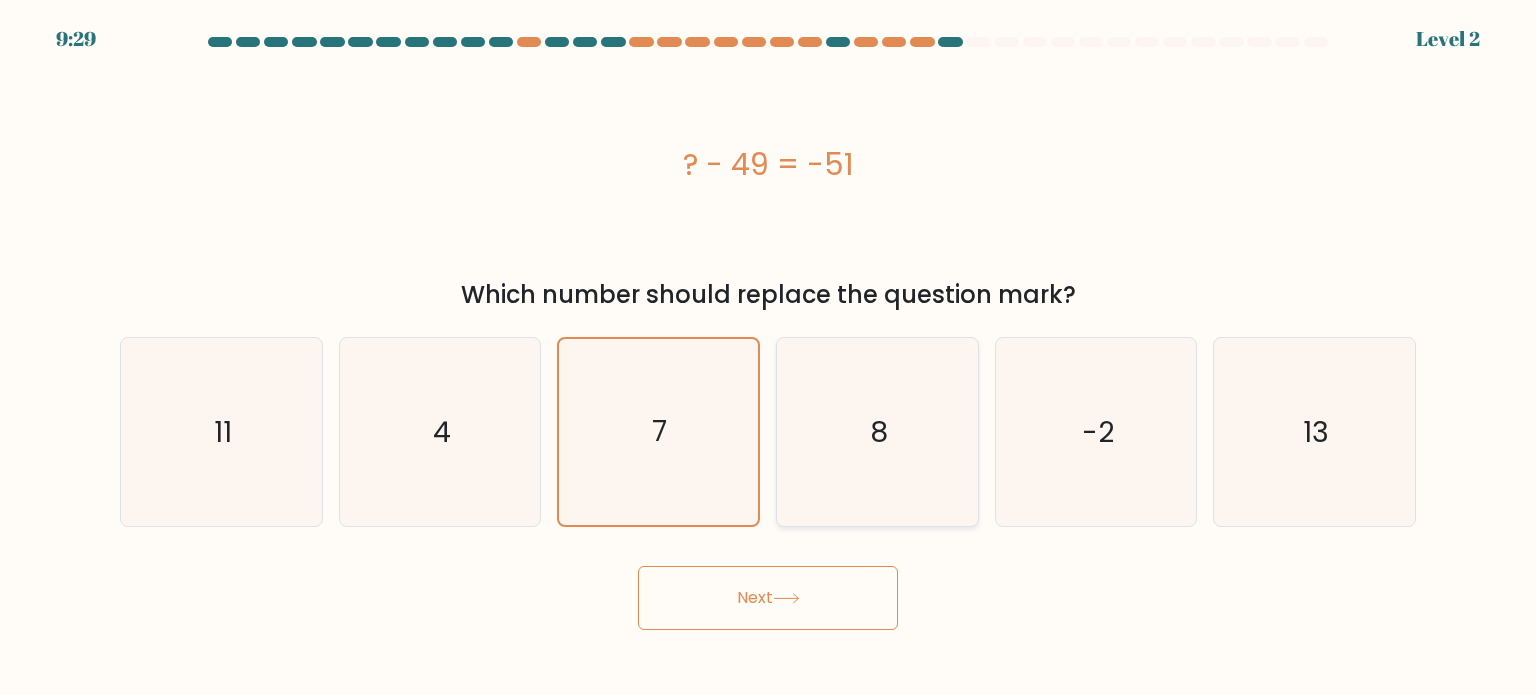 click on "8" 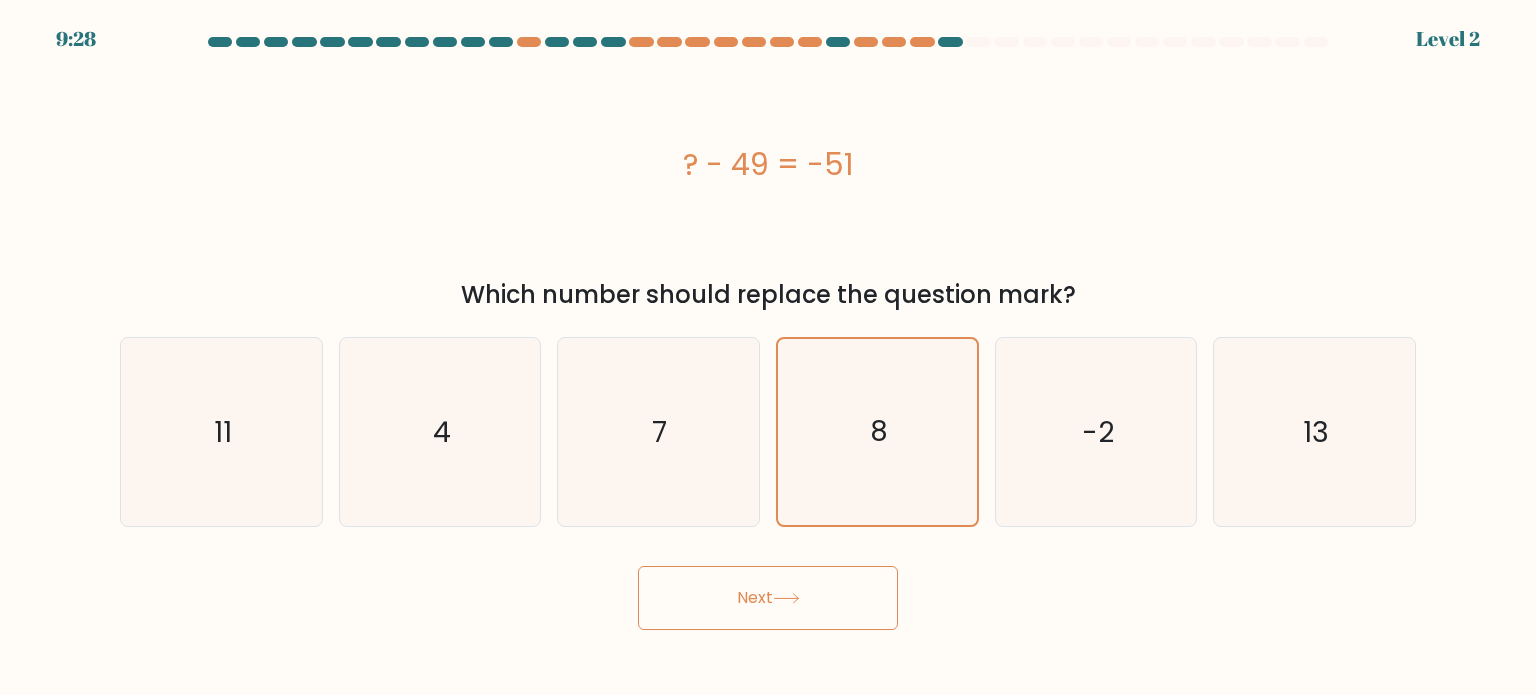 click on "Next" at bounding box center [768, 598] 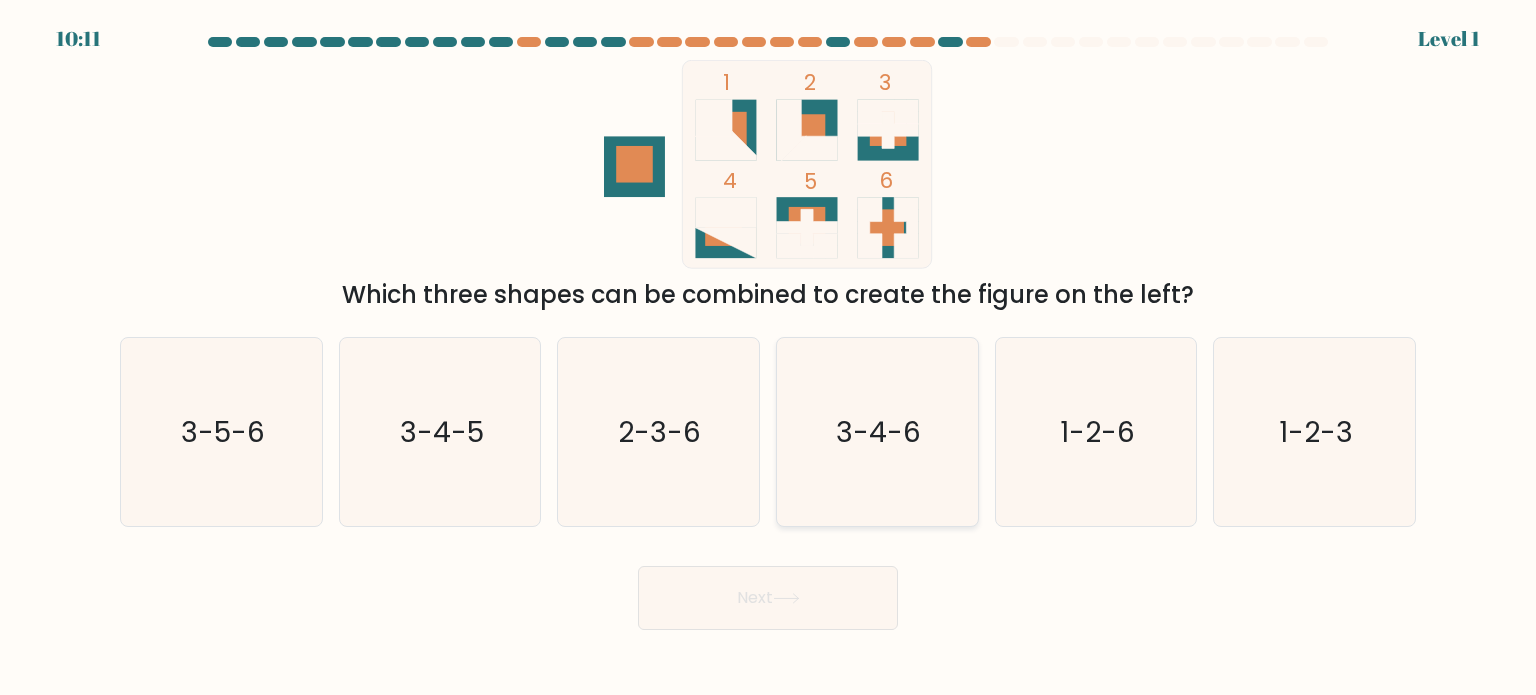 click on "3-4-6" 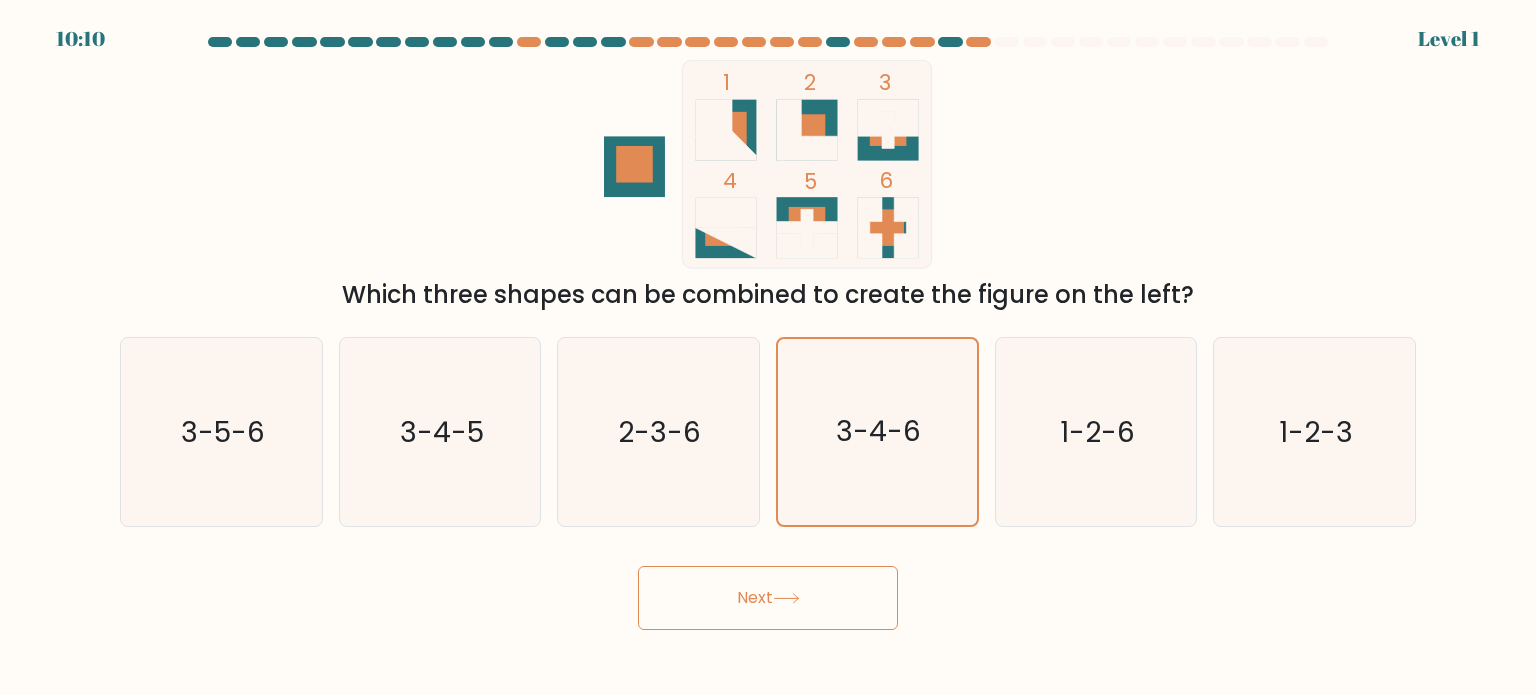 click on "Next" at bounding box center (768, 598) 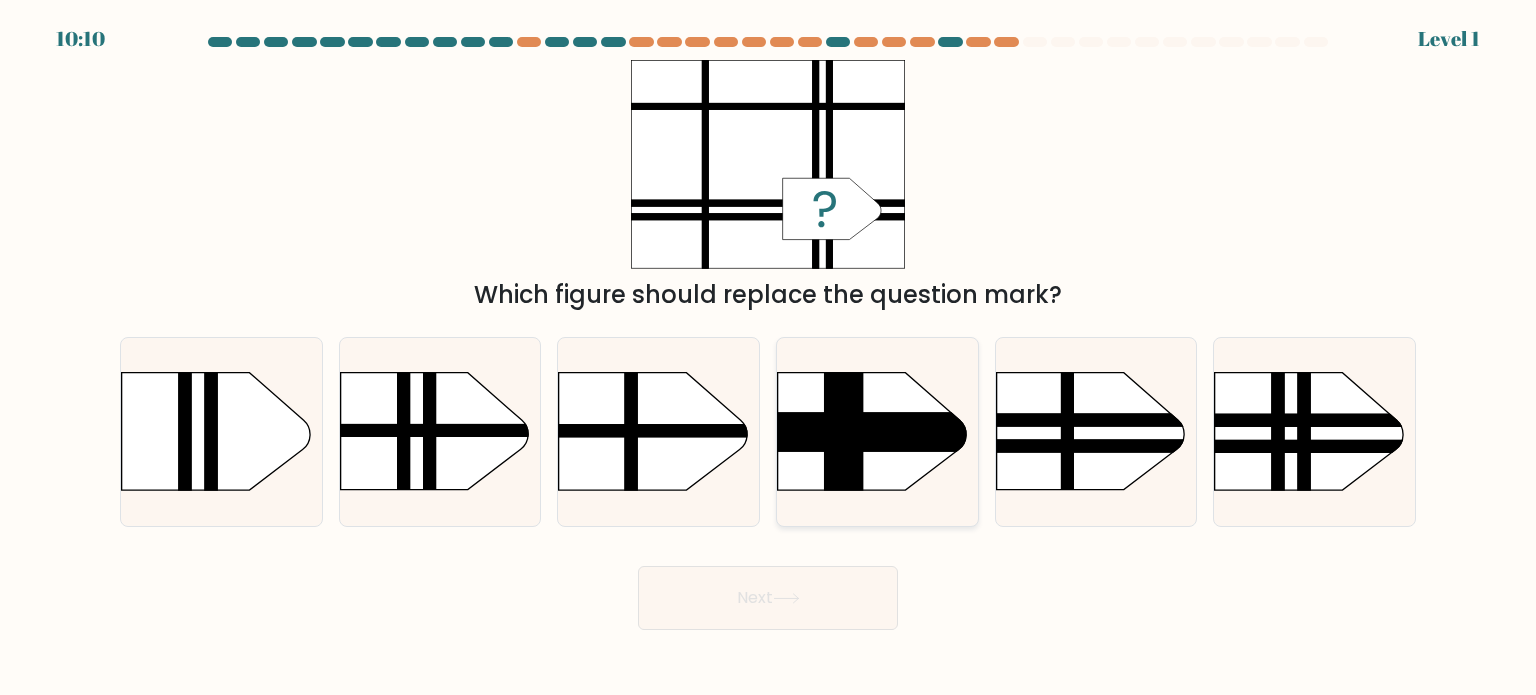 click 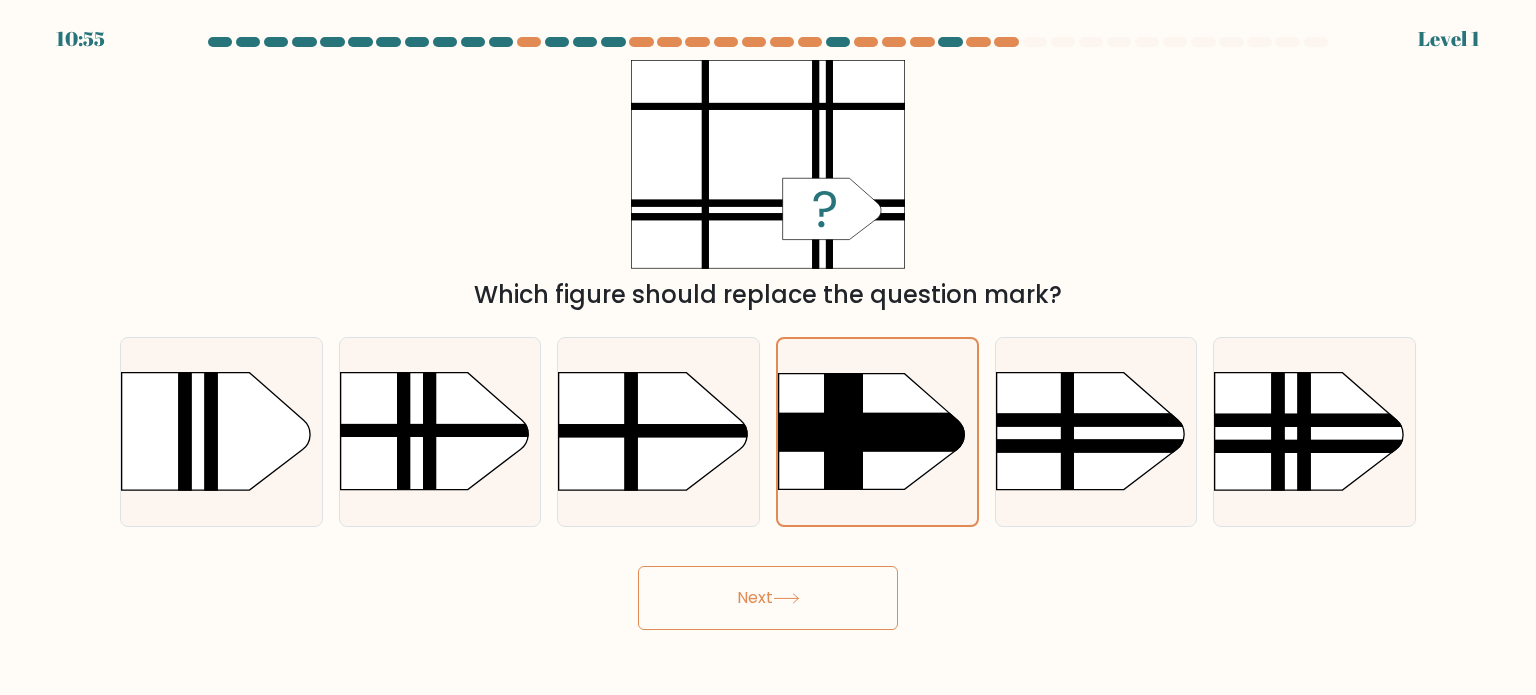 click 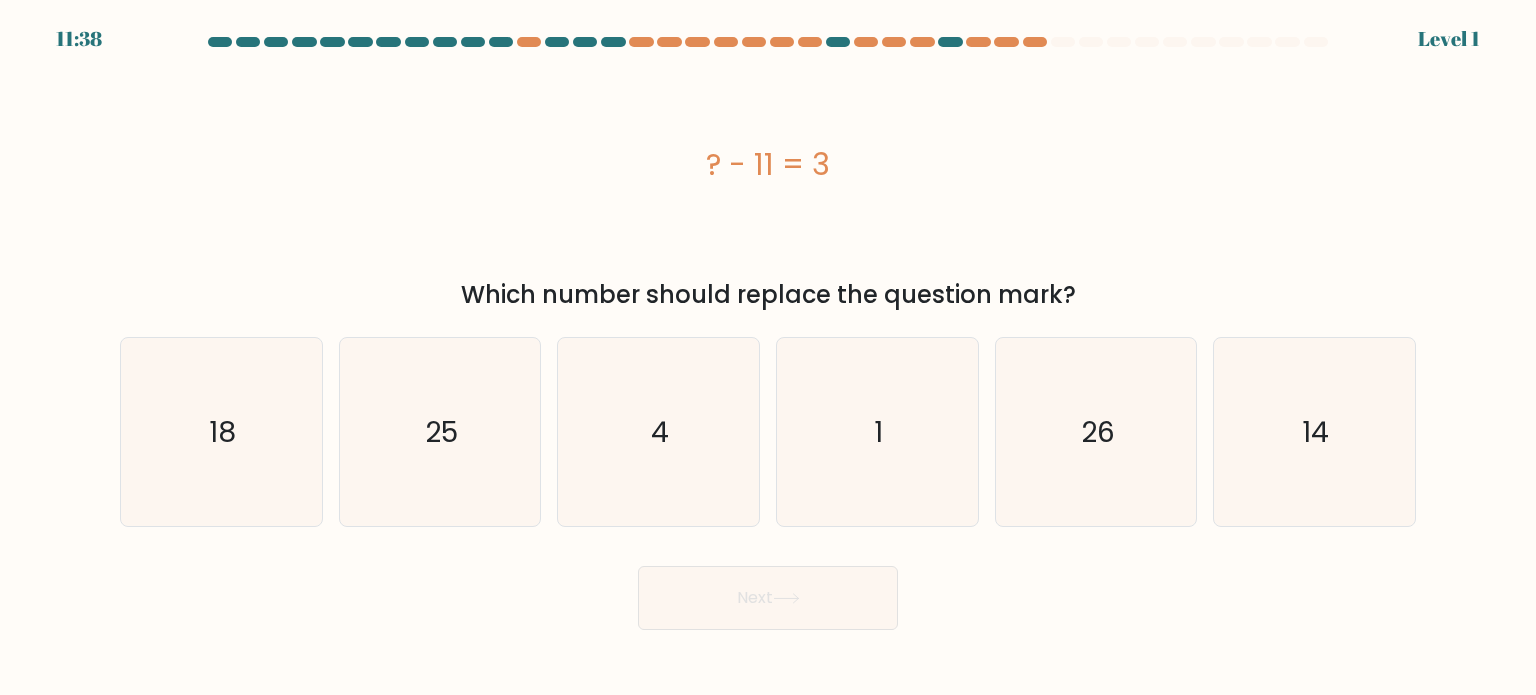 click on "1" 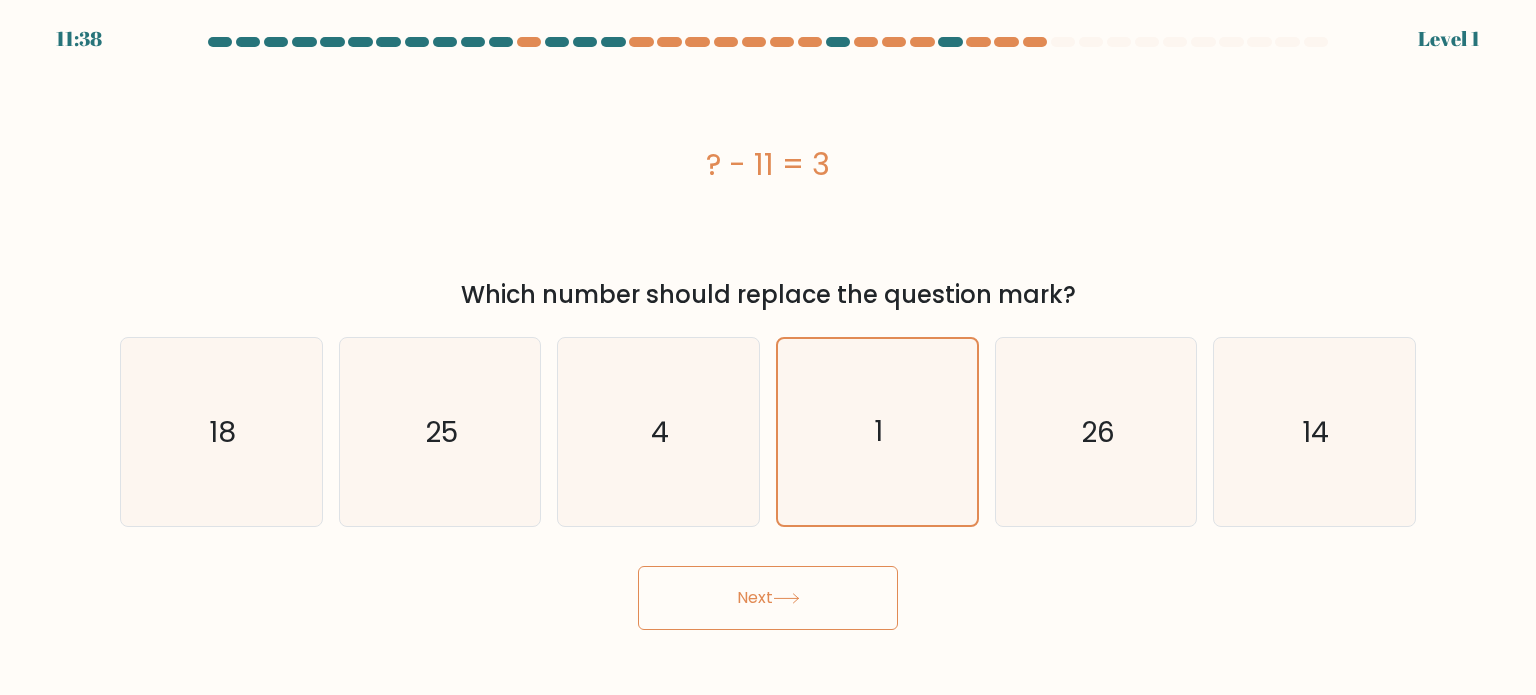 click on "Next" at bounding box center [768, 598] 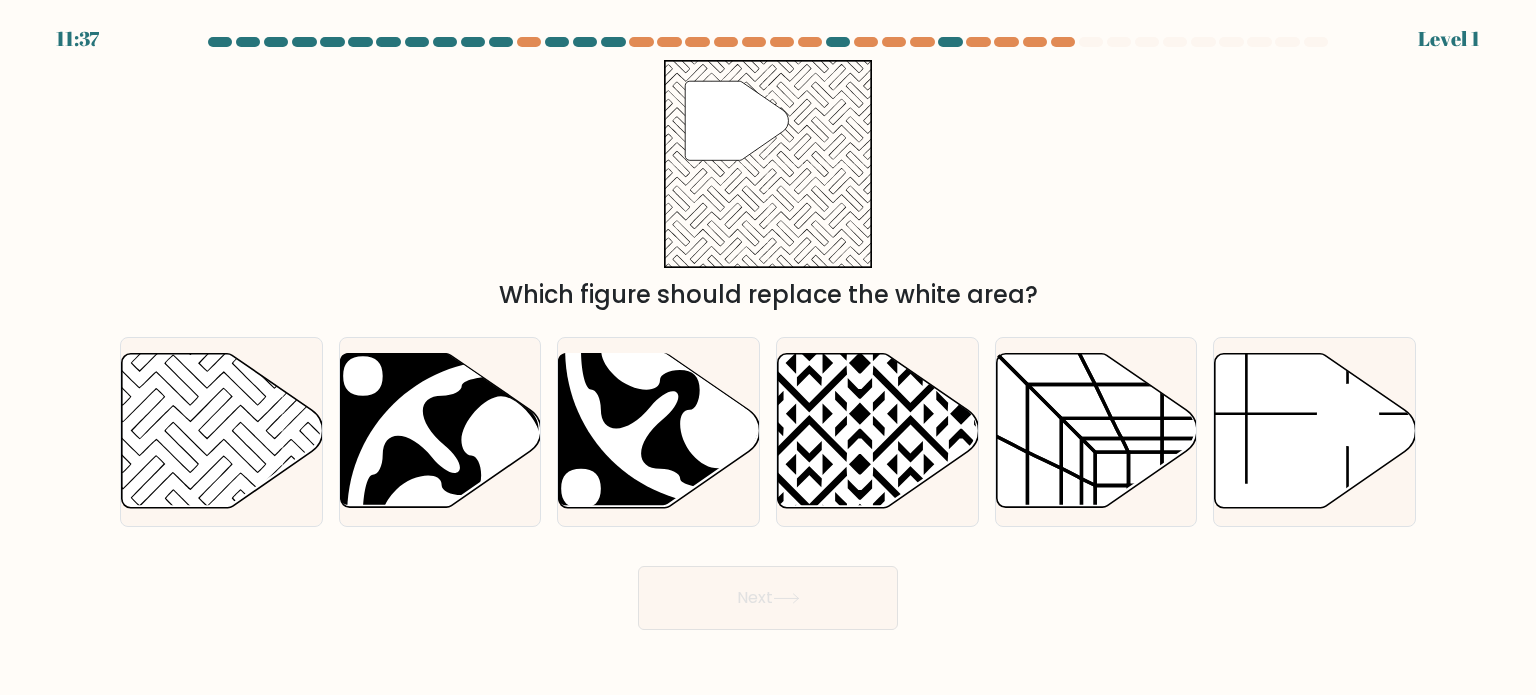 click 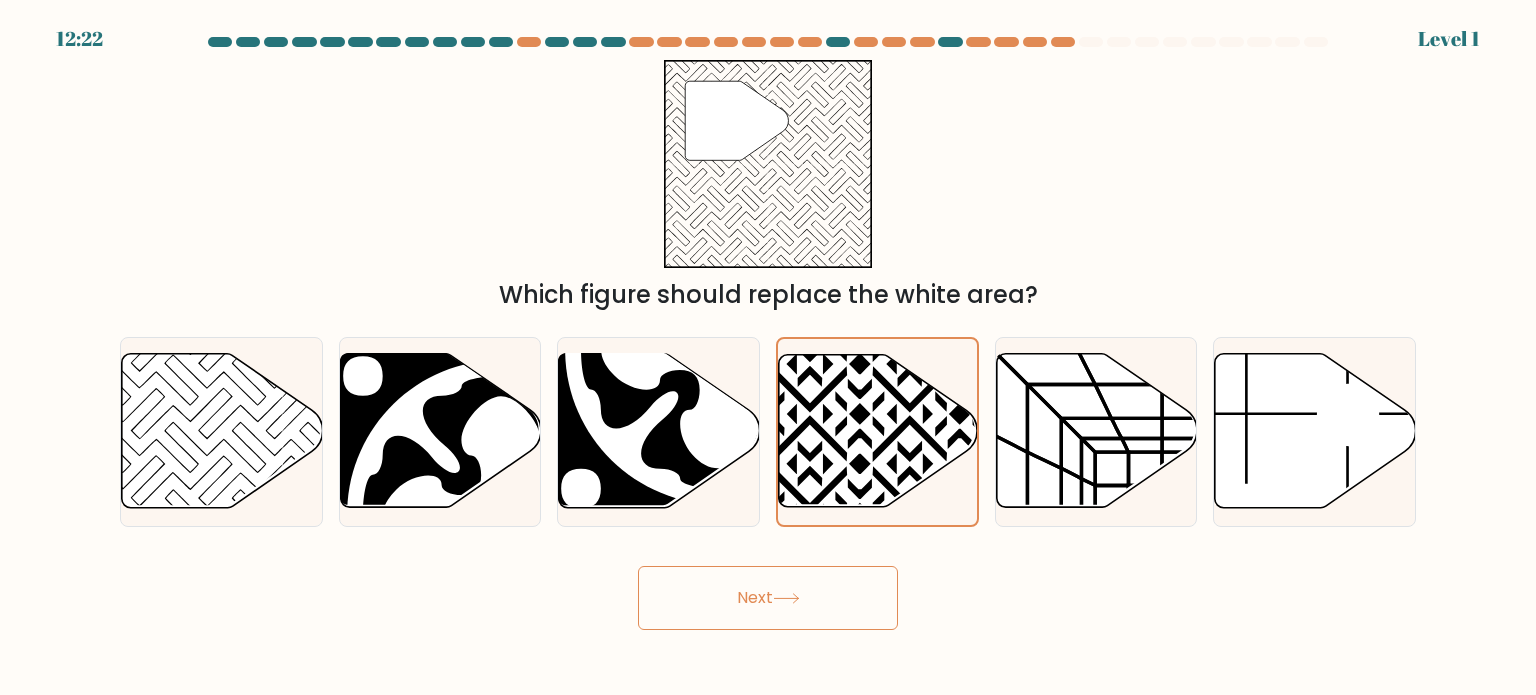 click 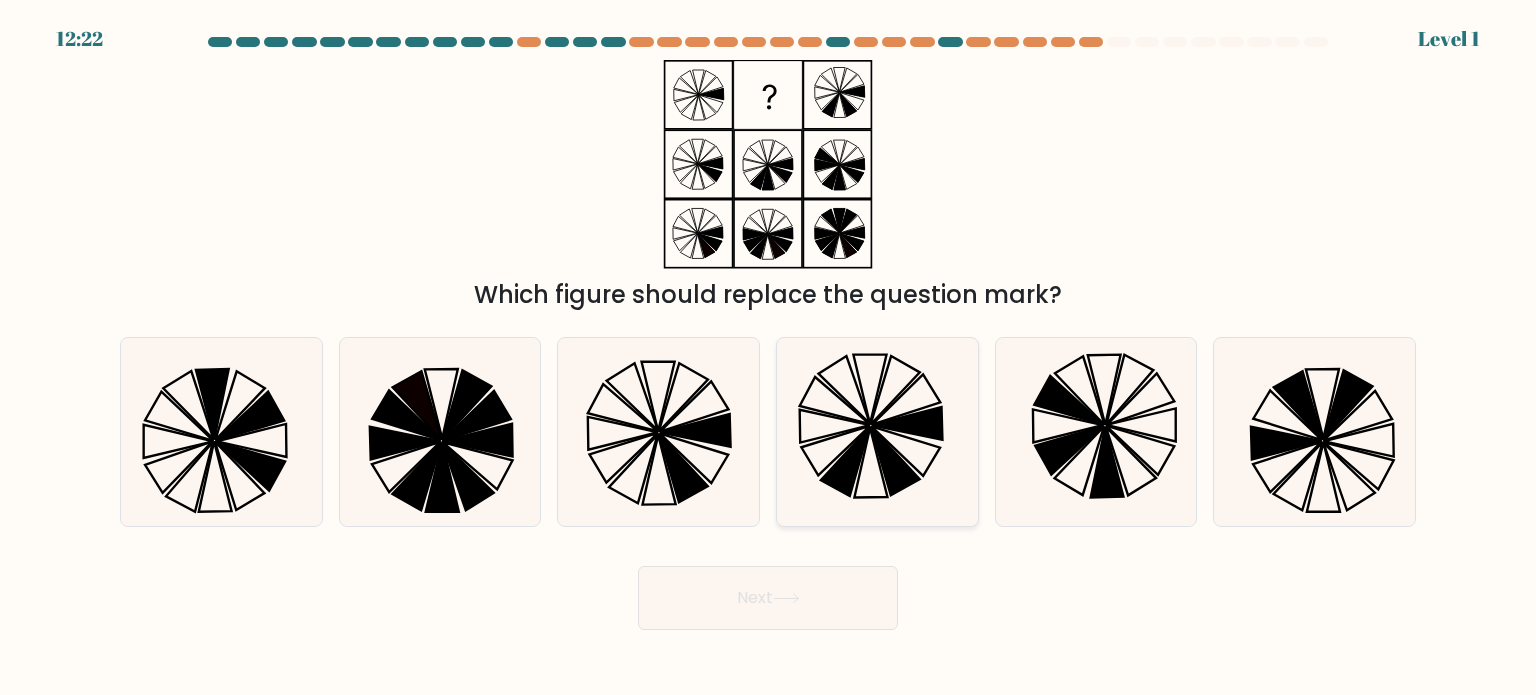 click 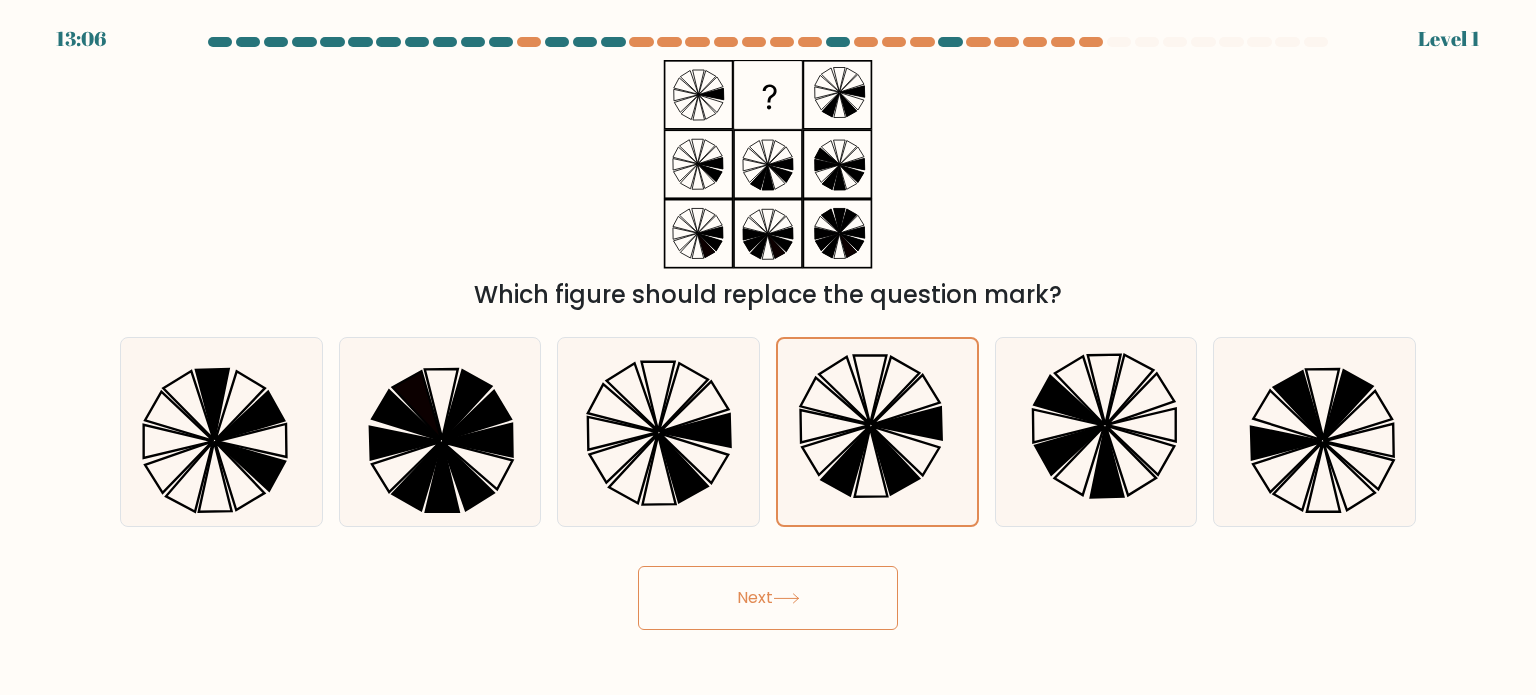 click 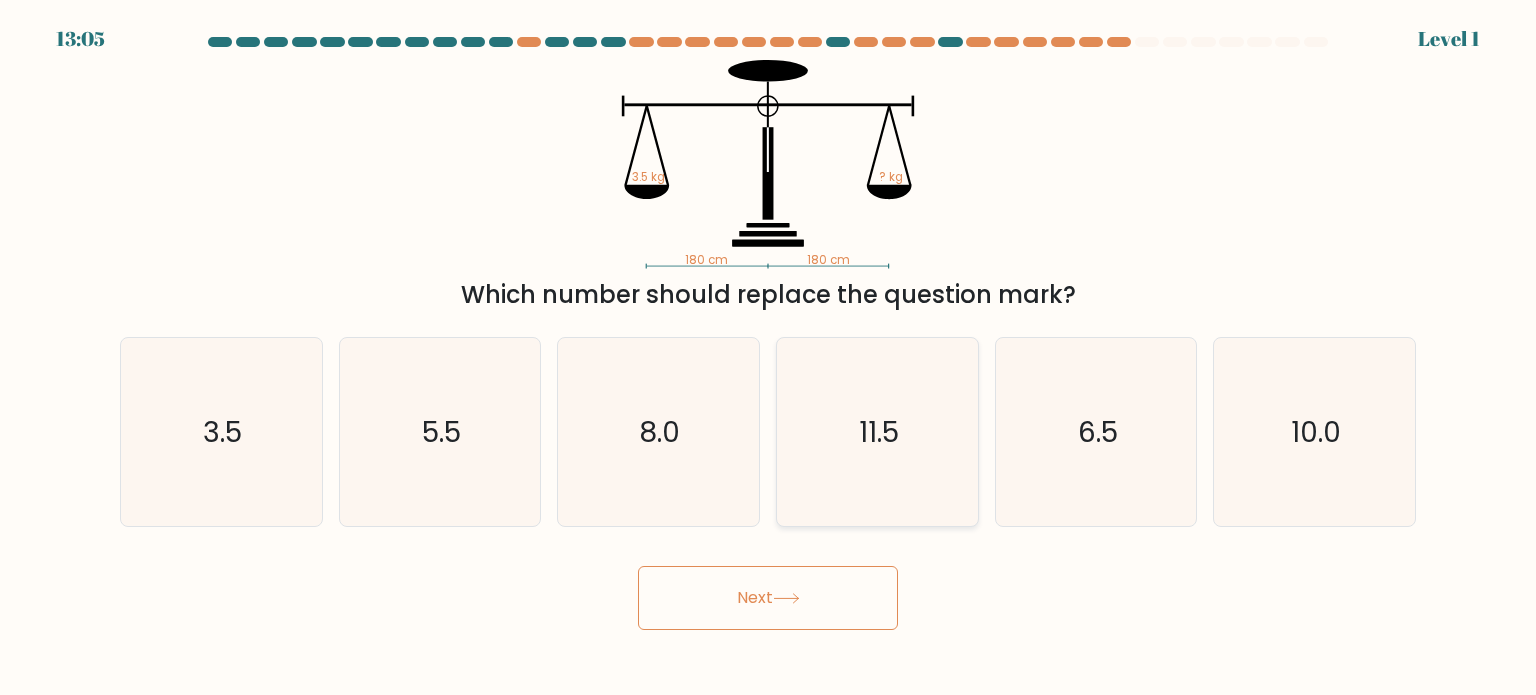 click on "11.5" 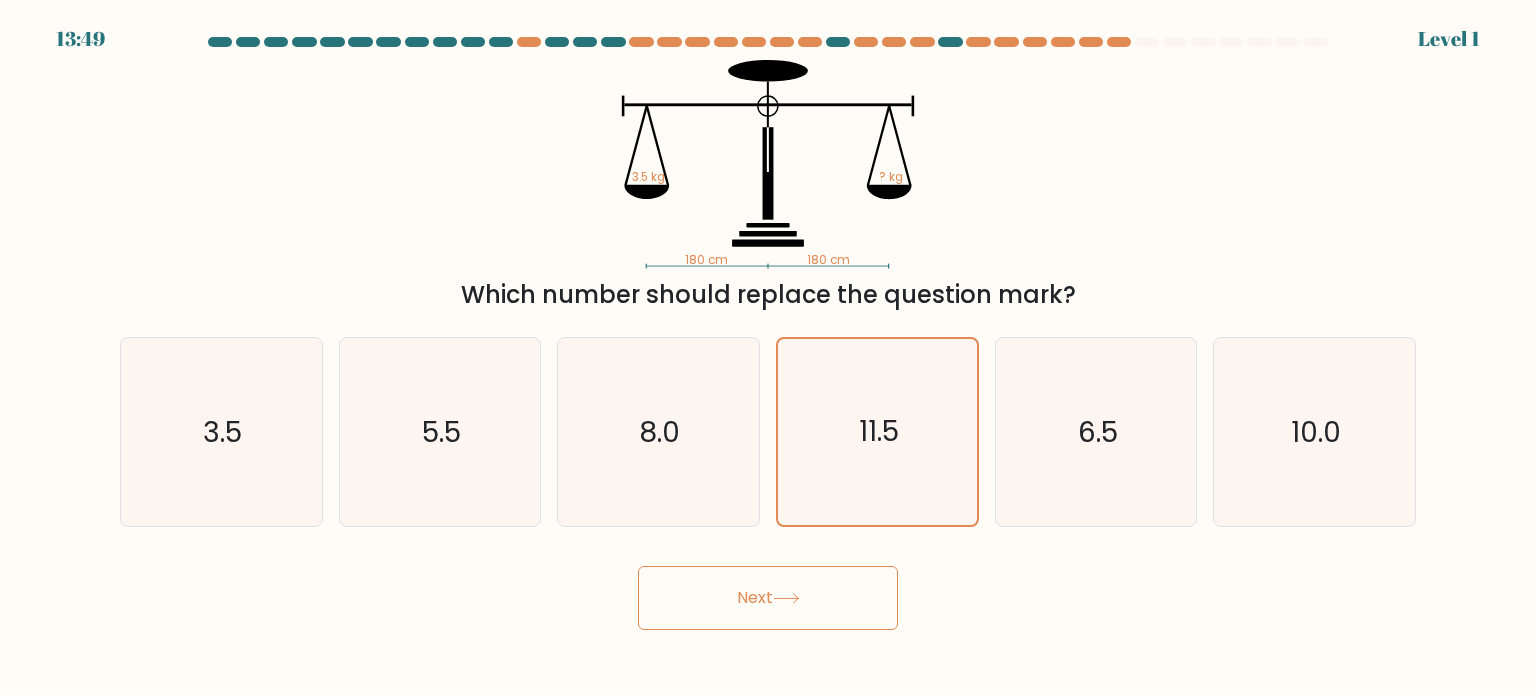 click on "Next" at bounding box center (768, 598) 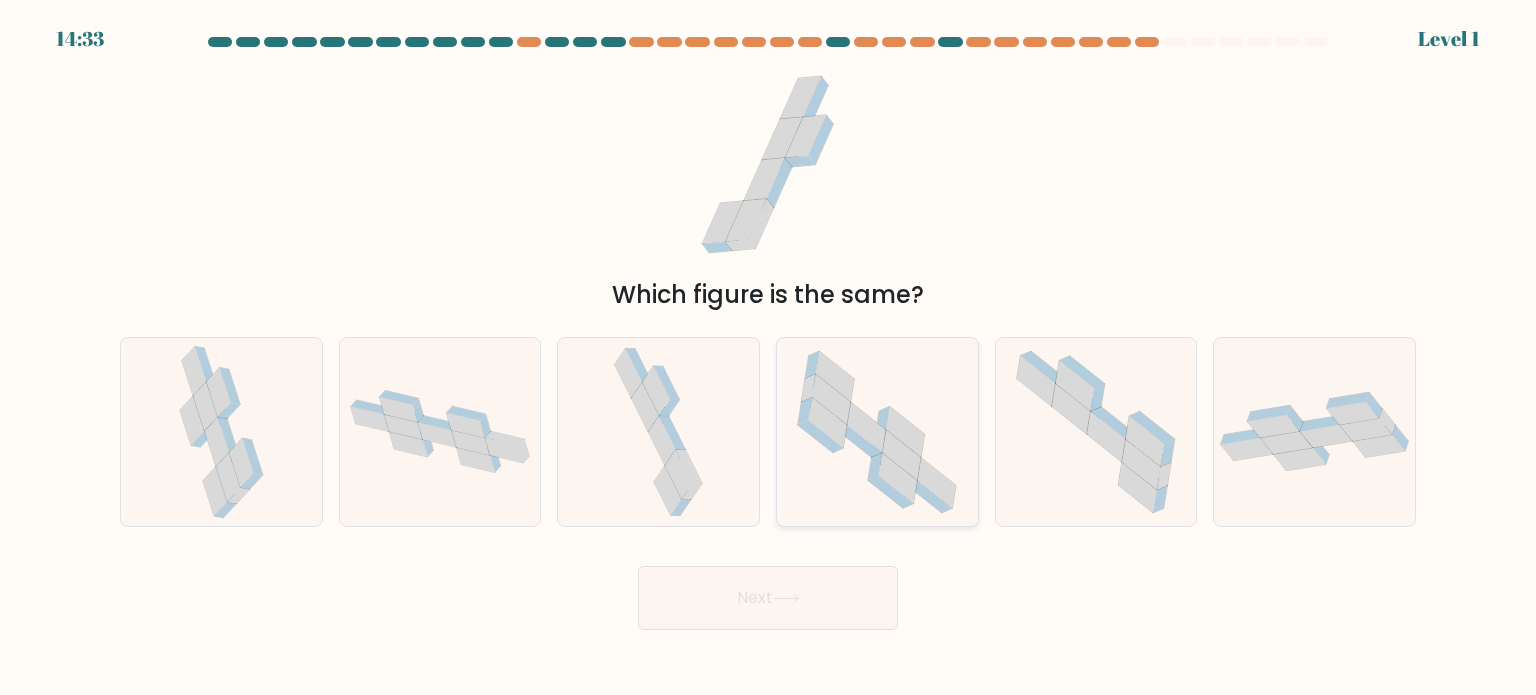 click 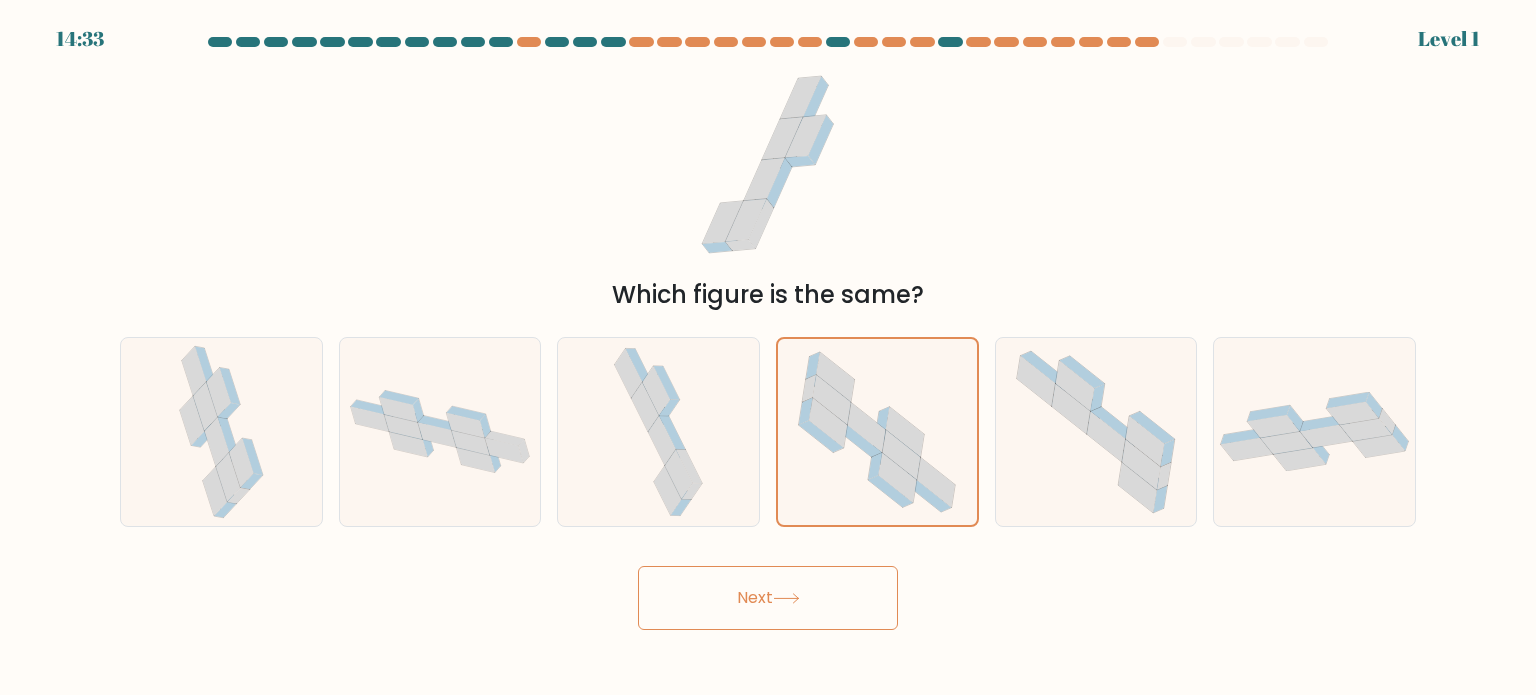 click on "Next" at bounding box center (768, 598) 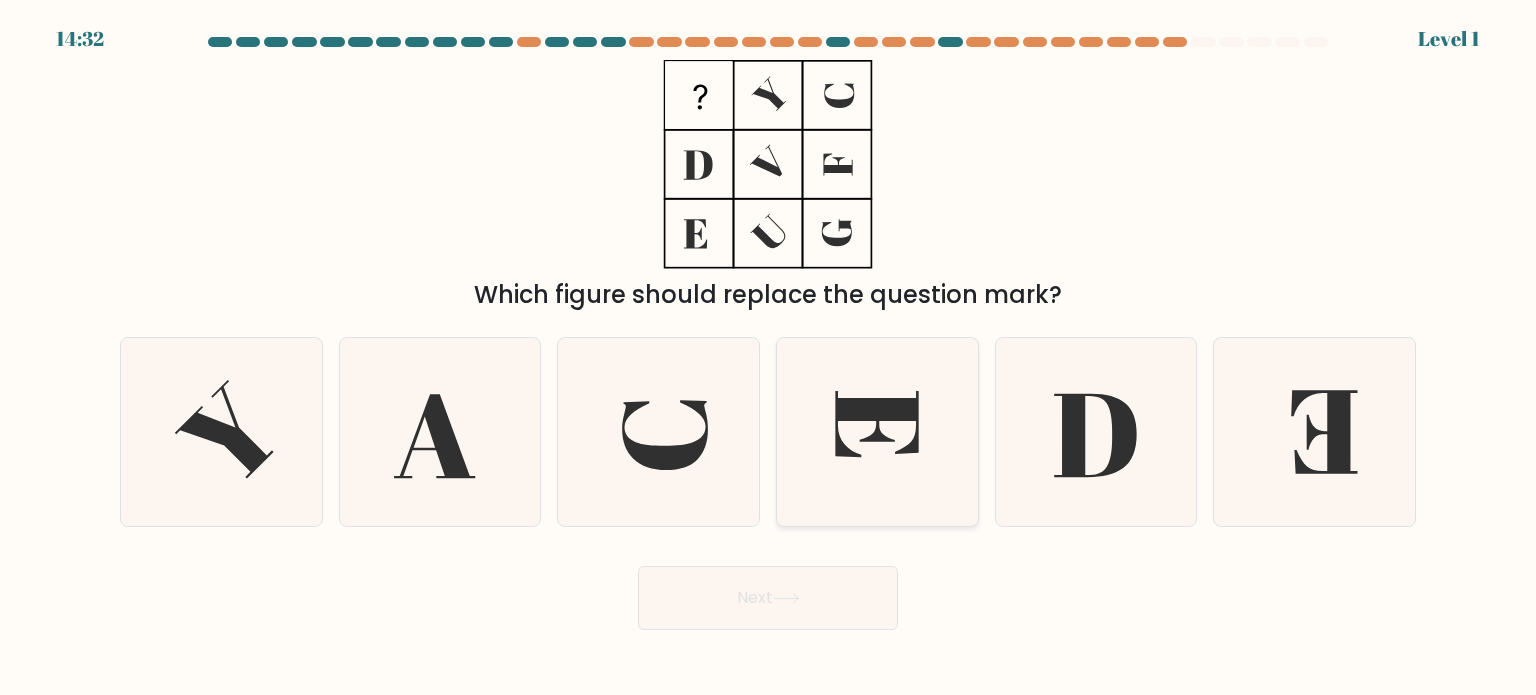 click 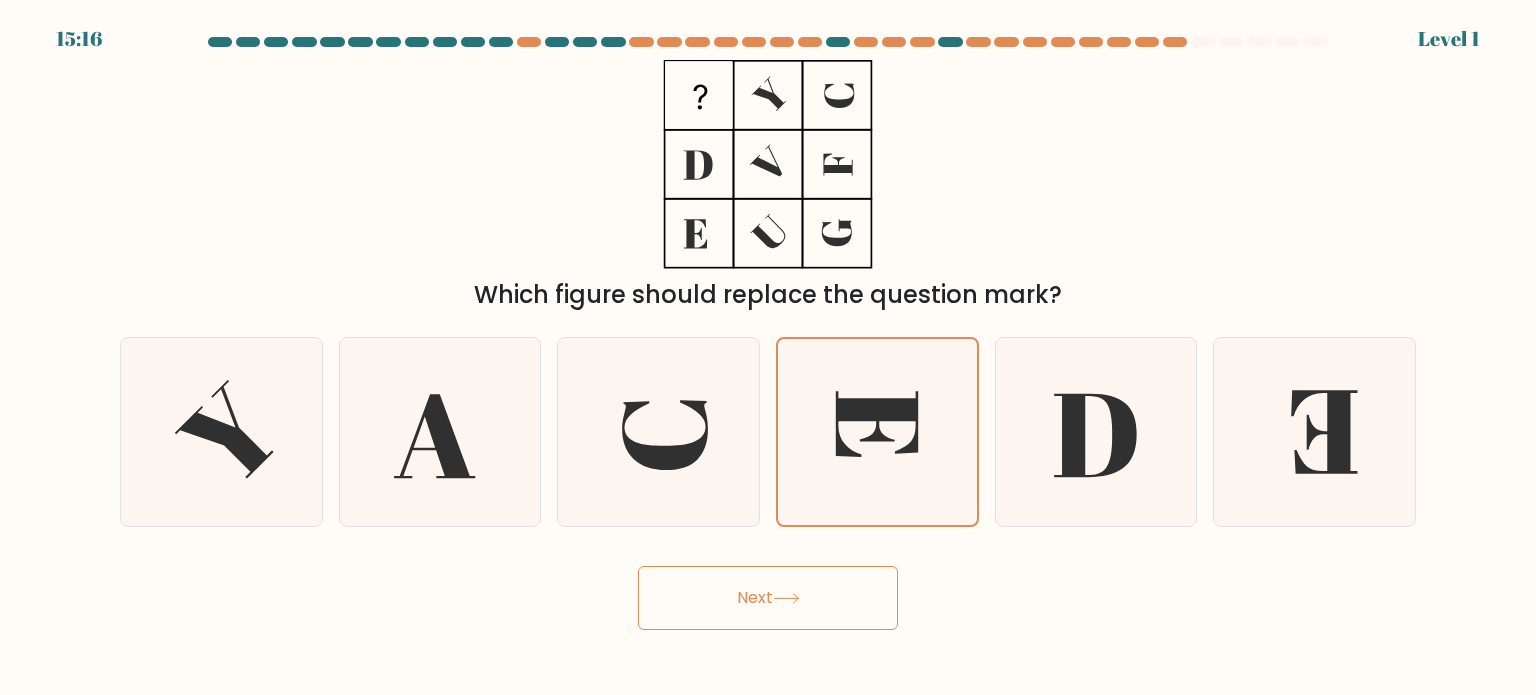 click on "Next" at bounding box center (768, 598) 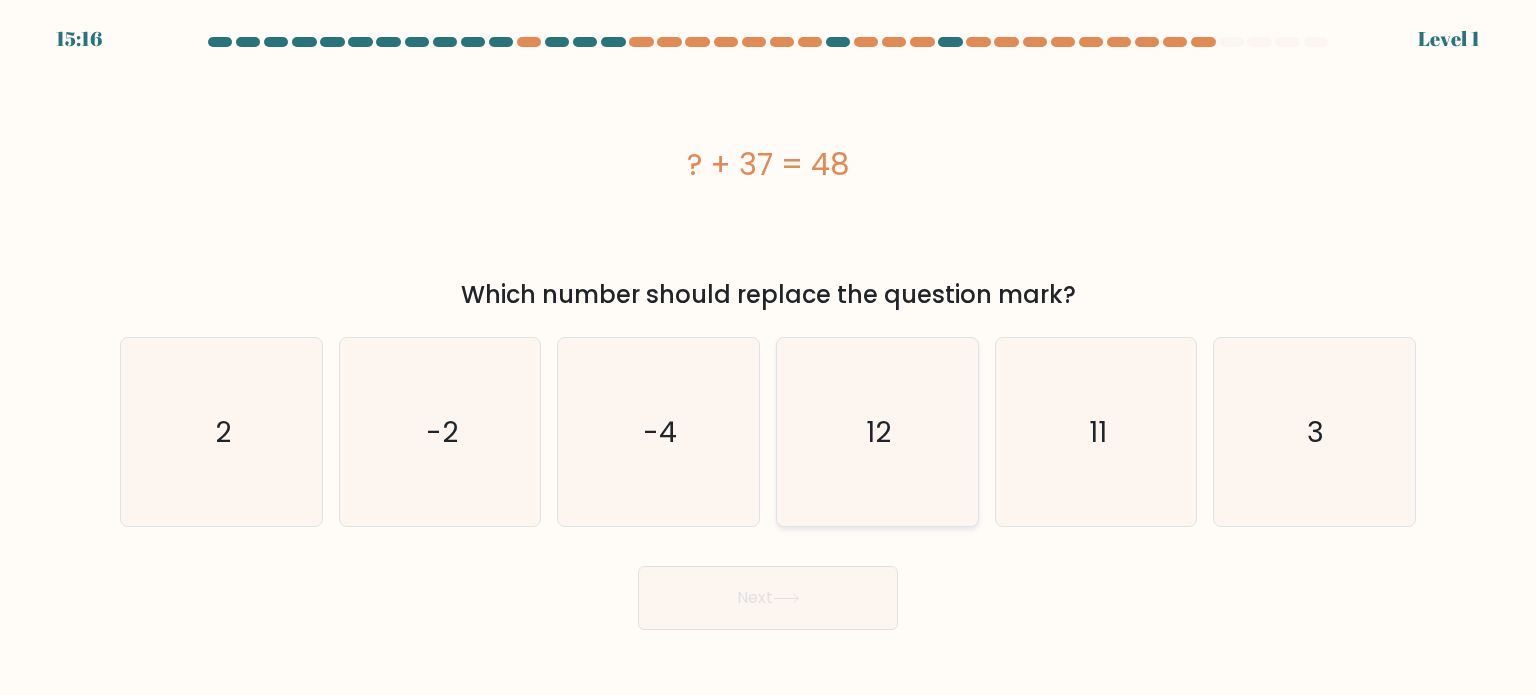 click on "12" 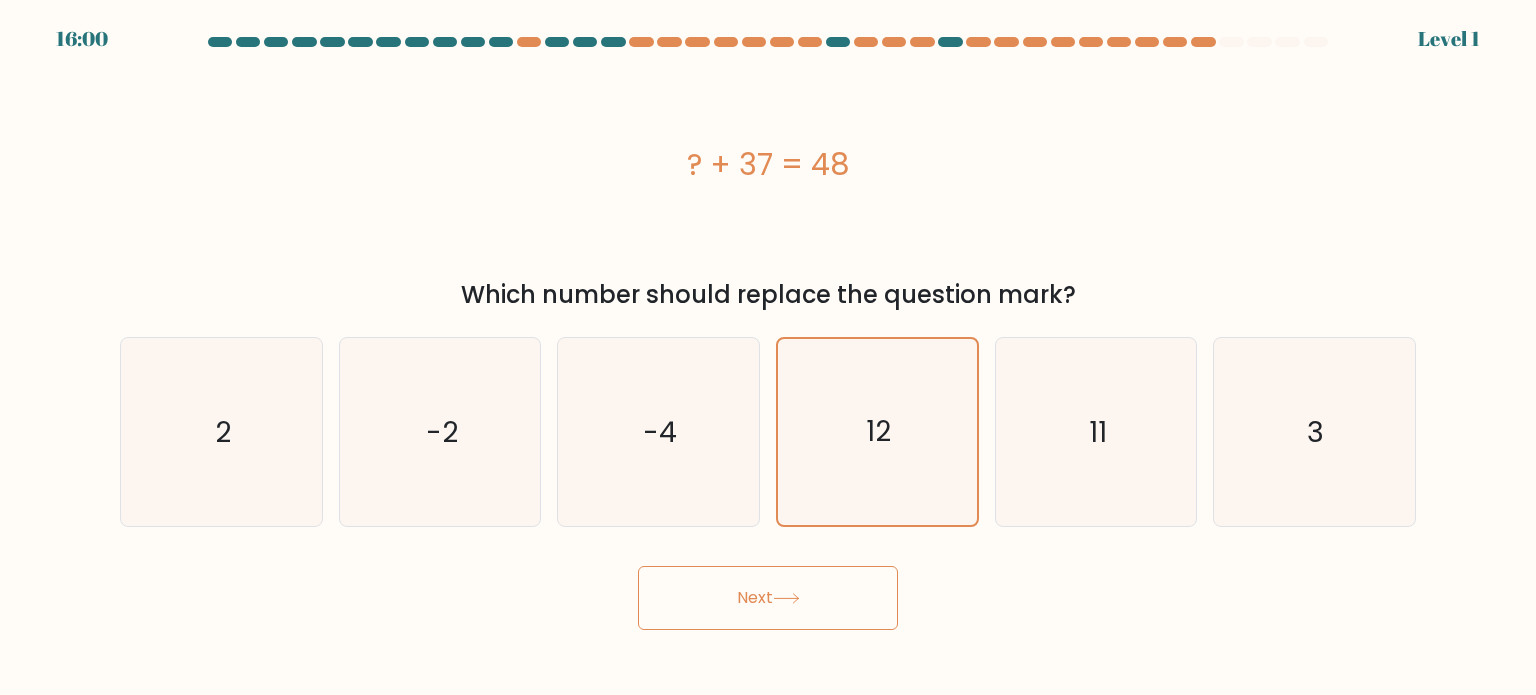 click on "Next" at bounding box center [768, 598] 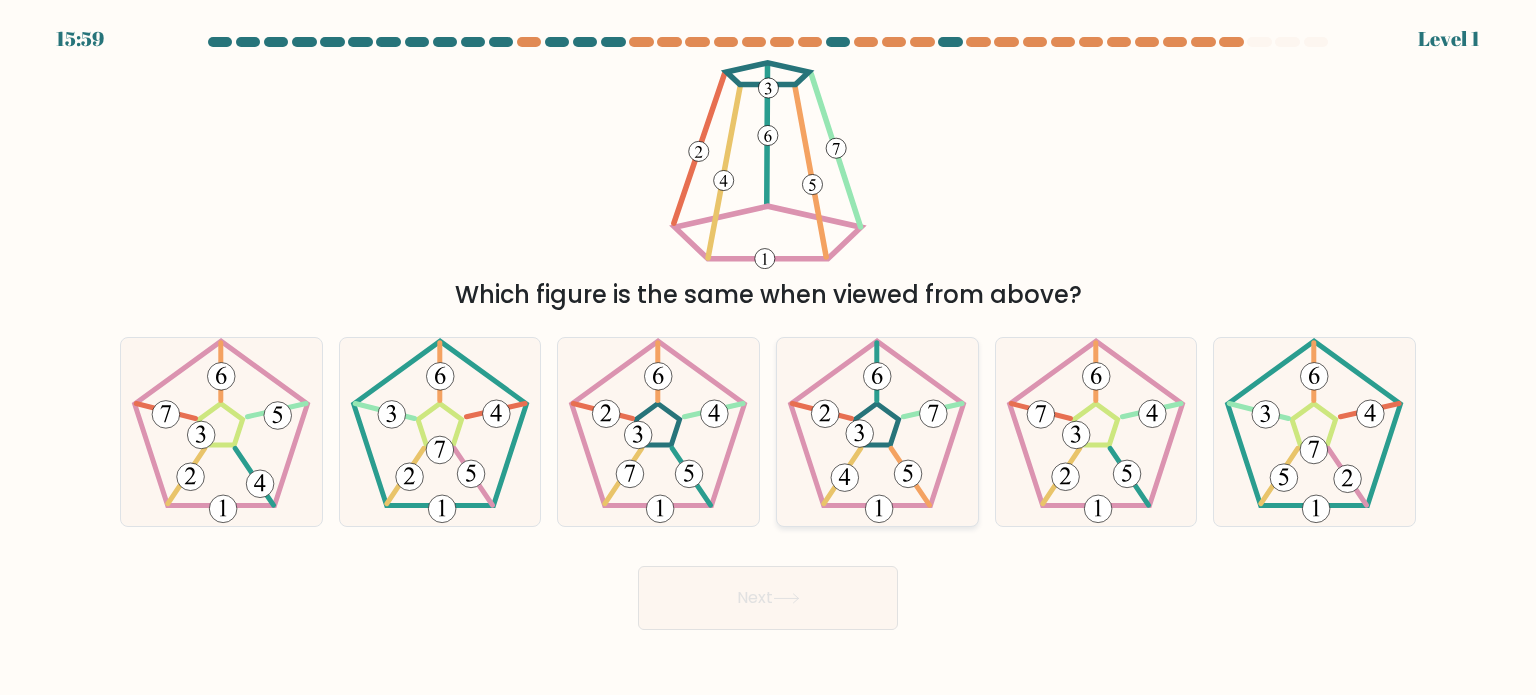 click 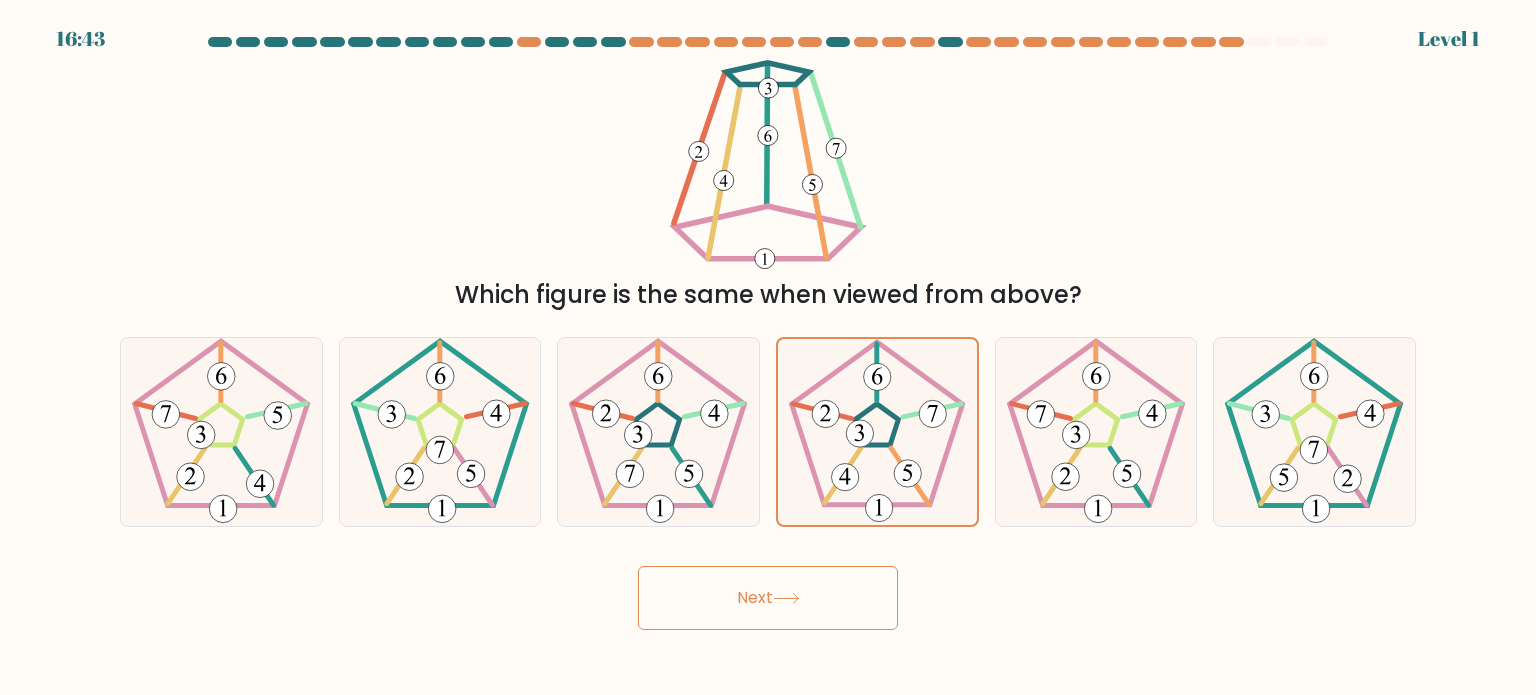 click 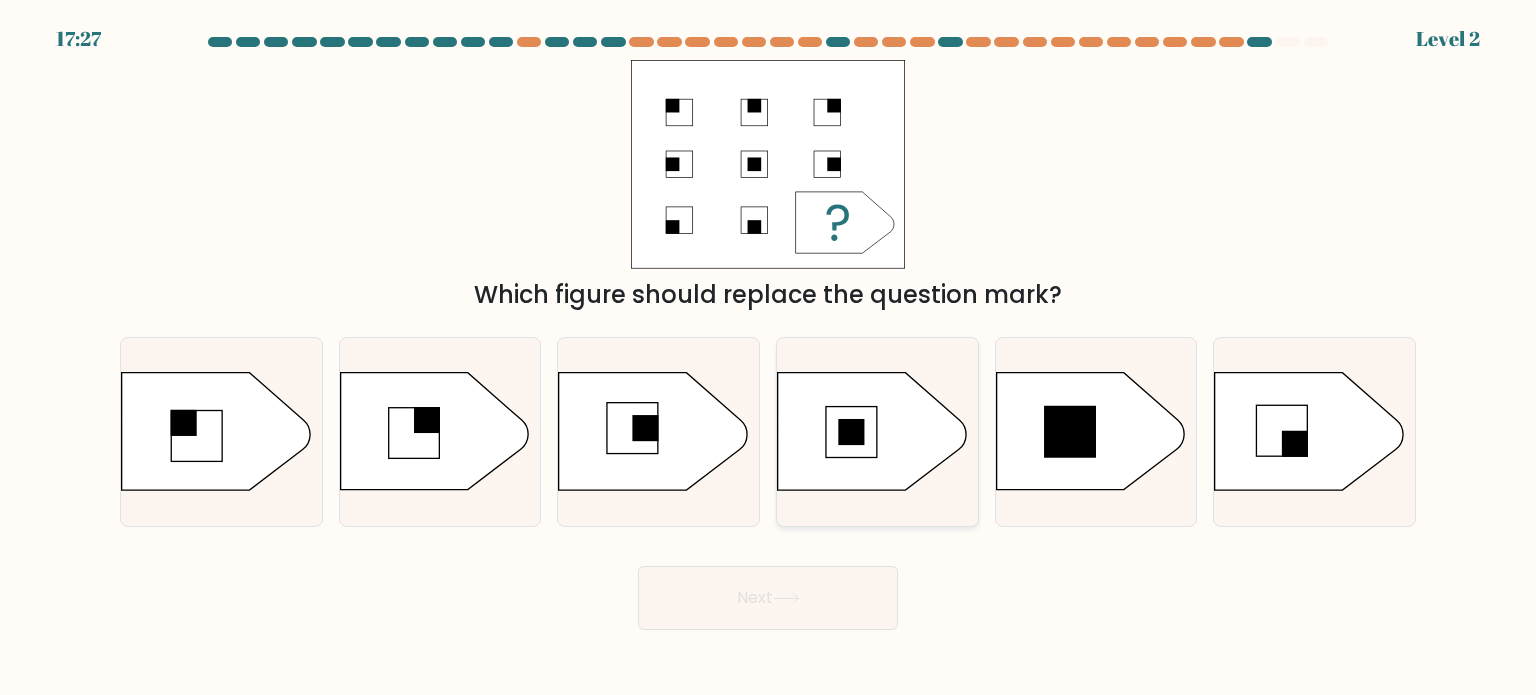 click 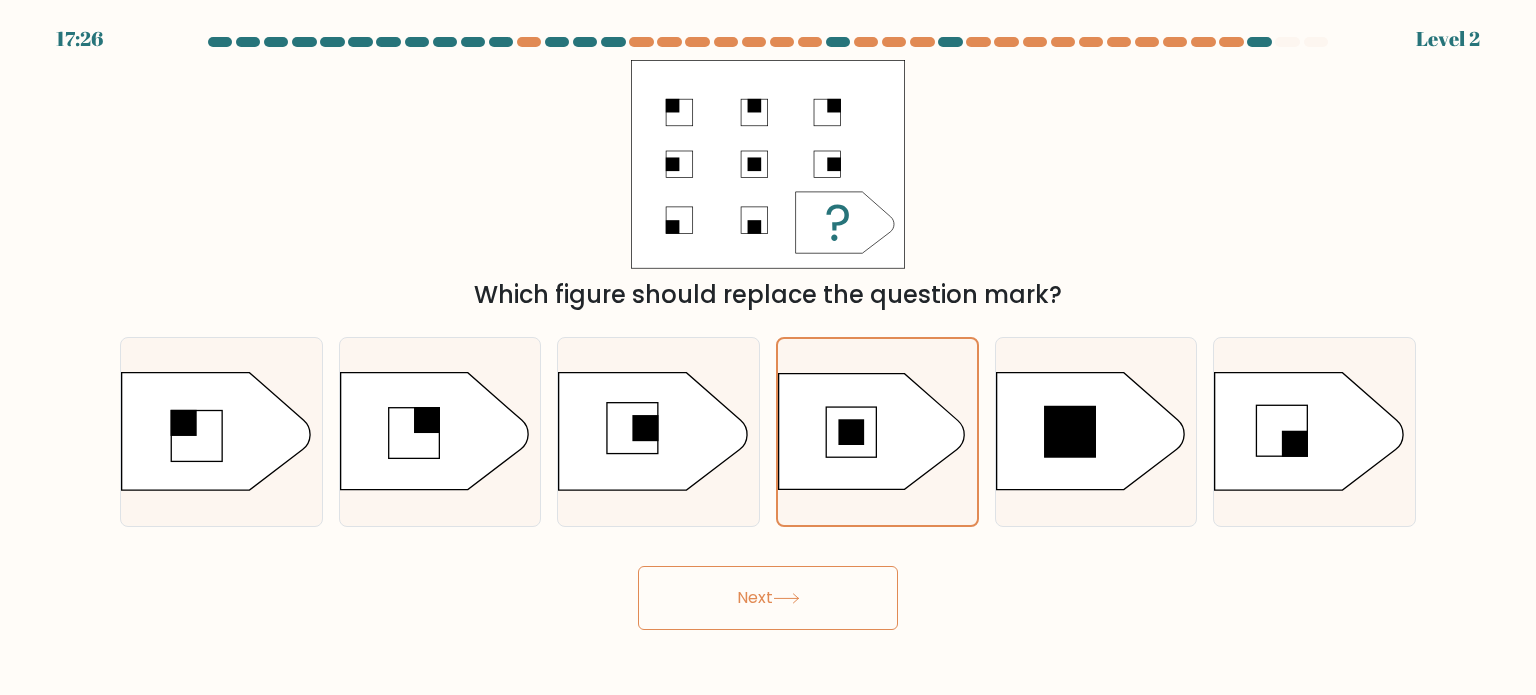 click on "Next" at bounding box center [768, 598] 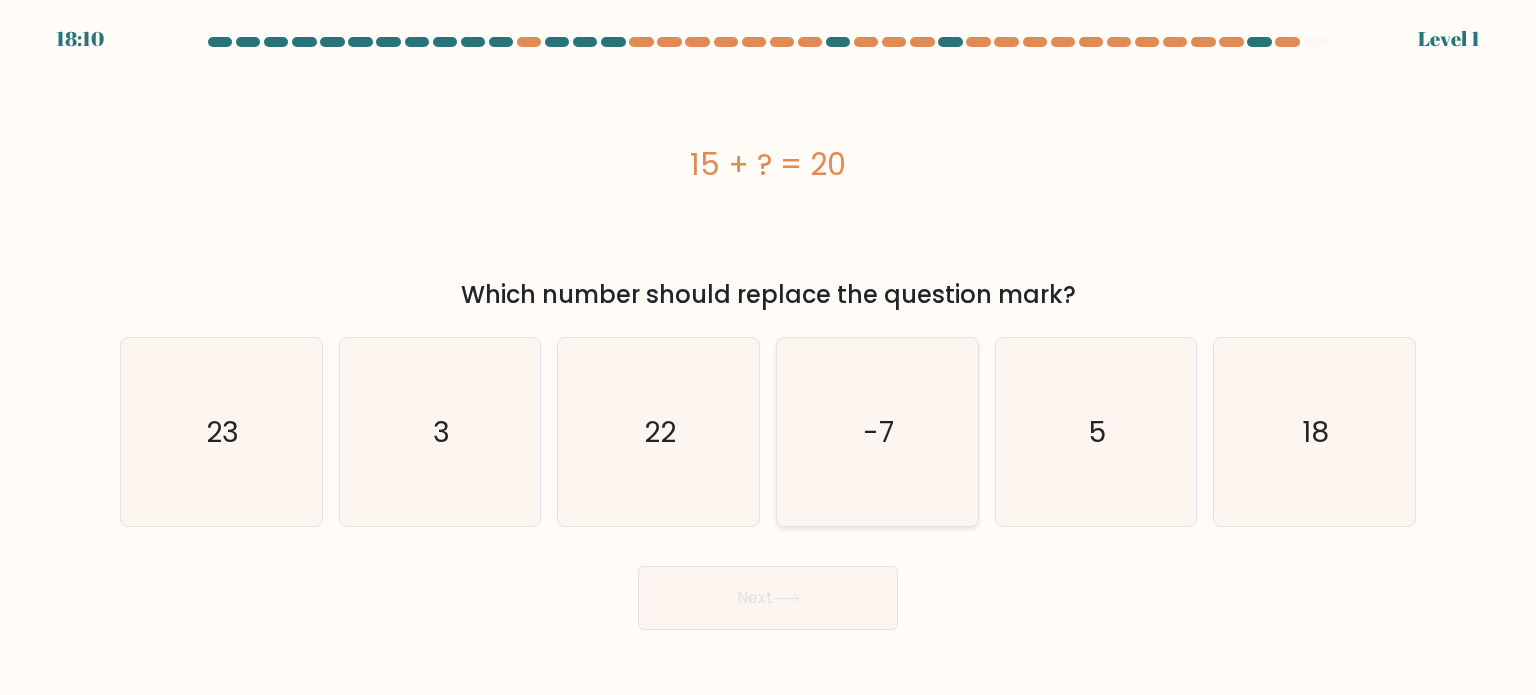 click on "-7" 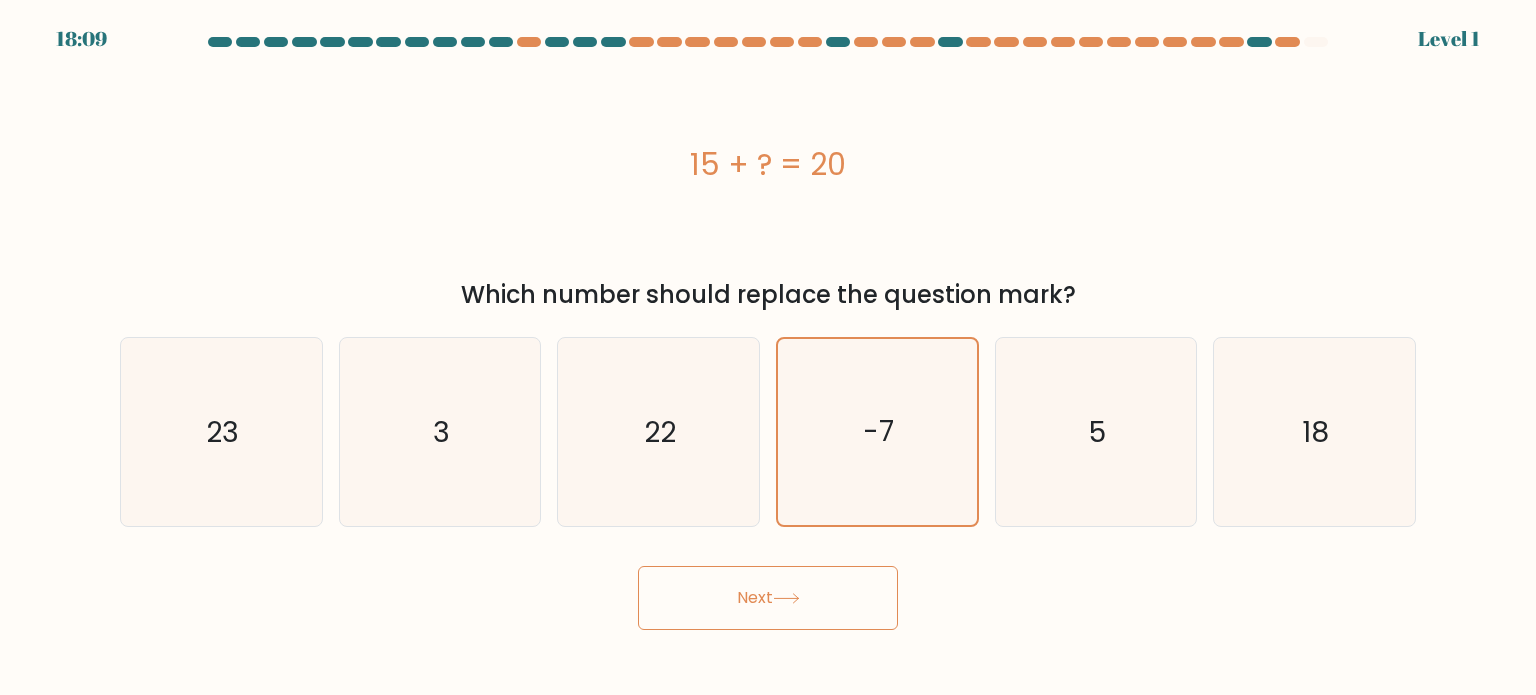 click on "Next" at bounding box center [768, 598] 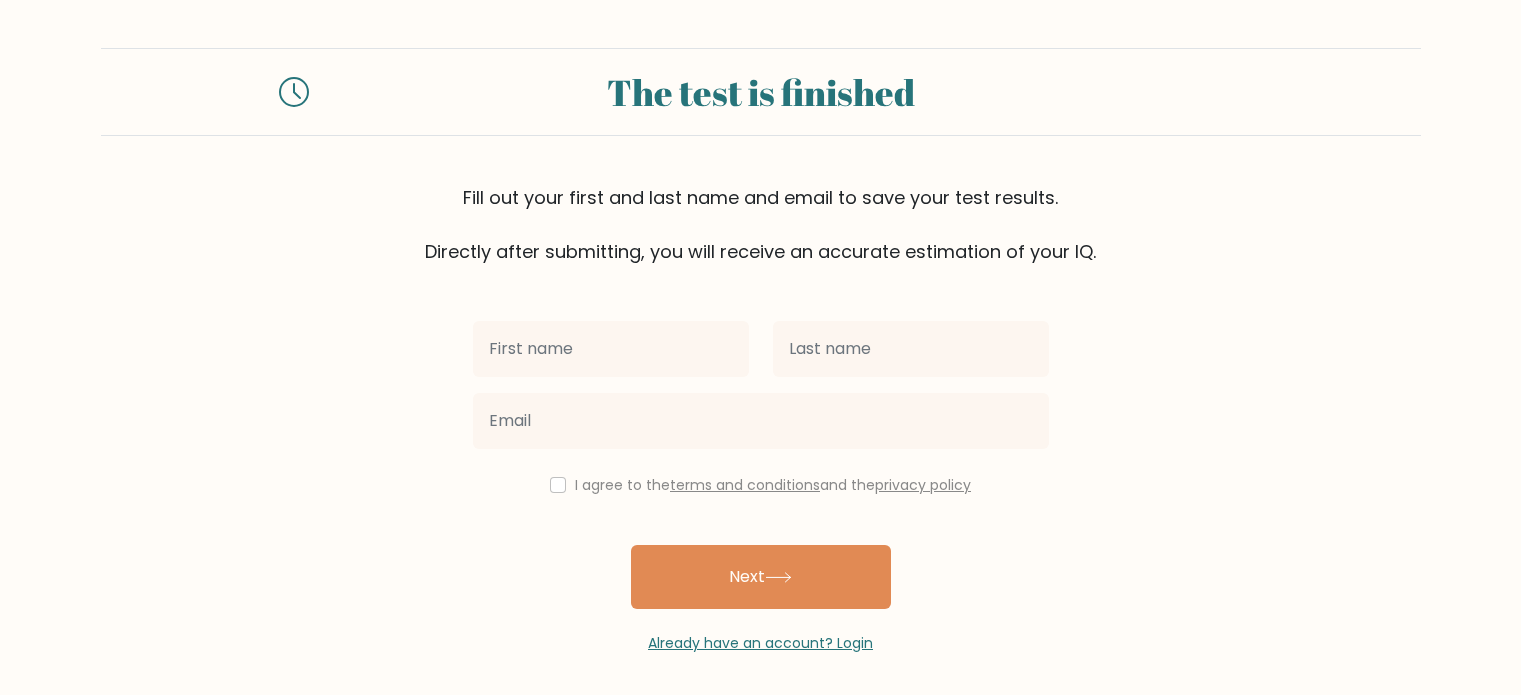 scroll, scrollTop: 0, scrollLeft: 0, axis: both 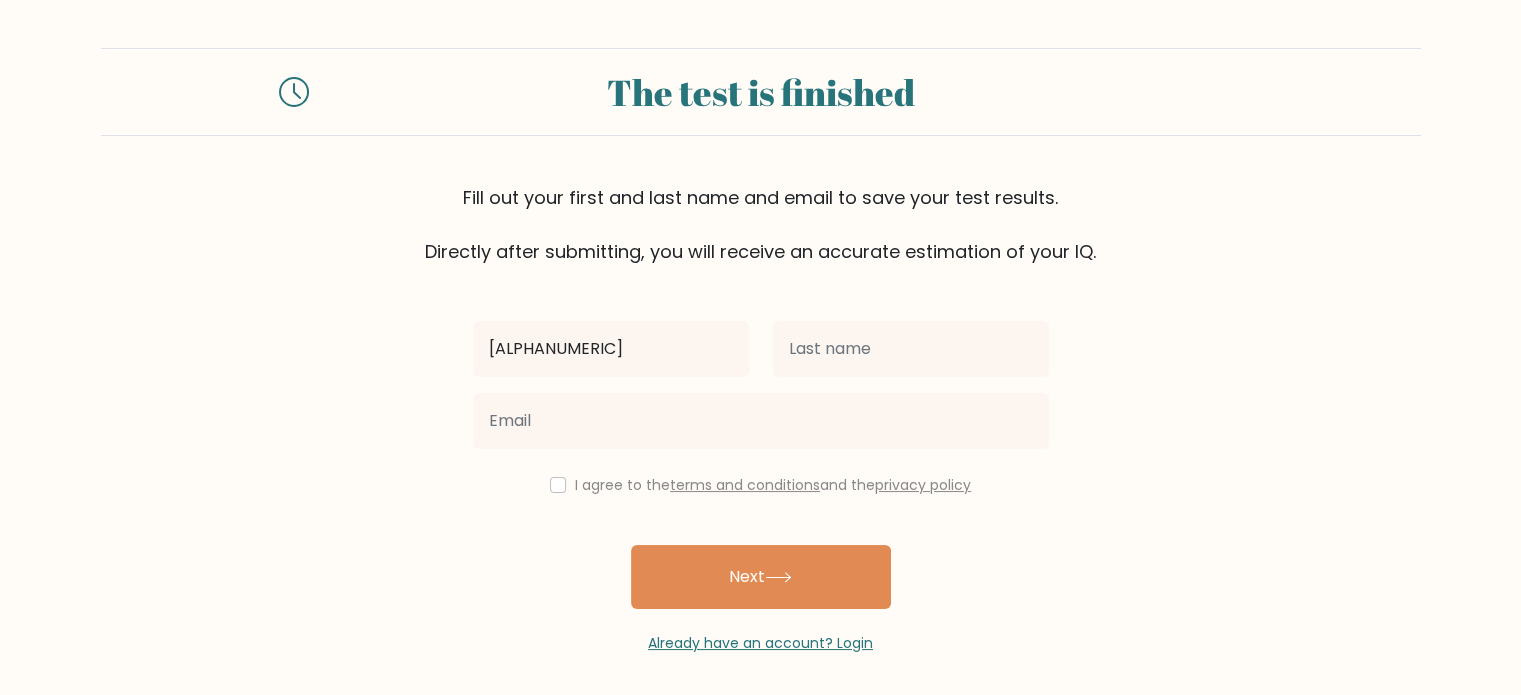 type on "loriifjfenj" 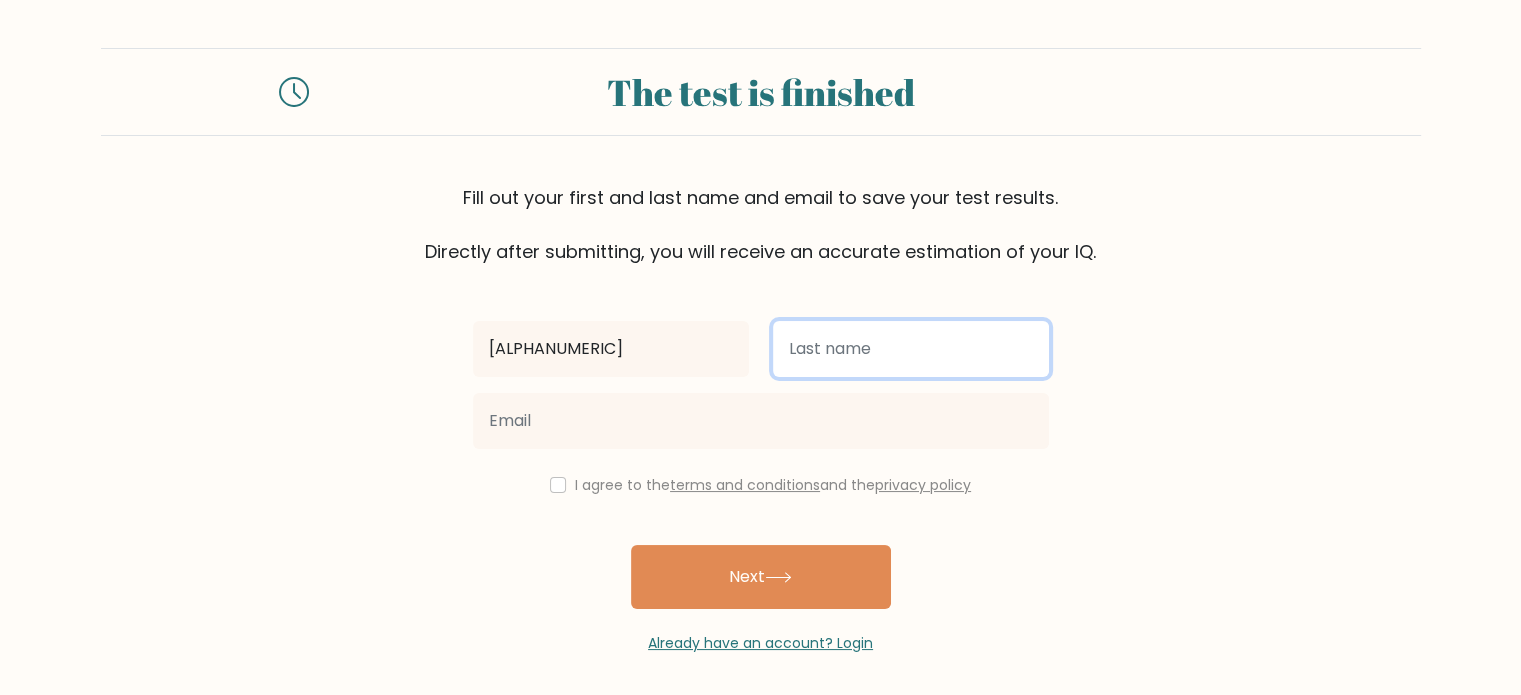 click at bounding box center [911, 349] 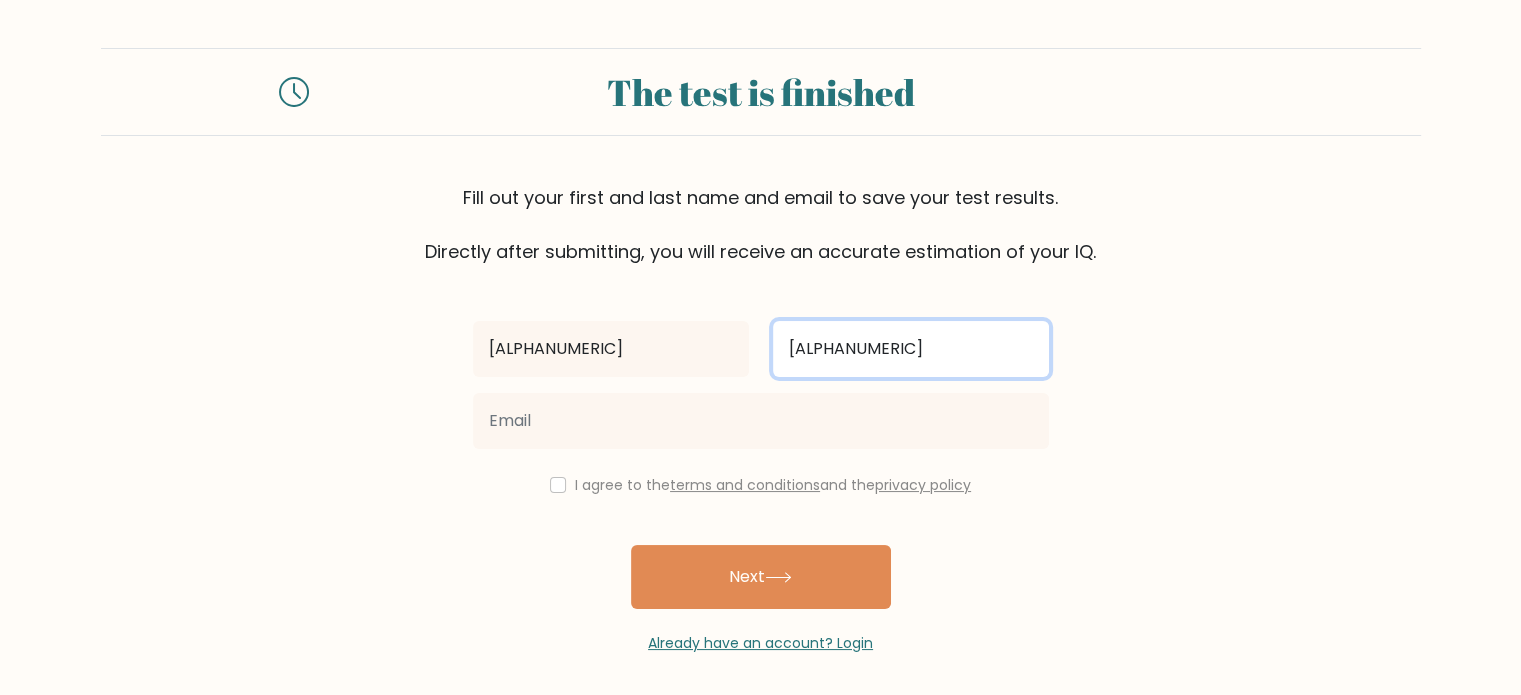 type on "rnfvjt4rnv" 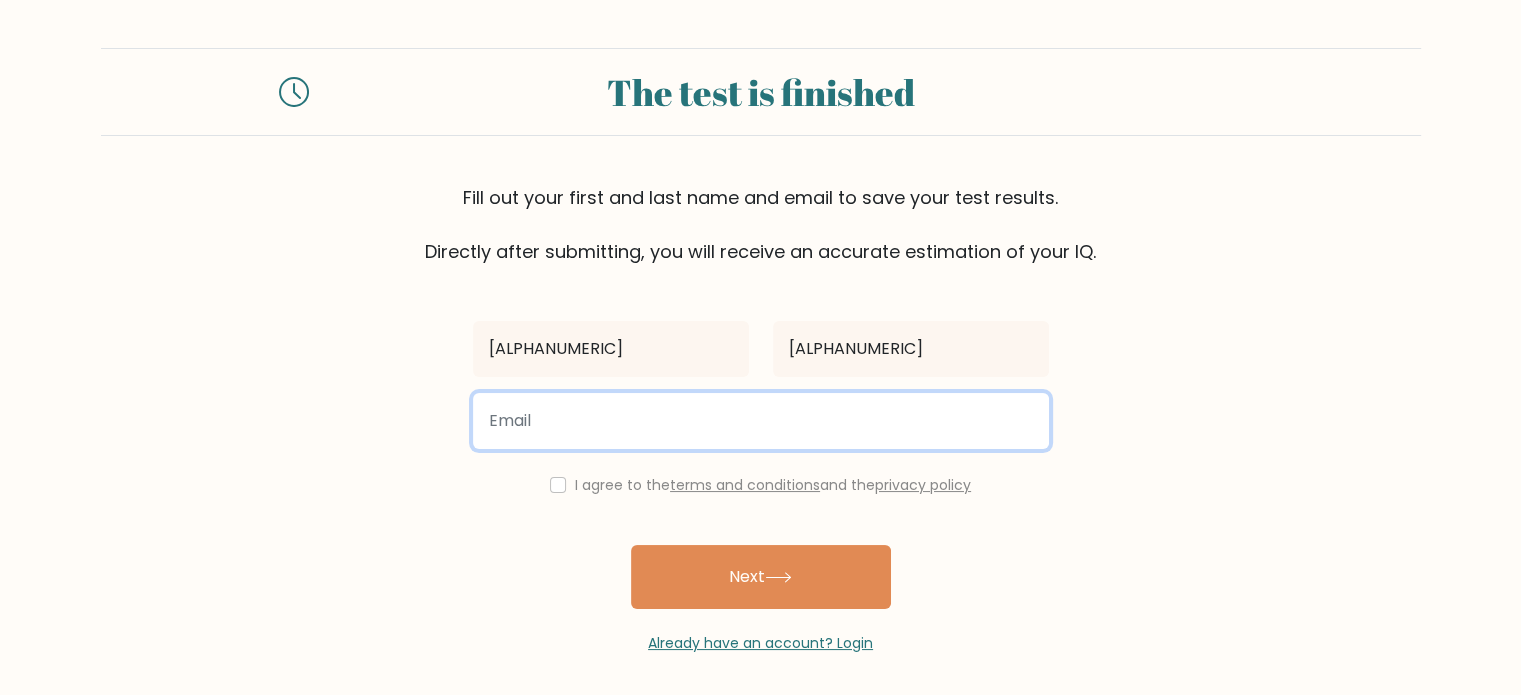 click at bounding box center (761, 421) 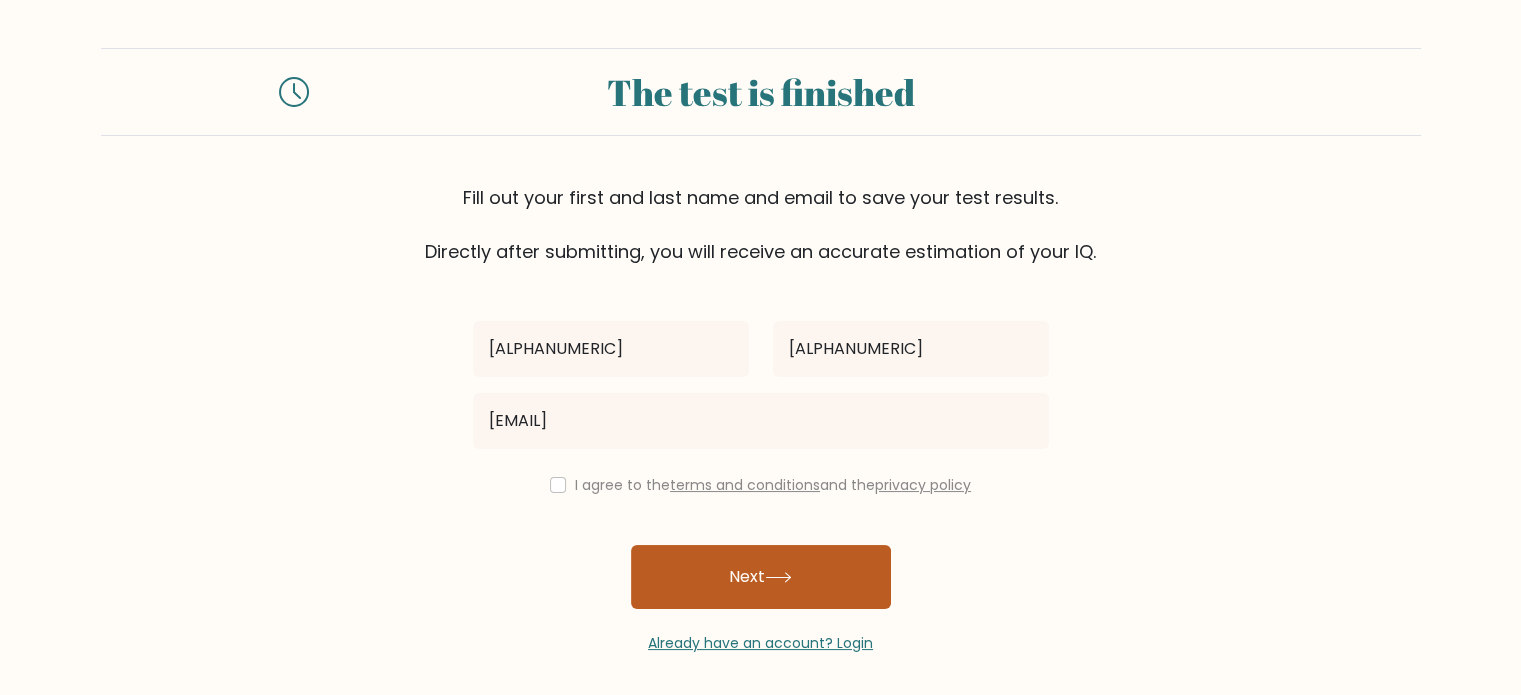 click on "Next" at bounding box center [761, 577] 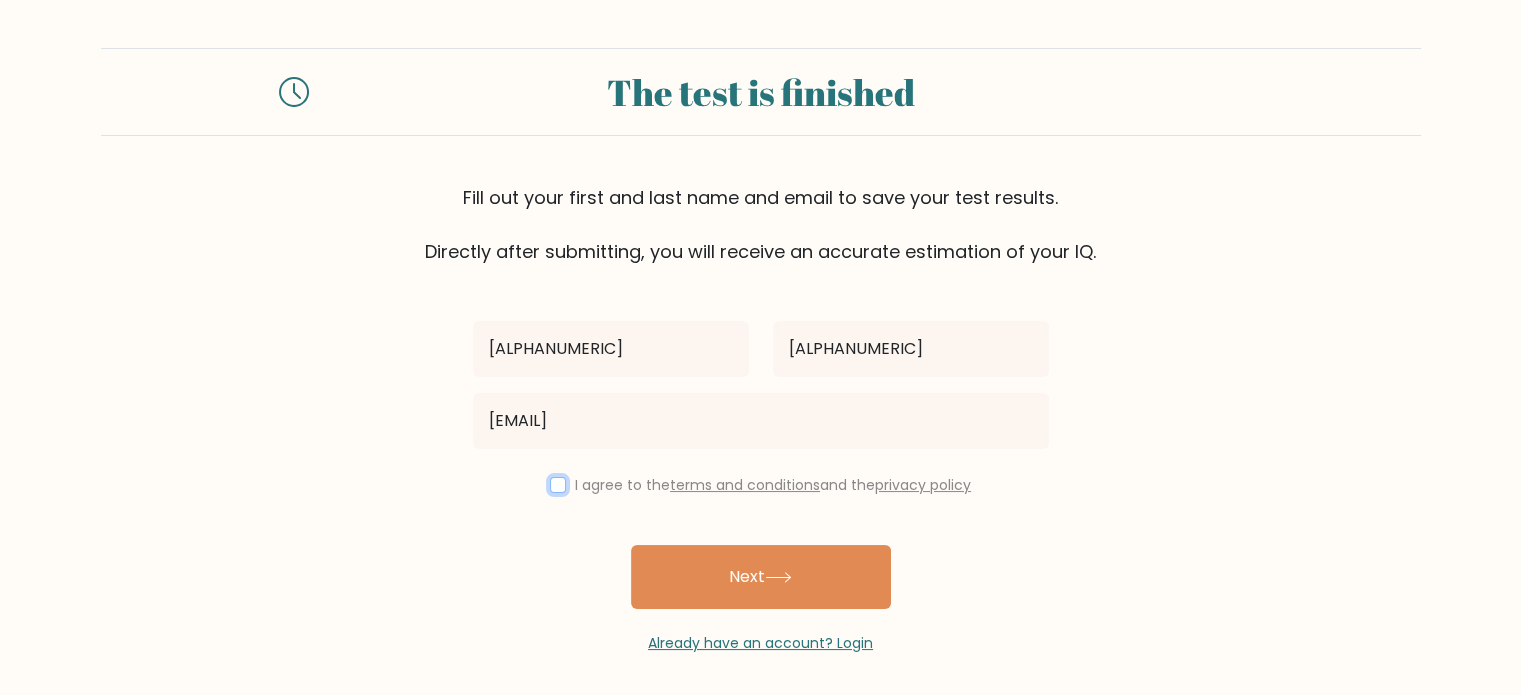 click at bounding box center (558, 485) 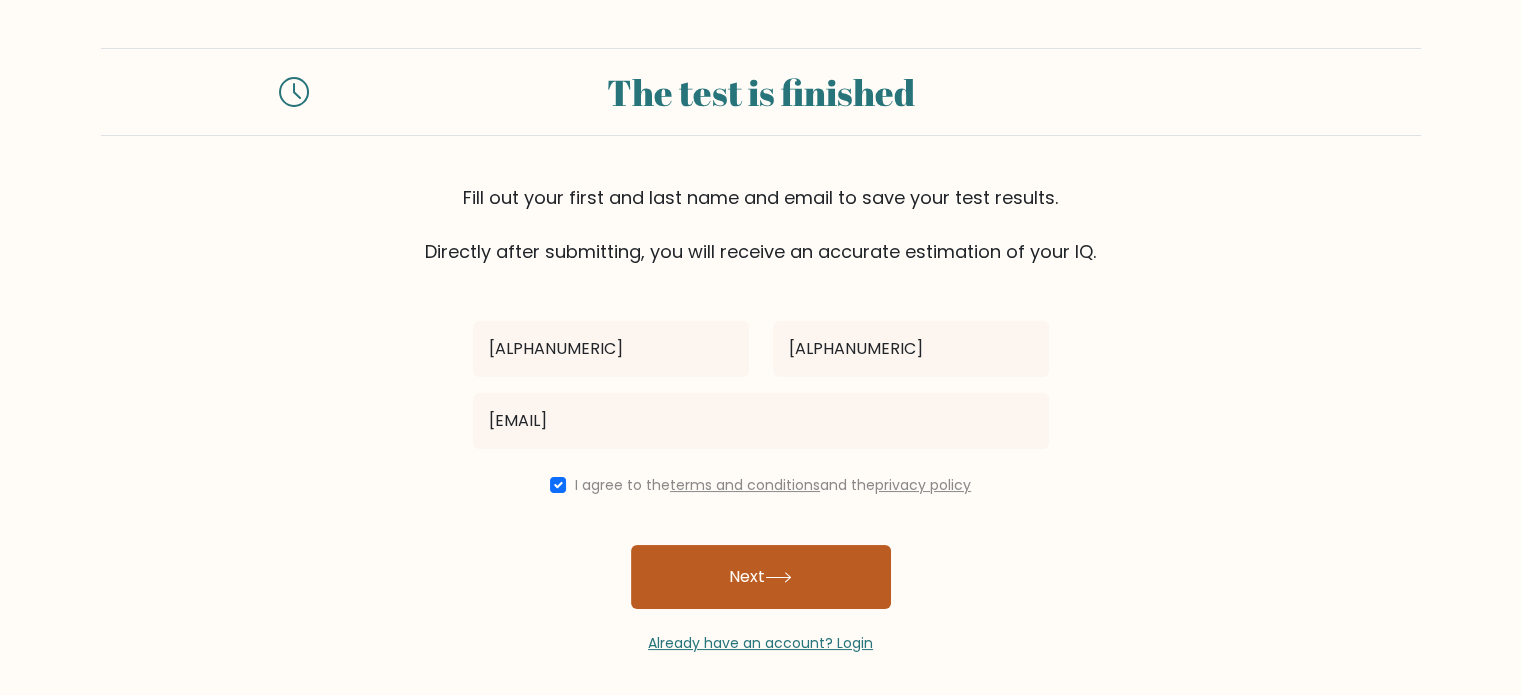 click on "Next" at bounding box center (761, 577) 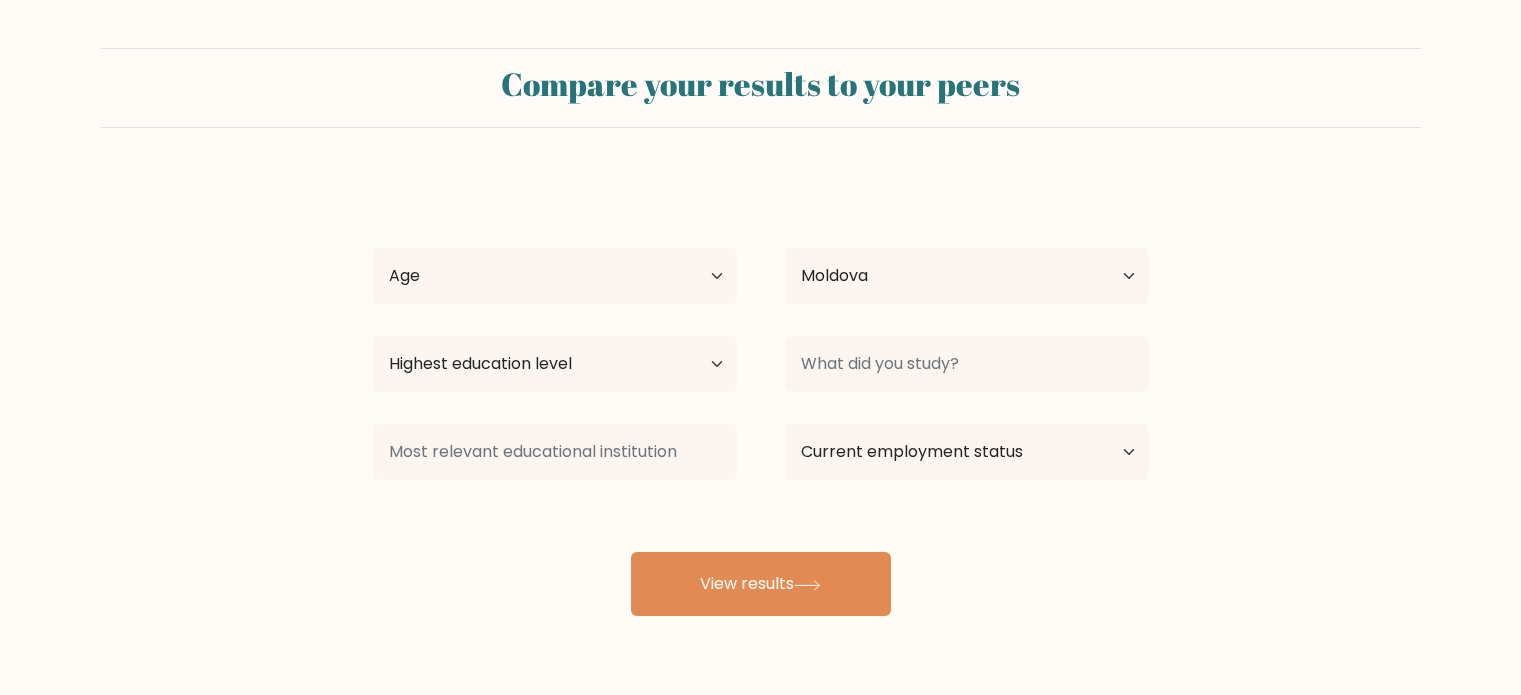select on "MD" 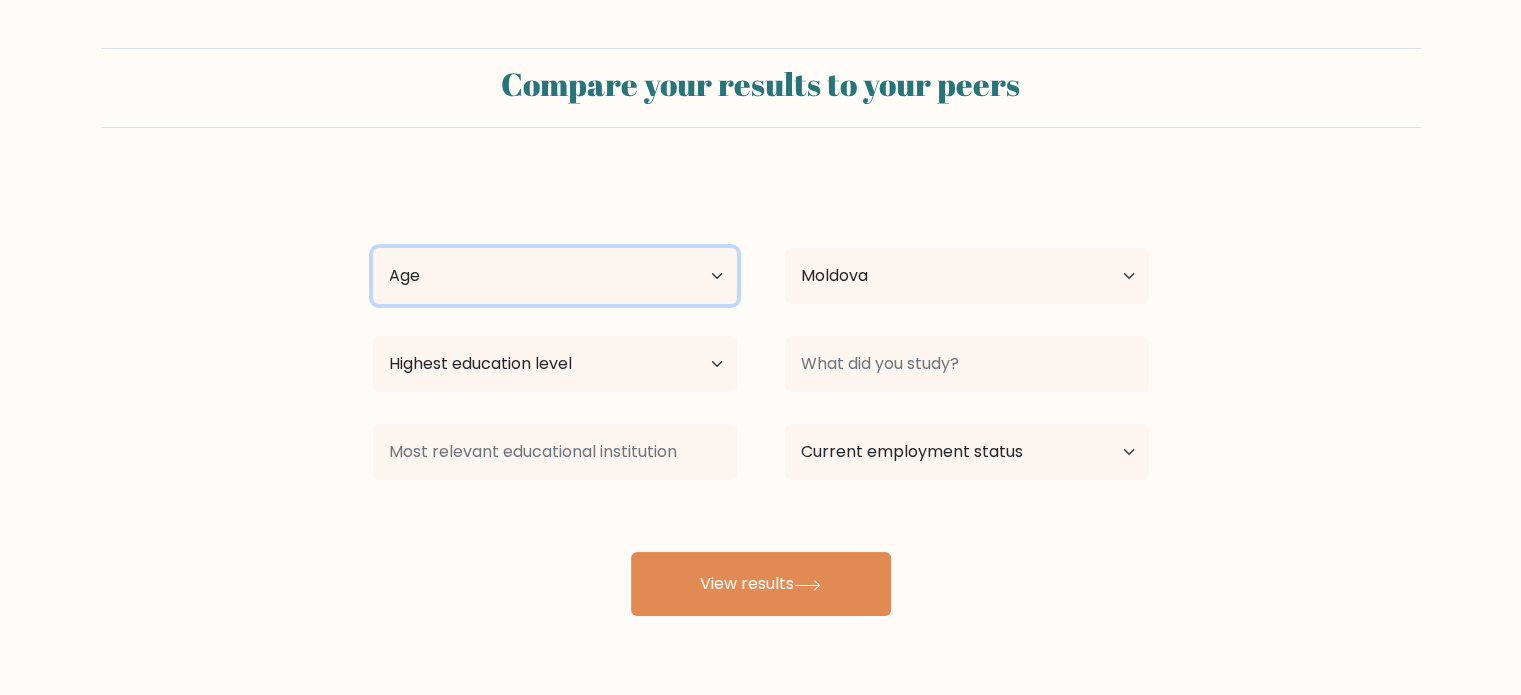 click on "Age
Under 18 years old
18-24 years old
25-34 years old
35-44 years old
45-54 years old
55-64 years old
65 years old and above" at bounding box center [555, 276] 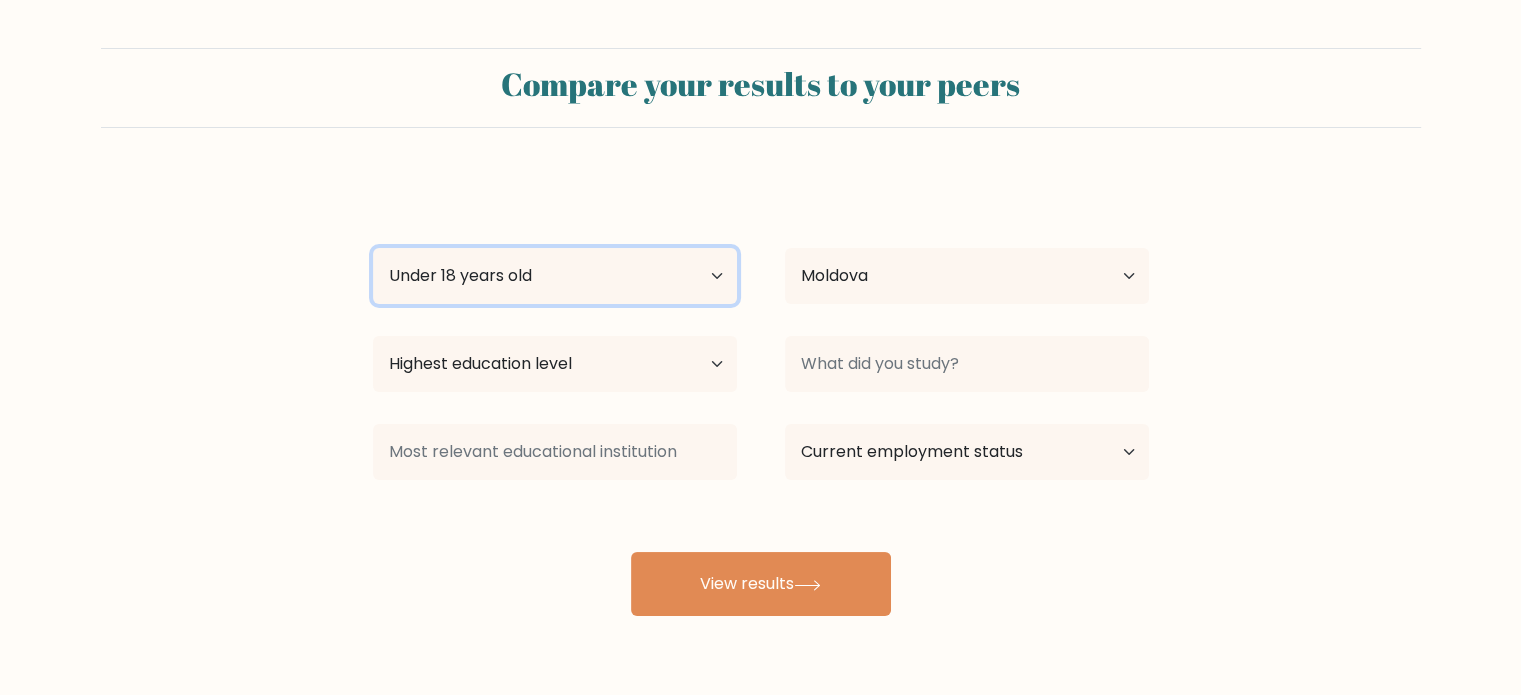 click on "Age
Under 18 years old
18-24 years old
25-34 years old
35-44 years old
45-54 years old
55-64 years old
65 years old and above" at bounding box center [555, 276] 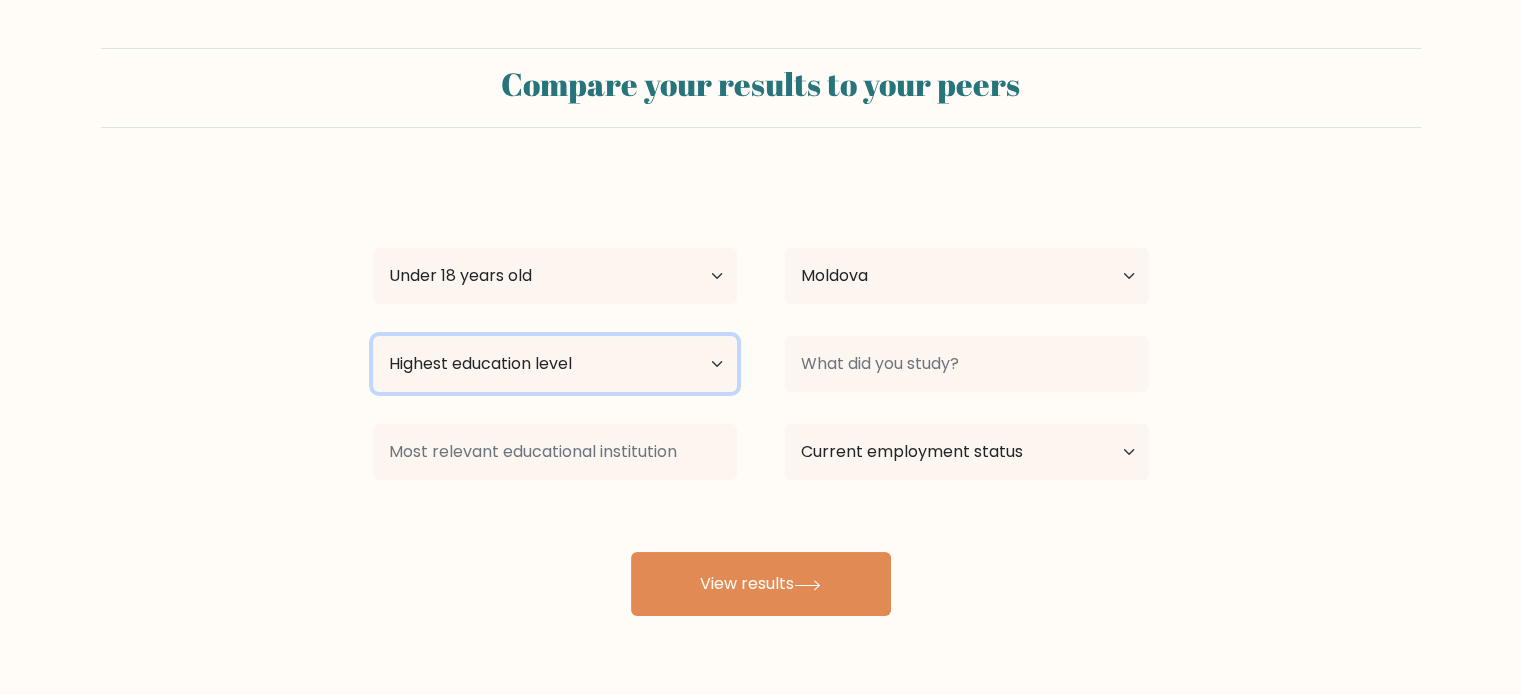 click on "Highest education level
No schooling
Primary
Lower Secondary
Upper Secondary
Occupation Specific
Bachelor's degree
Master's degree
Doctoral degree" at bounding box center [555, 364] 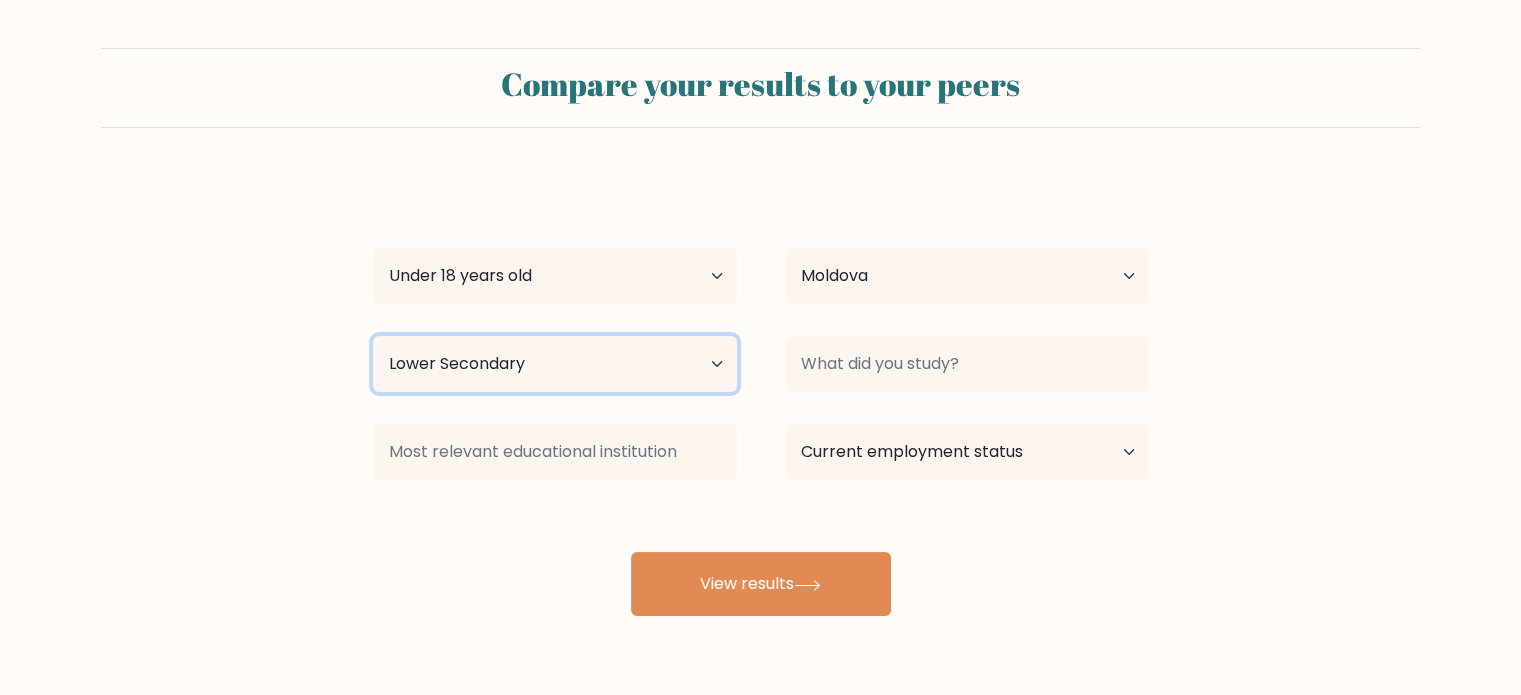 click on "Highest education level
No schooling
Primary
Lower Secondary
Upper Secondary
Occupation Specific
Bachelor's degree
Master's degree
Doctoral degree" at bounding box center (555, 364) 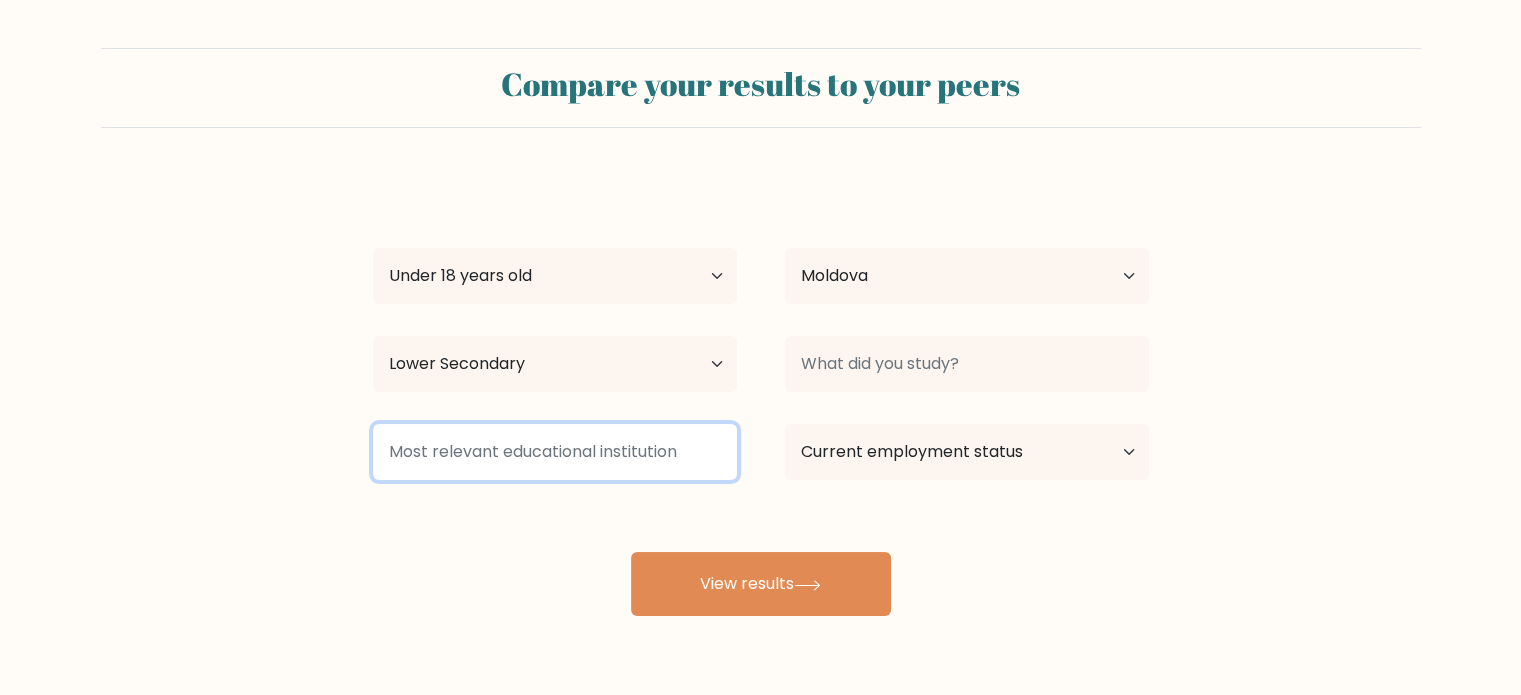 click at bounding box center (555, 452) 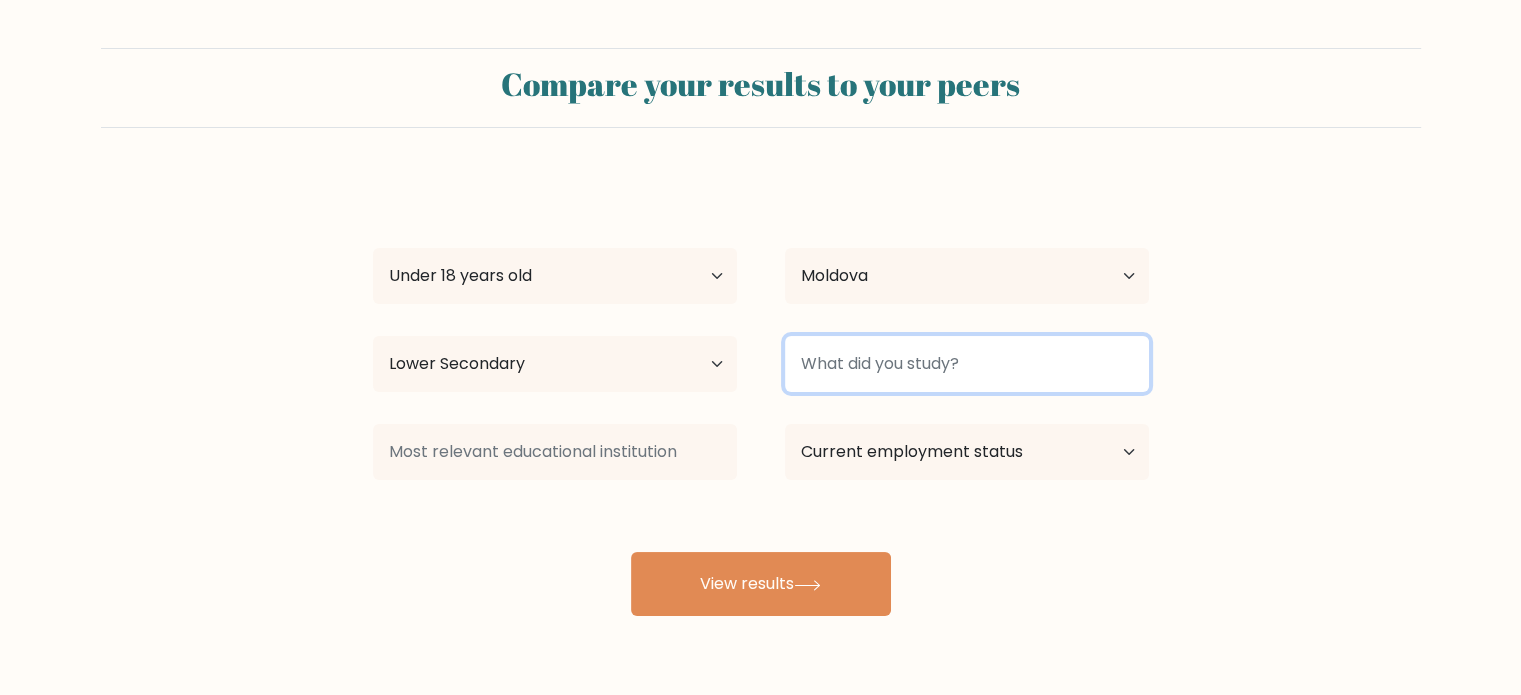click at bounding box center (967, 364) 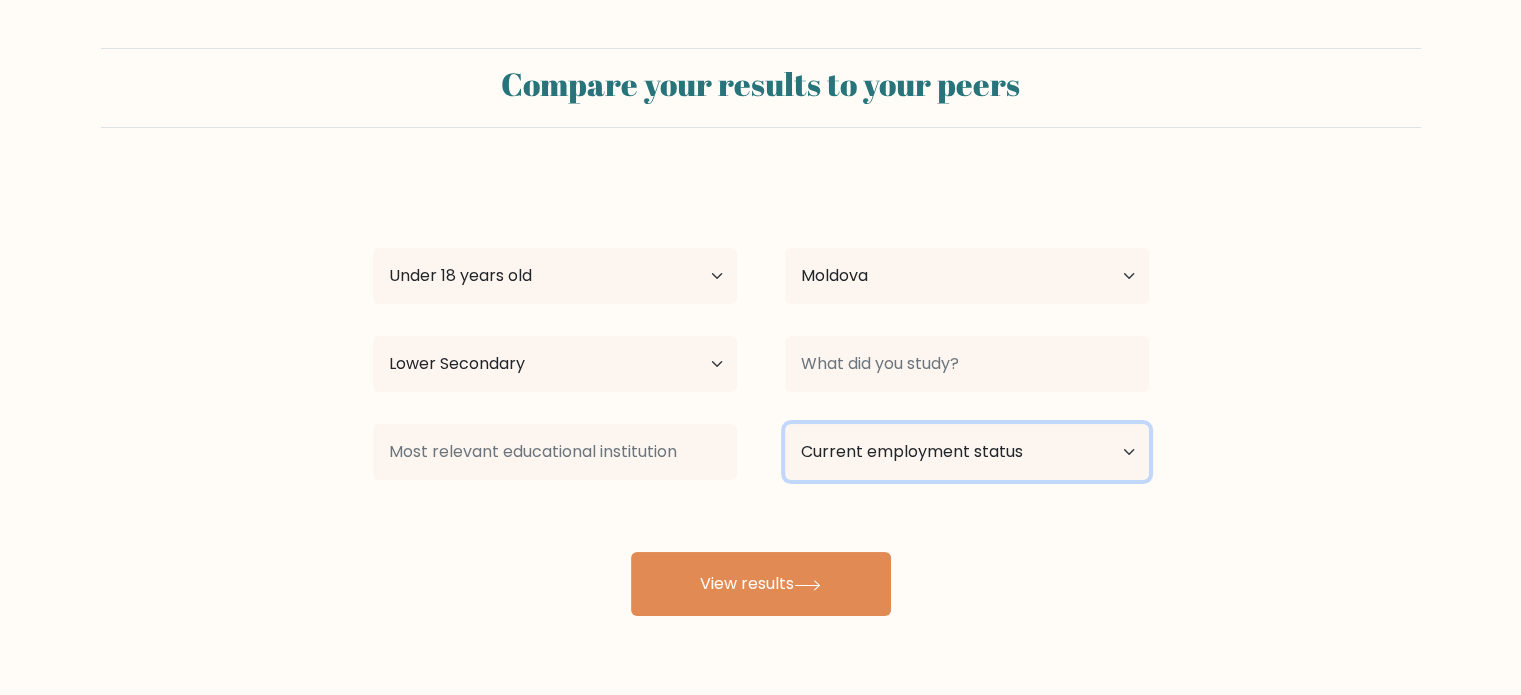 click on "Current employment status
Employed
Student
Retired
Other / prefer not to answer" at bounding box center (967, 452) 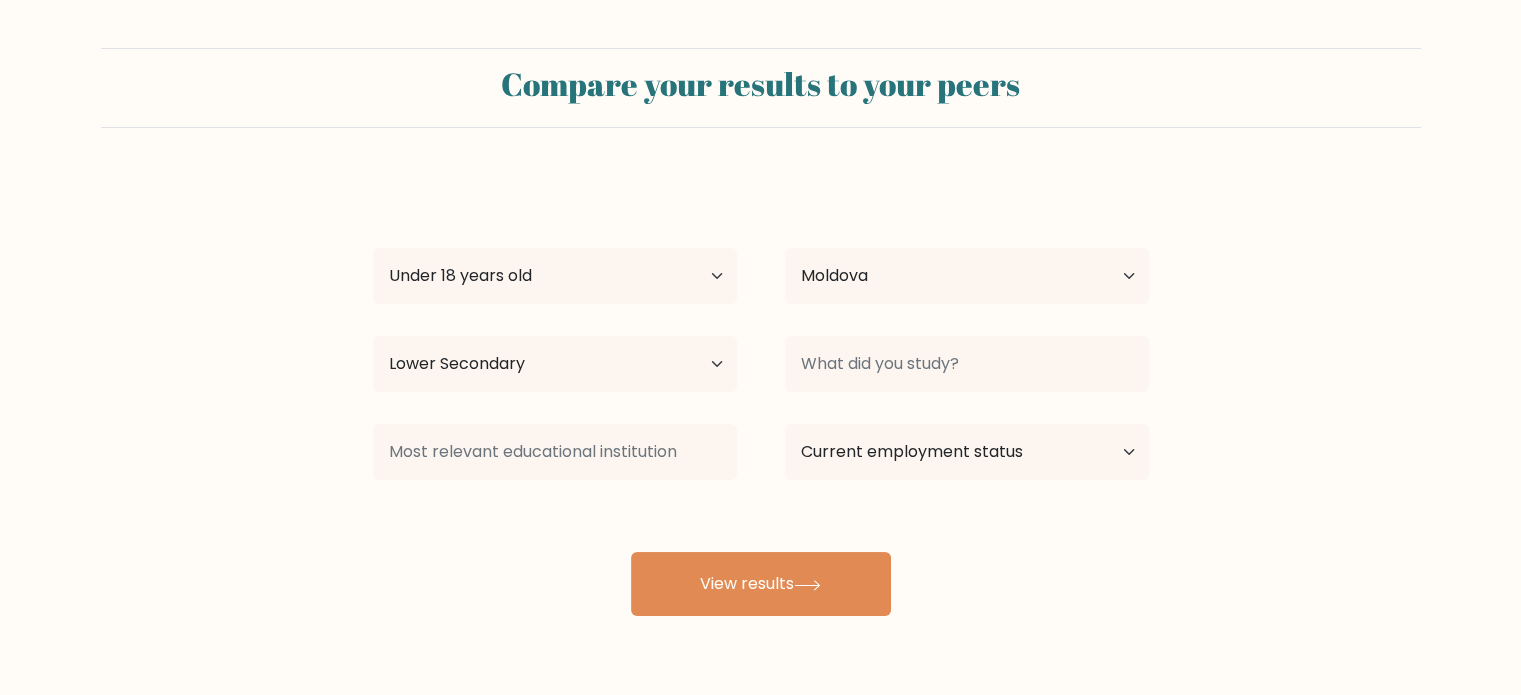 click on "Compare your results to your peers
loriifjfenj
rnfvjt4rnv
Age
Under 18 years old
18-24 years old
25-34 years old
35-44 years old
45-54 years old
55-64 years old
65 years old and above
Country
Afghanistan
Albania
Algeria
American Samoa
Andorra
Angola
Anguilla
Antarctica
Antigua and Barbuda
Argentina
Armenia
Aruba
Australia" at bounding box center (760, 332) 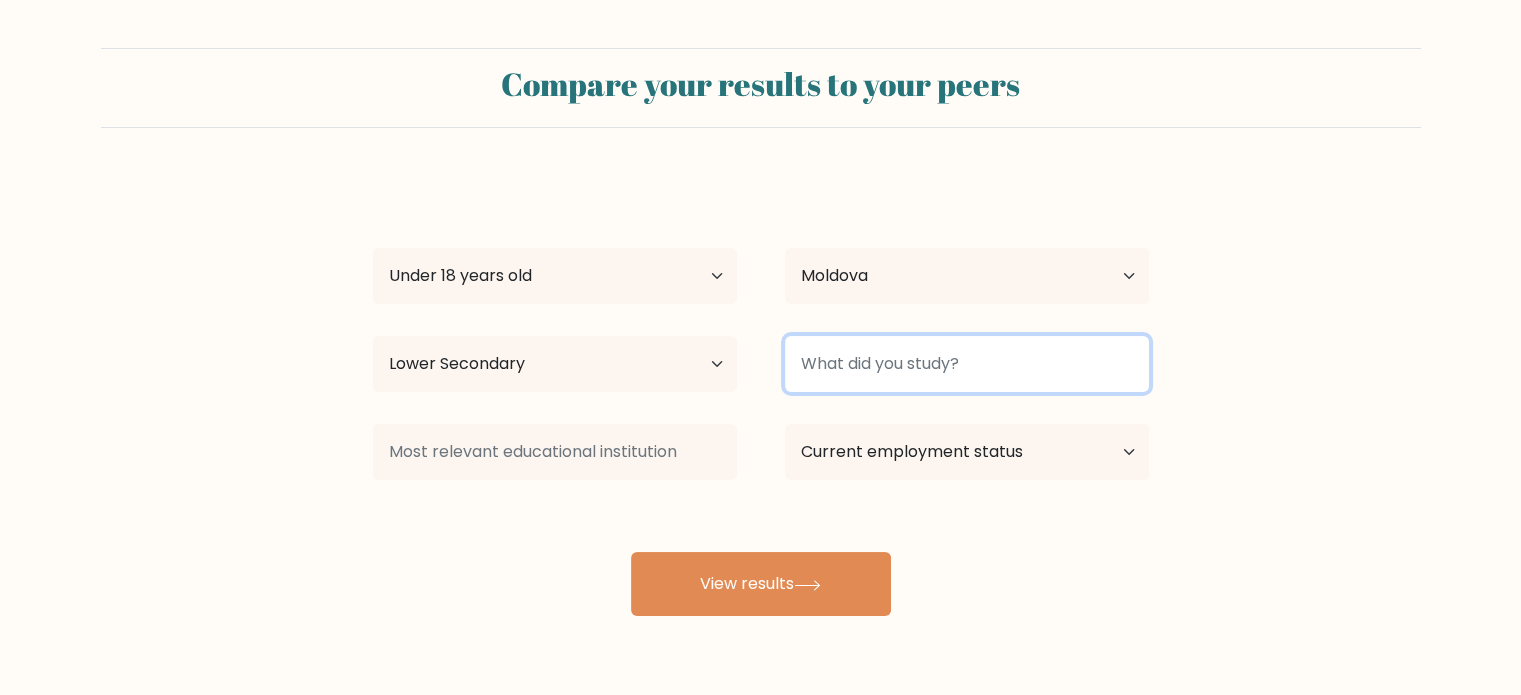 click at bounding box center [967, 364] 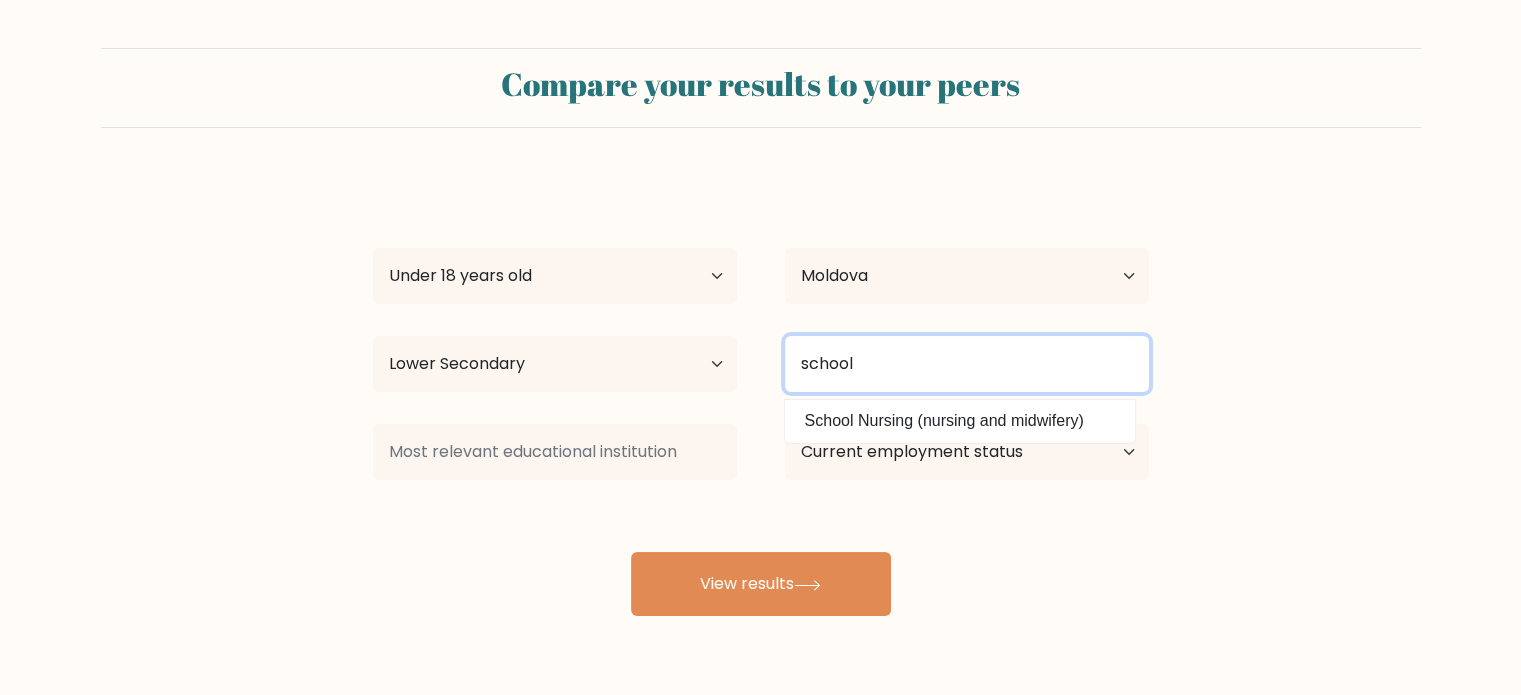 type on "school" 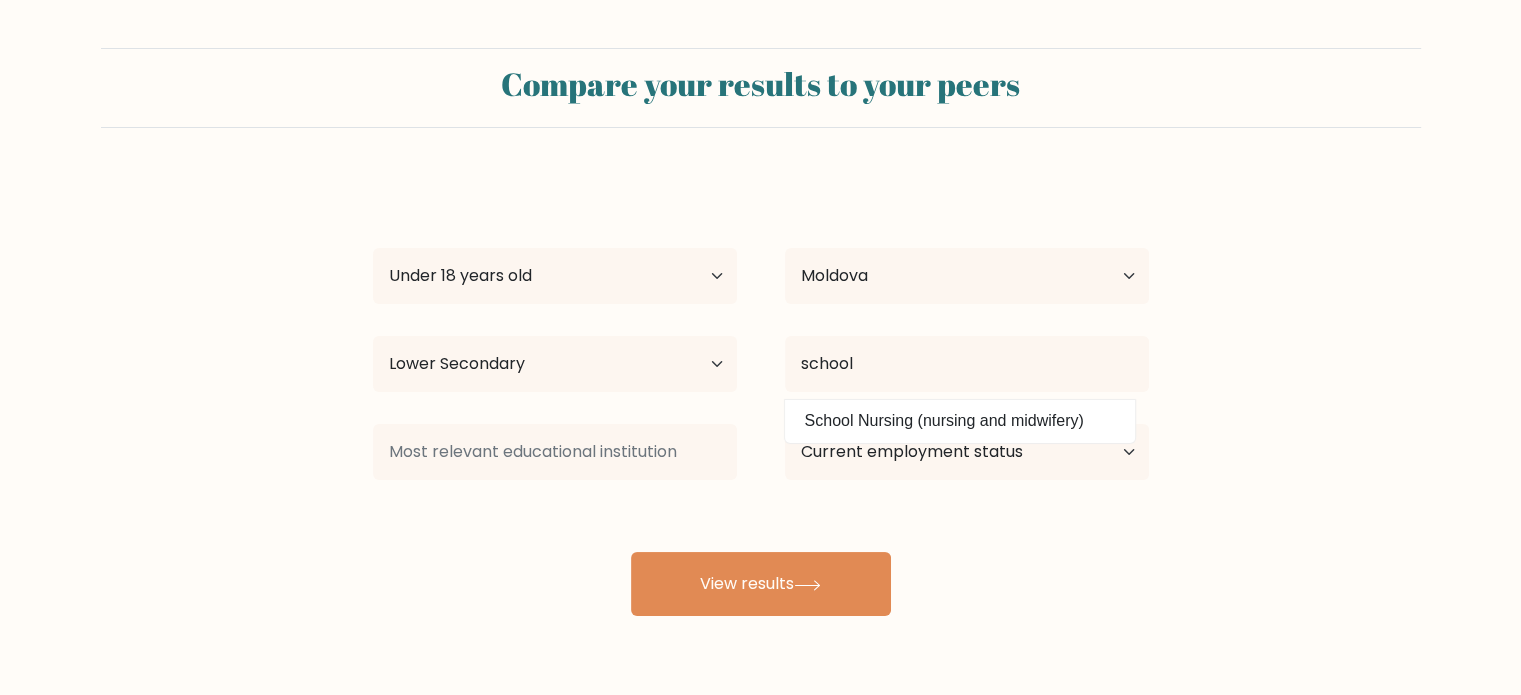 click on "Compare your results to your peers
loriifjfenj
rnfvjt4rnv
Age
Under 18 years old
18-24 years old
25-34 years old
35-44 years old
45-54 years old
55-64 years old
65 years old and above
Country
Afghanistan
Albania
Algeria
American Samoa
Andorra
Angola
Anguilla
Antarctica
Antigua and Barbuda
Argentina
Armenia
Aruba
Australia" at bounding box center (760, 332) 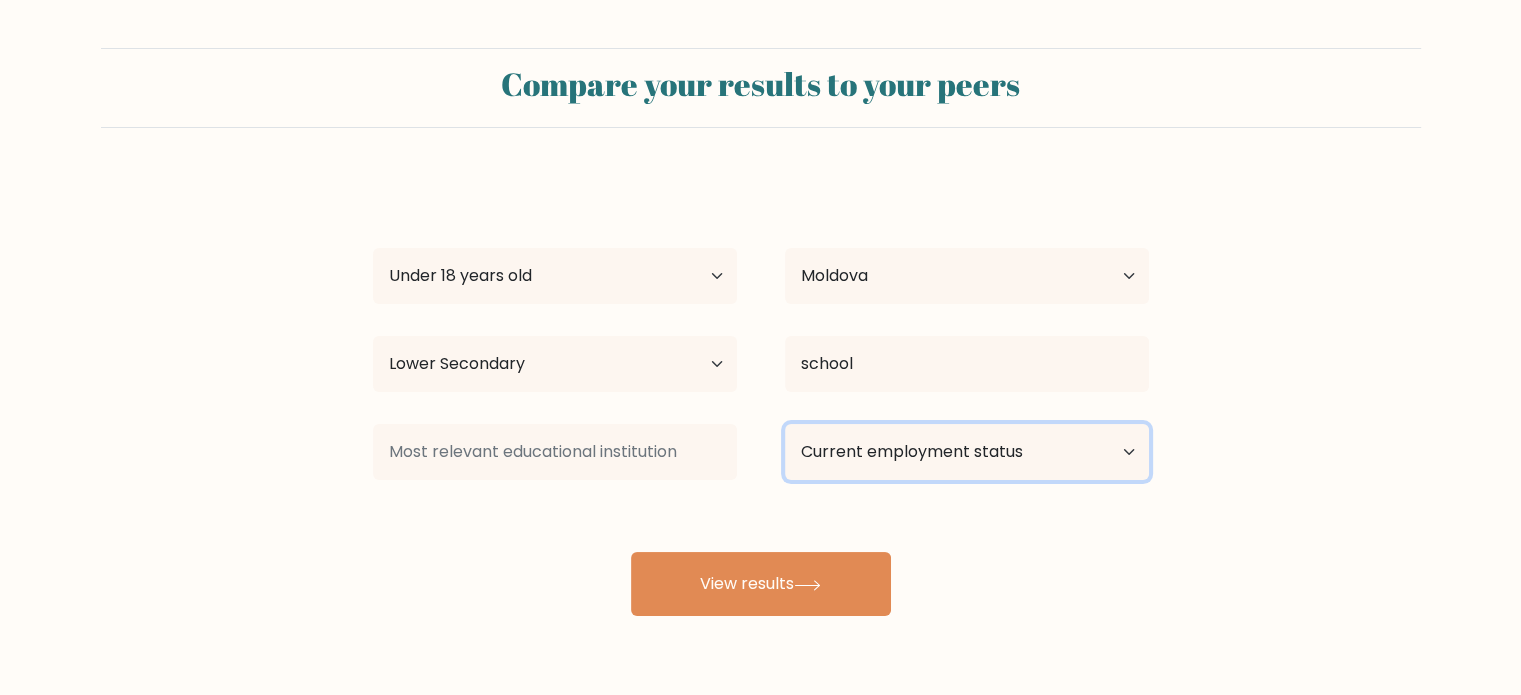 click on "Current employment status
Employed
Student
Retired
Other / prefer not to answer" at bounding box center (967, 452) 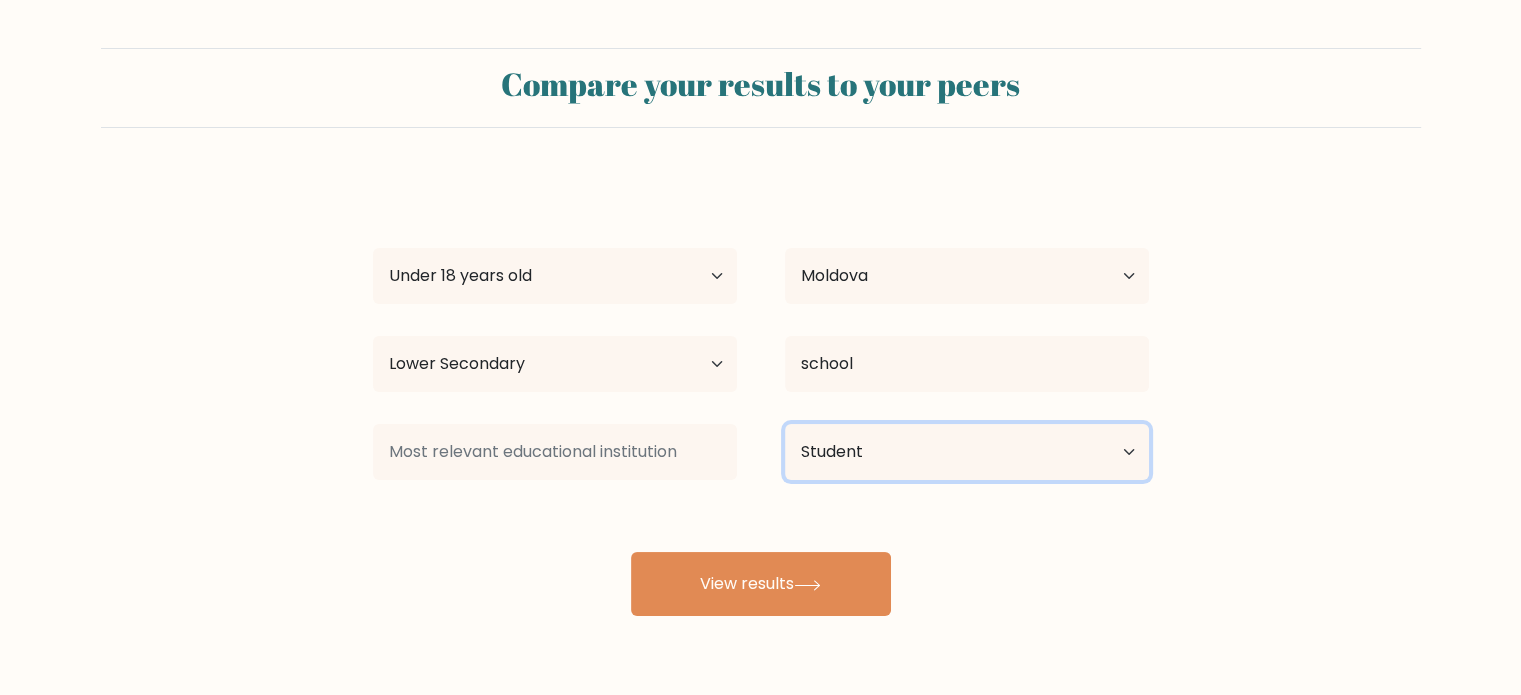click on "Current employment status
Employed
Student
Retired
Other / prefer not to answer" at bounding box center [967, 452] 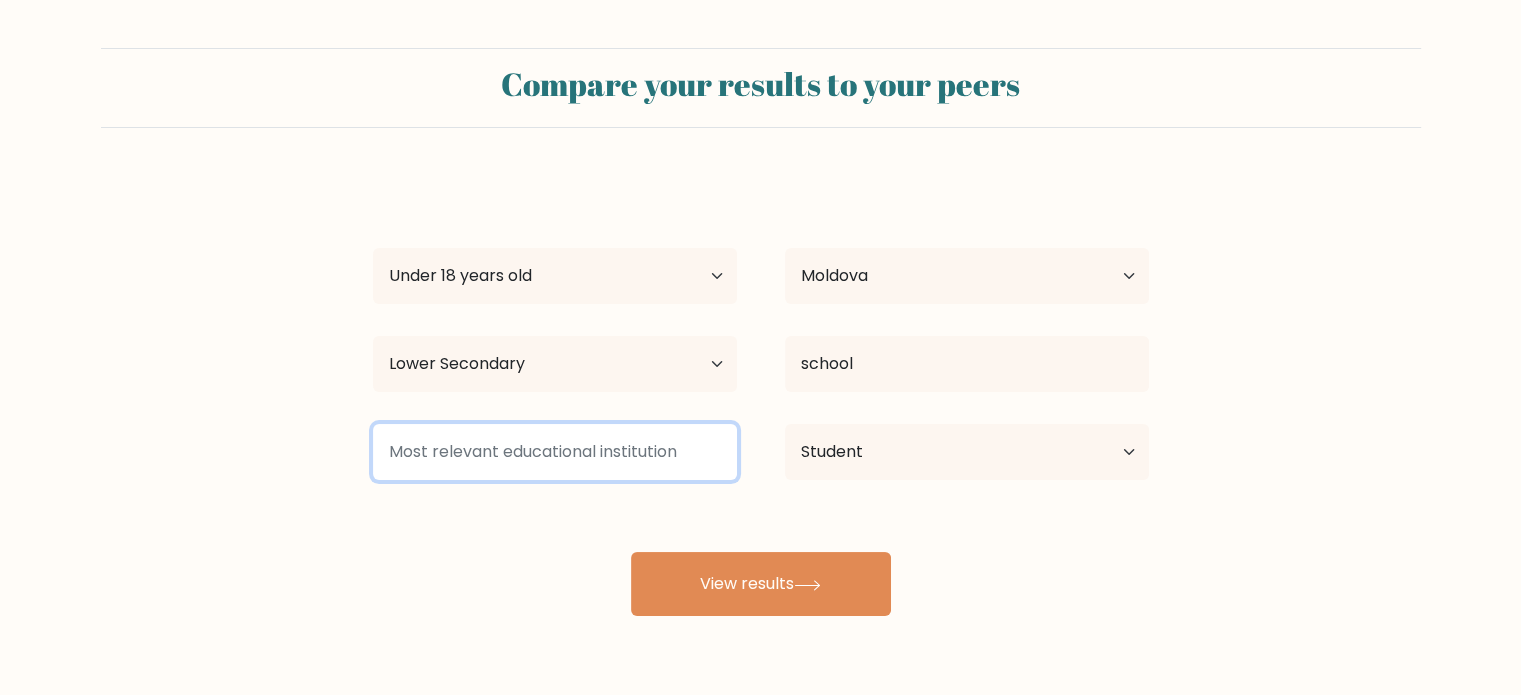 click at bounding box center [555, 452] 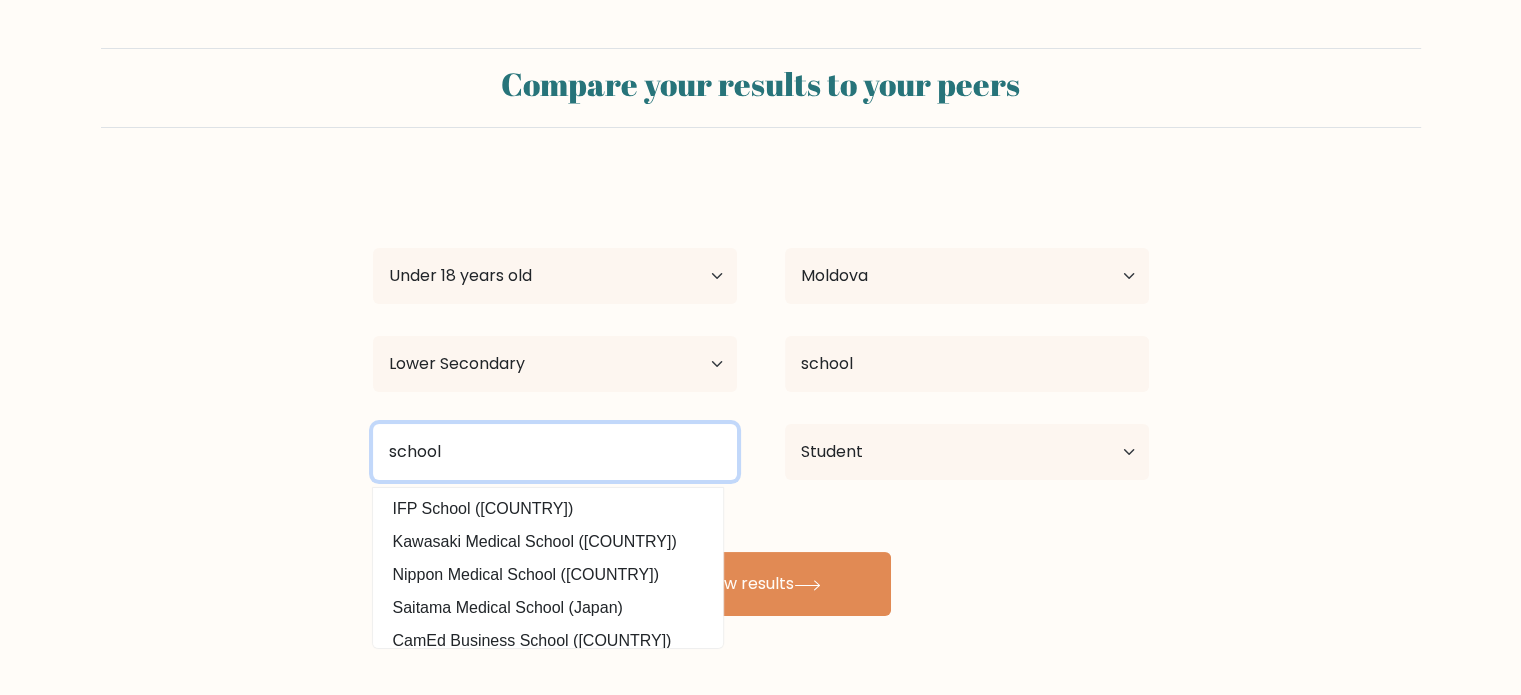 type on "school" 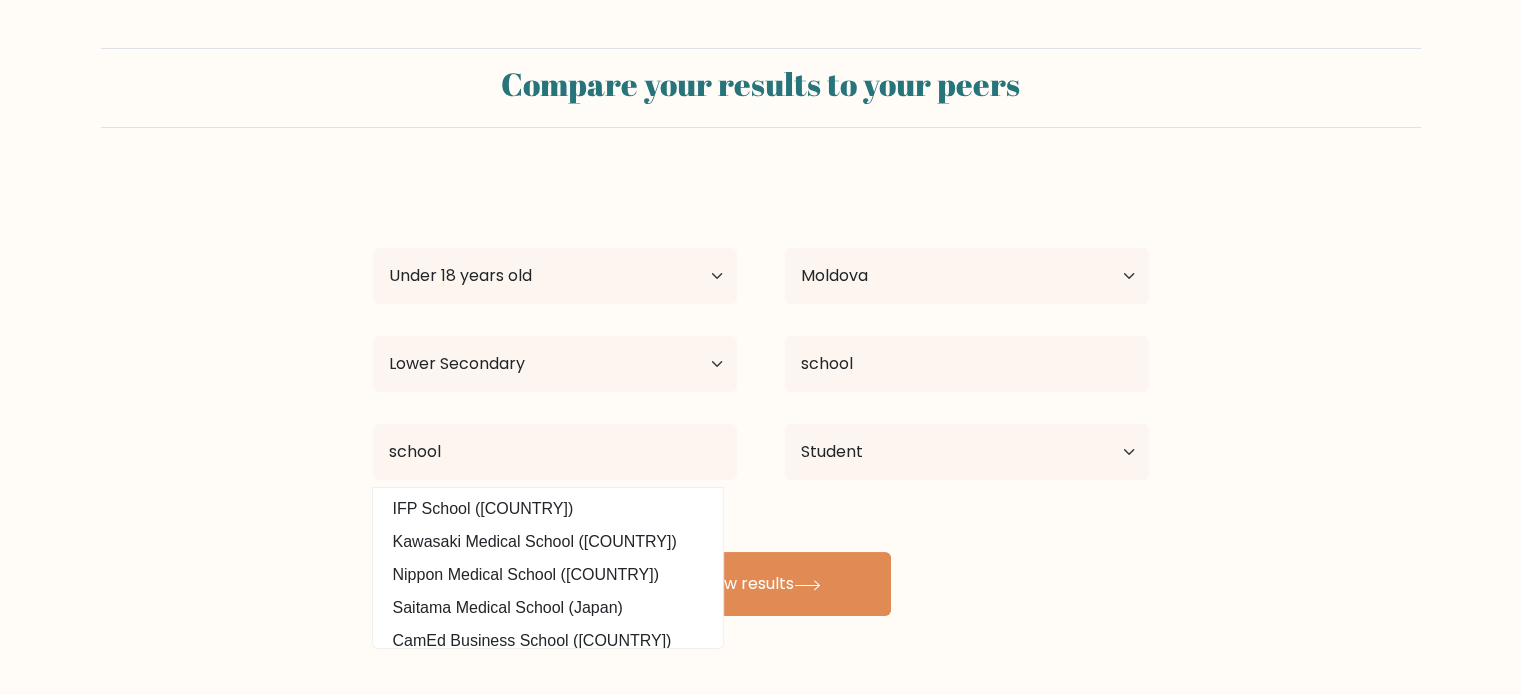 click on "Current employment status
Employed
Student
Retired
Other / prefer not to answer" at bounding box center (967, 452) 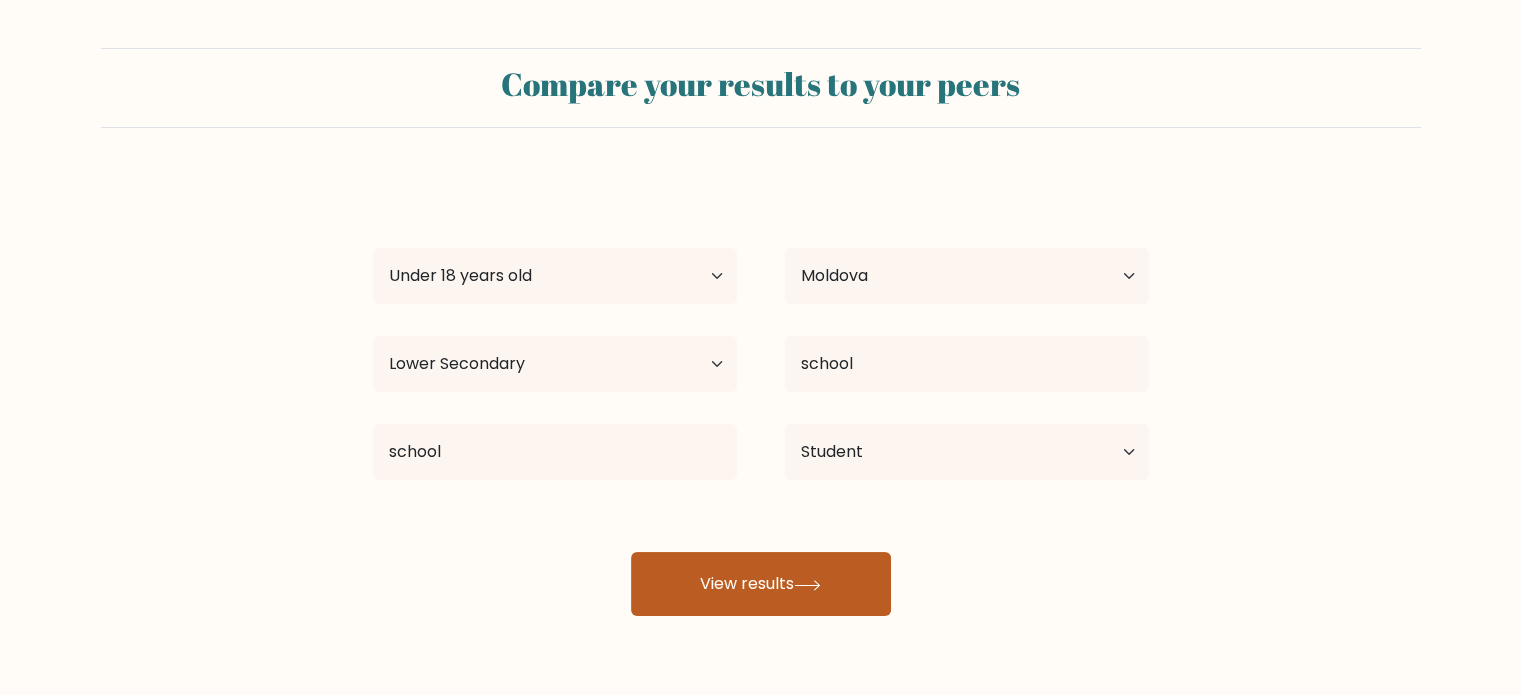 click on "View results" at bounding box center (761, 584) 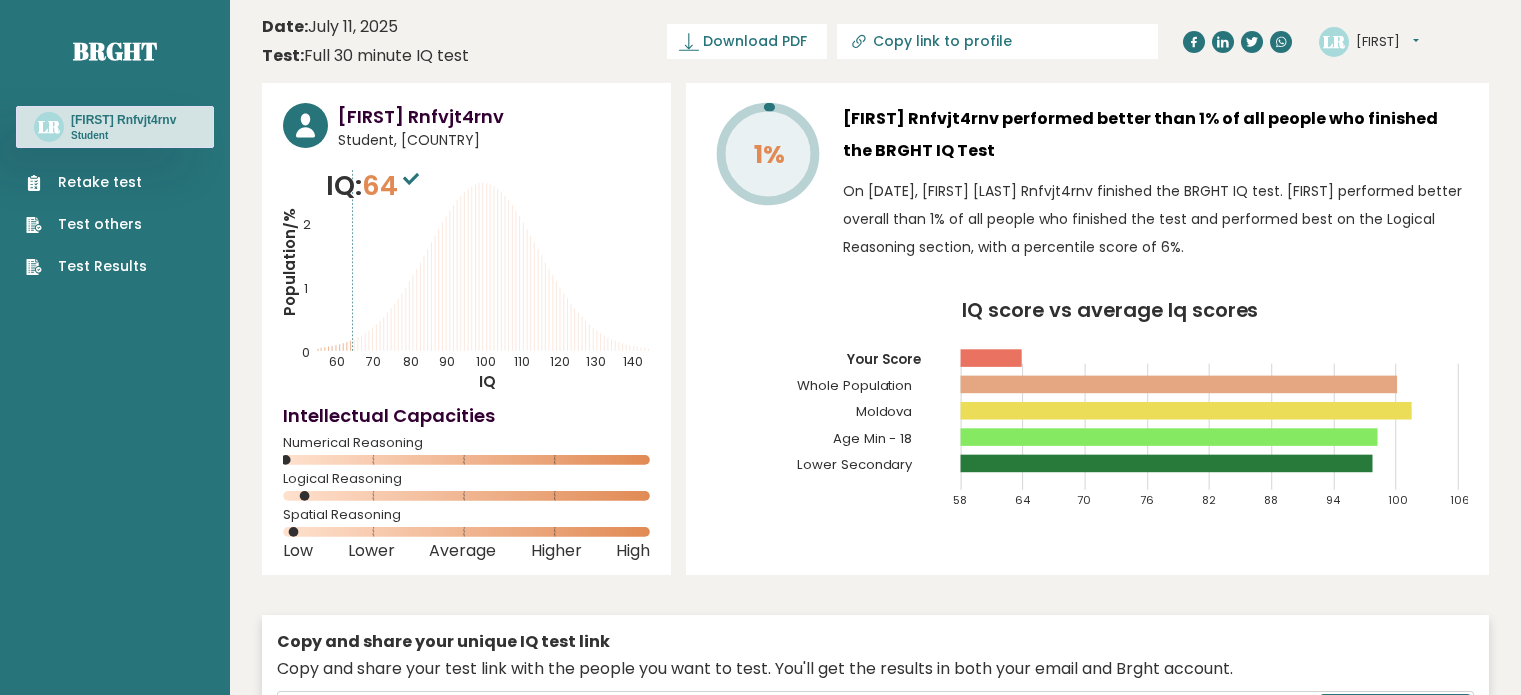 scroll, scrollTop: 0, scrollLeft: 0, axis: both 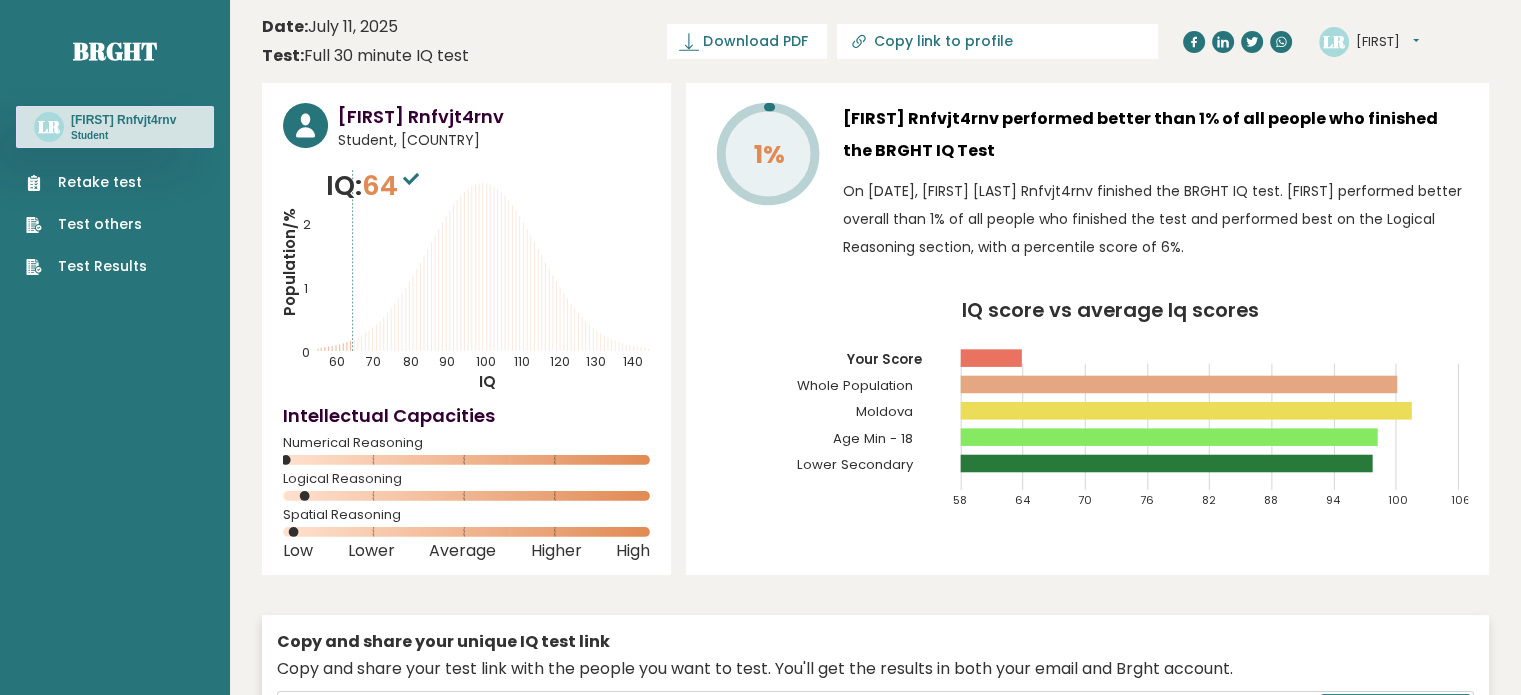 click on "Retake test" at bounding box center (86, 182) 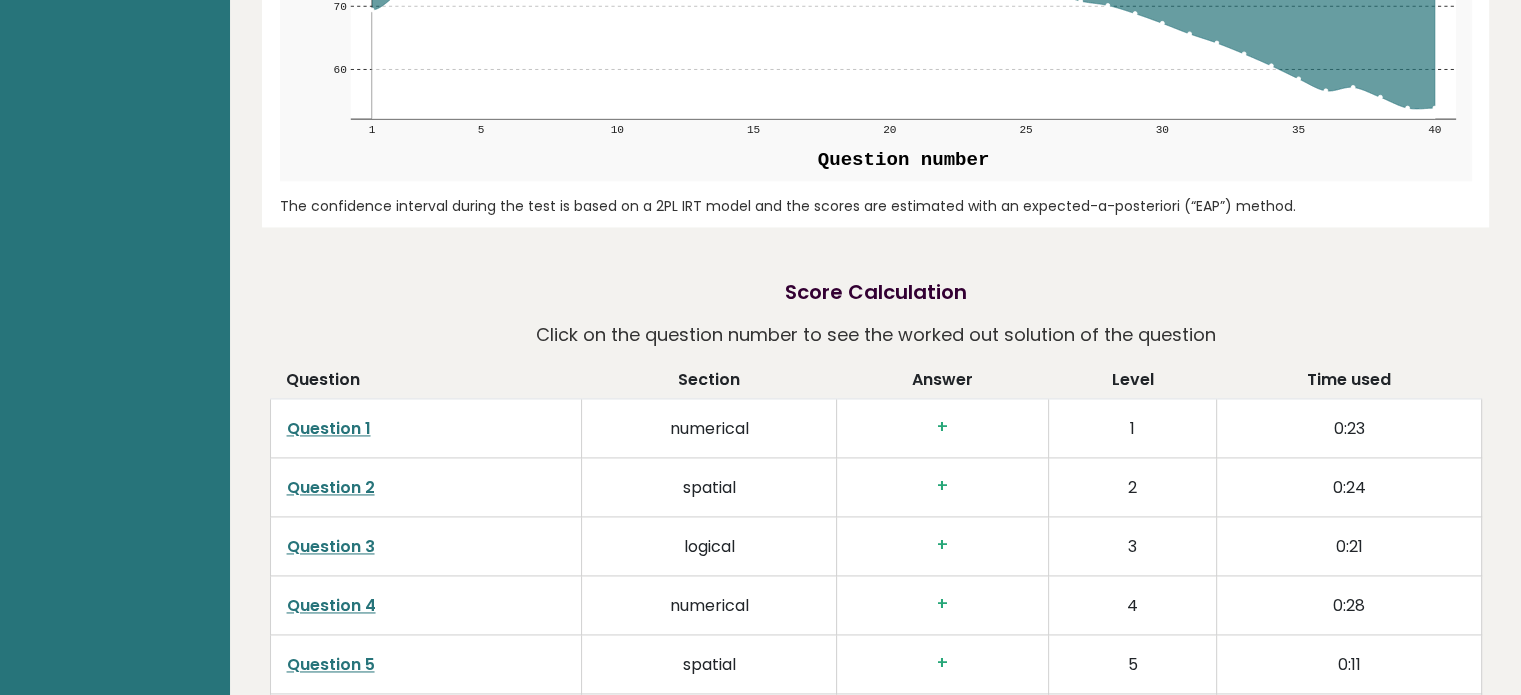 scroll, scrollTop: 2782, scrollLeft: 0, axis: vertical 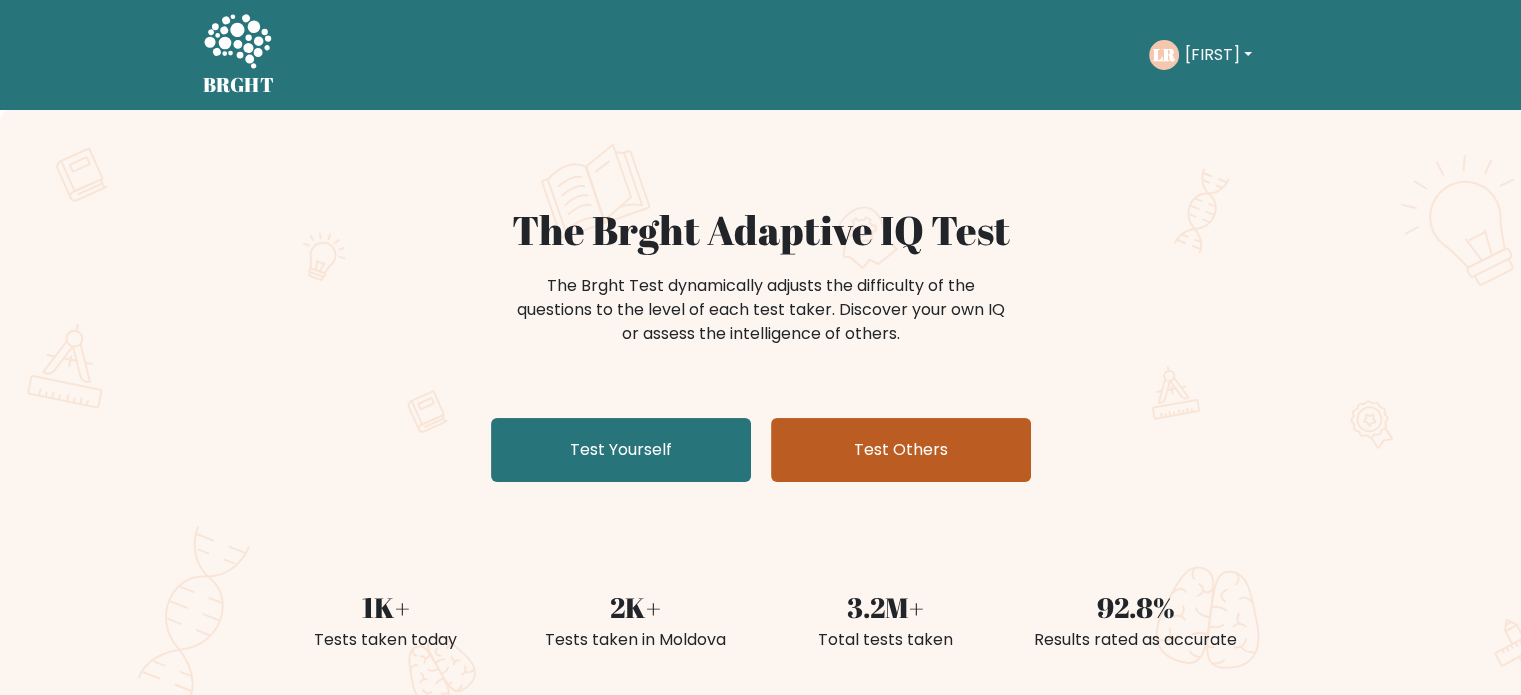 click on "Test Others" at bounding box center [901, 450] 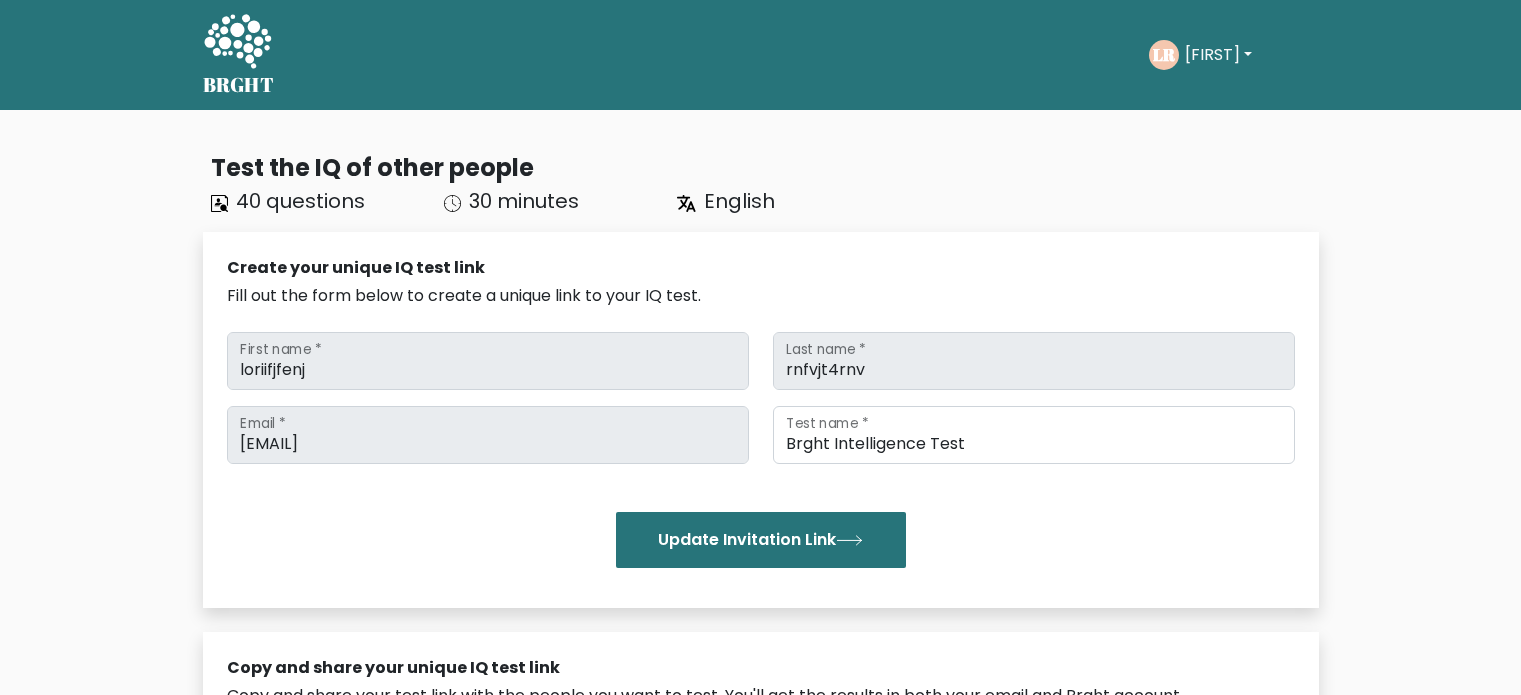 scroll, scrollTop: 0, scrollLeft: 0, axis: both 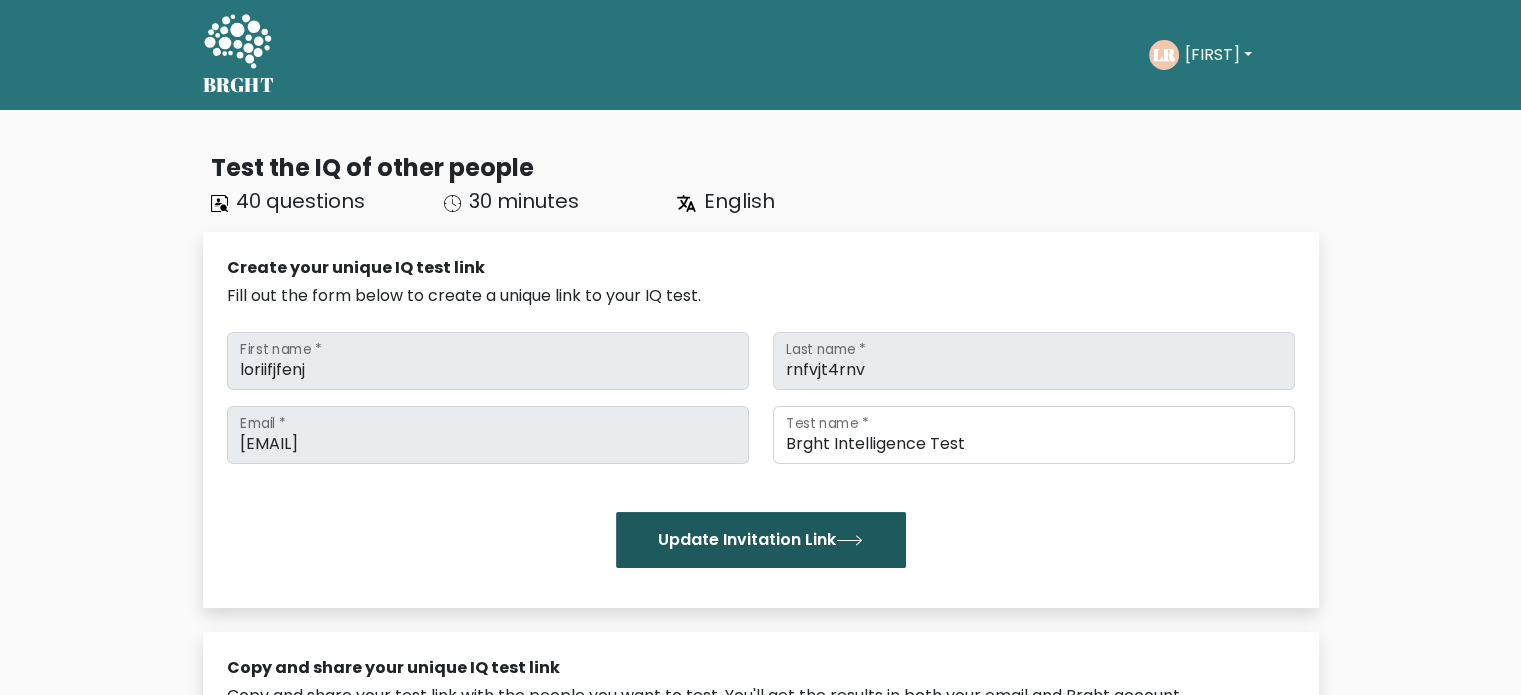 click on "Update Invitation Link" at bounding box center [761, 540] 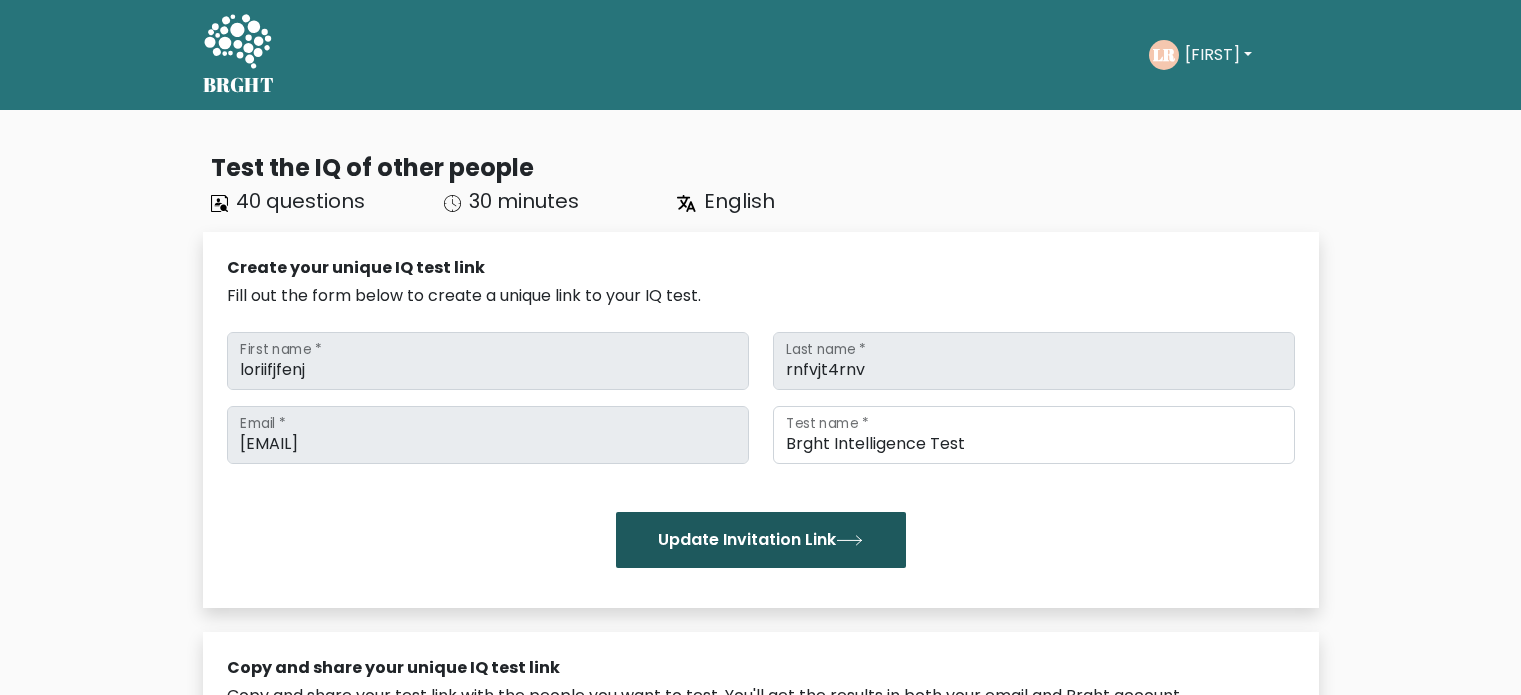 scroll, scrollTop: 0, scrollLeft: 0, axis: both 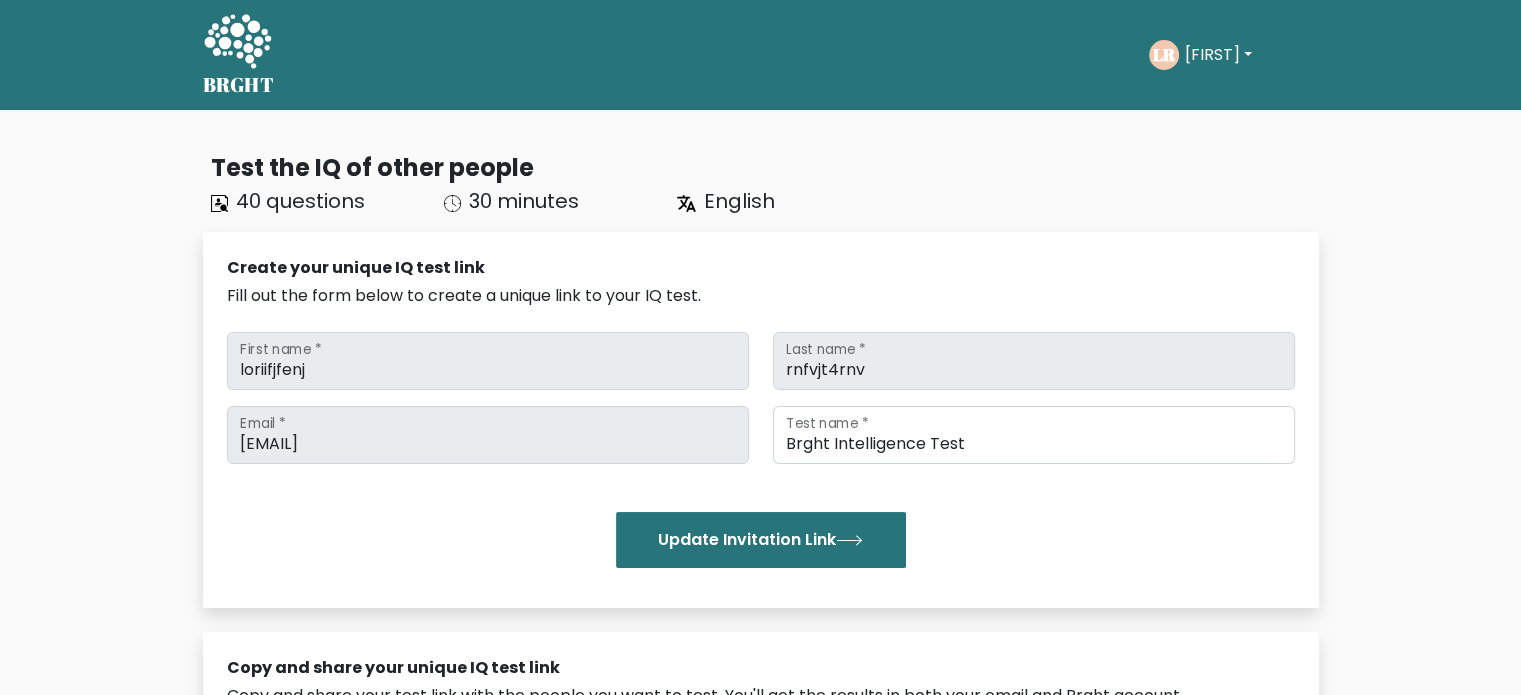 click on "[FIRST]" at bounding box center (1218, 55) 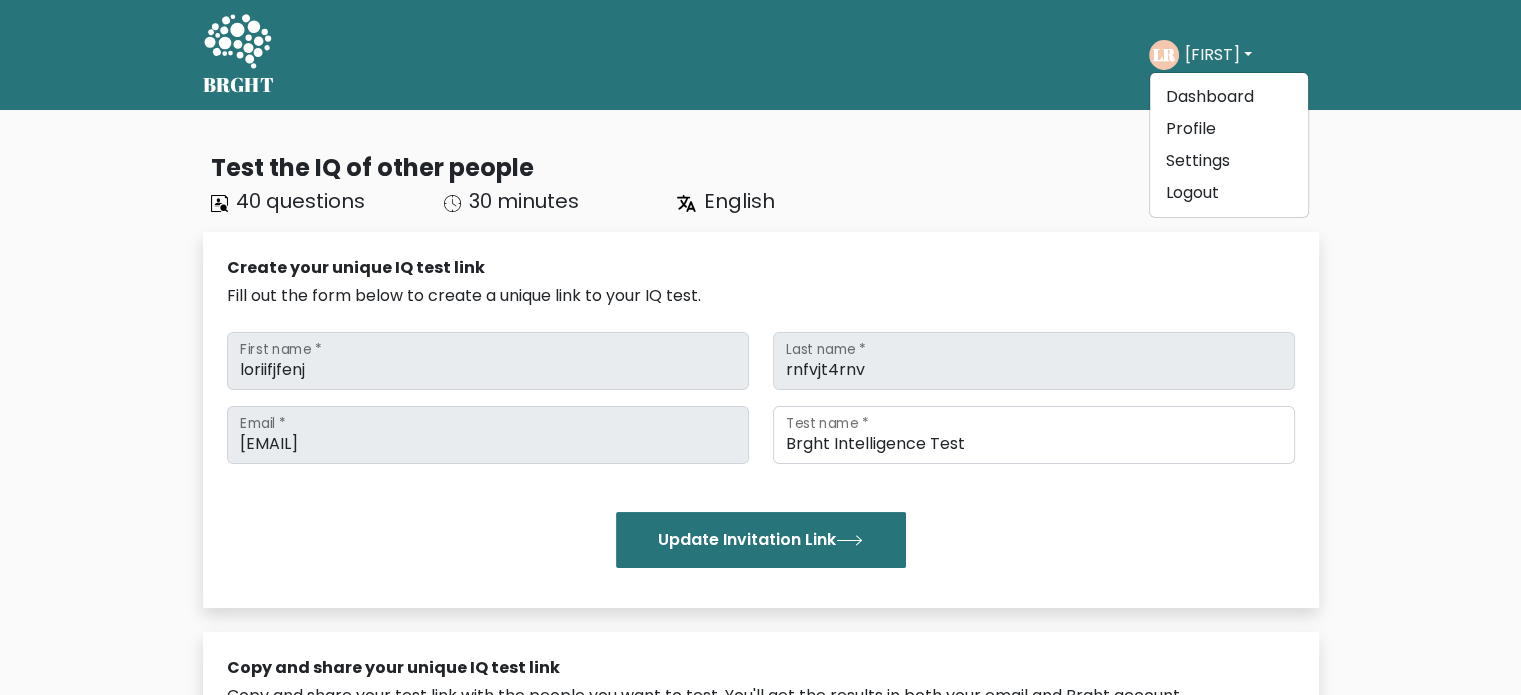 click on "Test the IQ of other people" at bounding box center (765, 168) 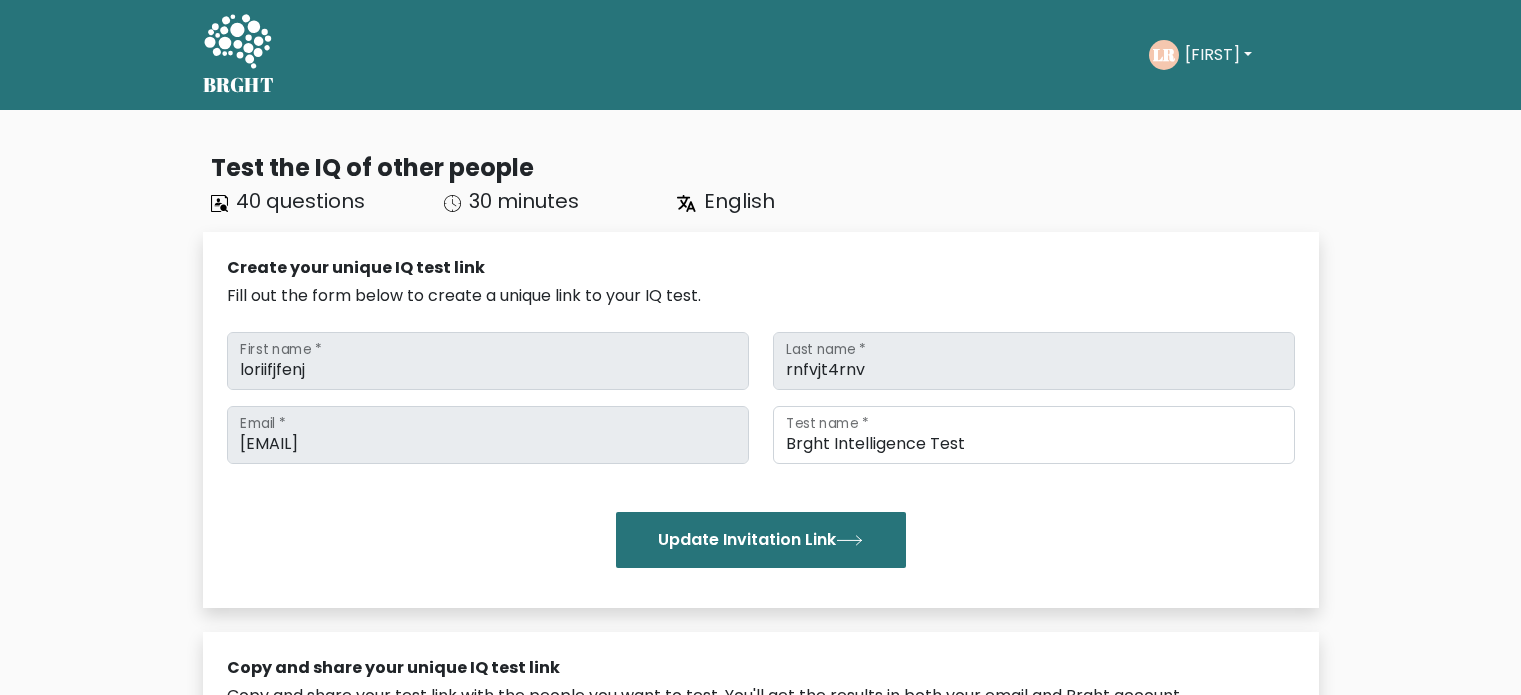 scroll, scrollTop: 0, scrollLeft: 0, axis: both 